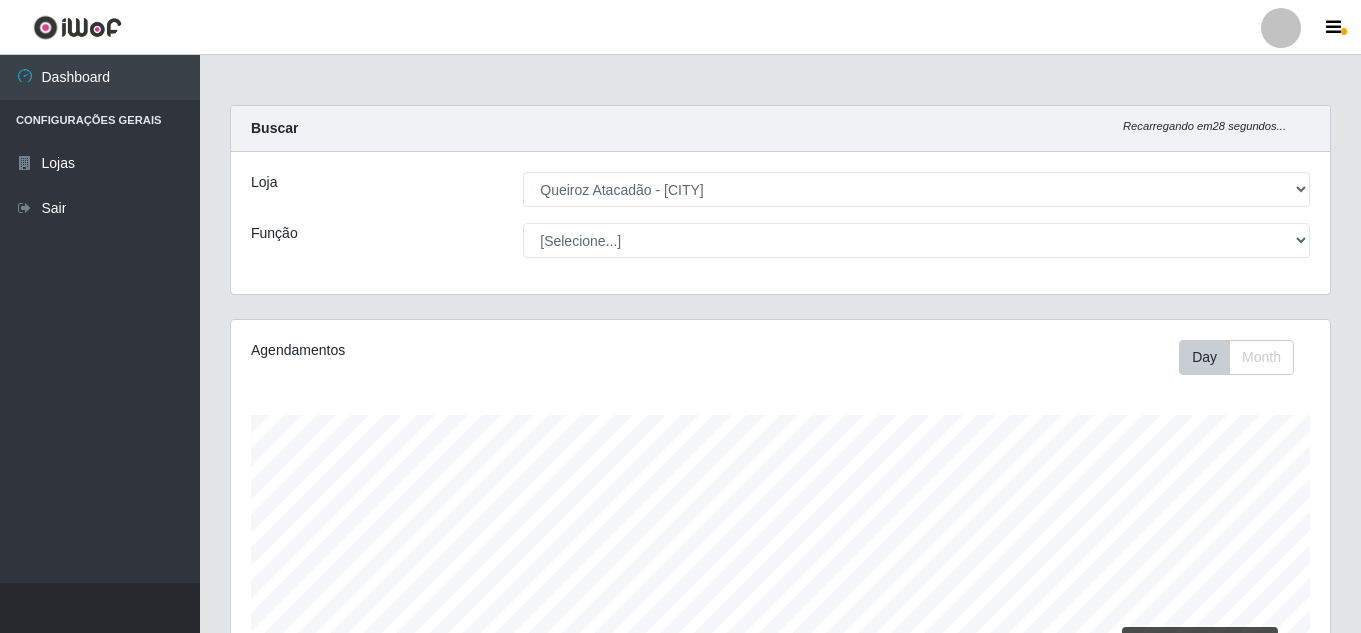 select on "225" 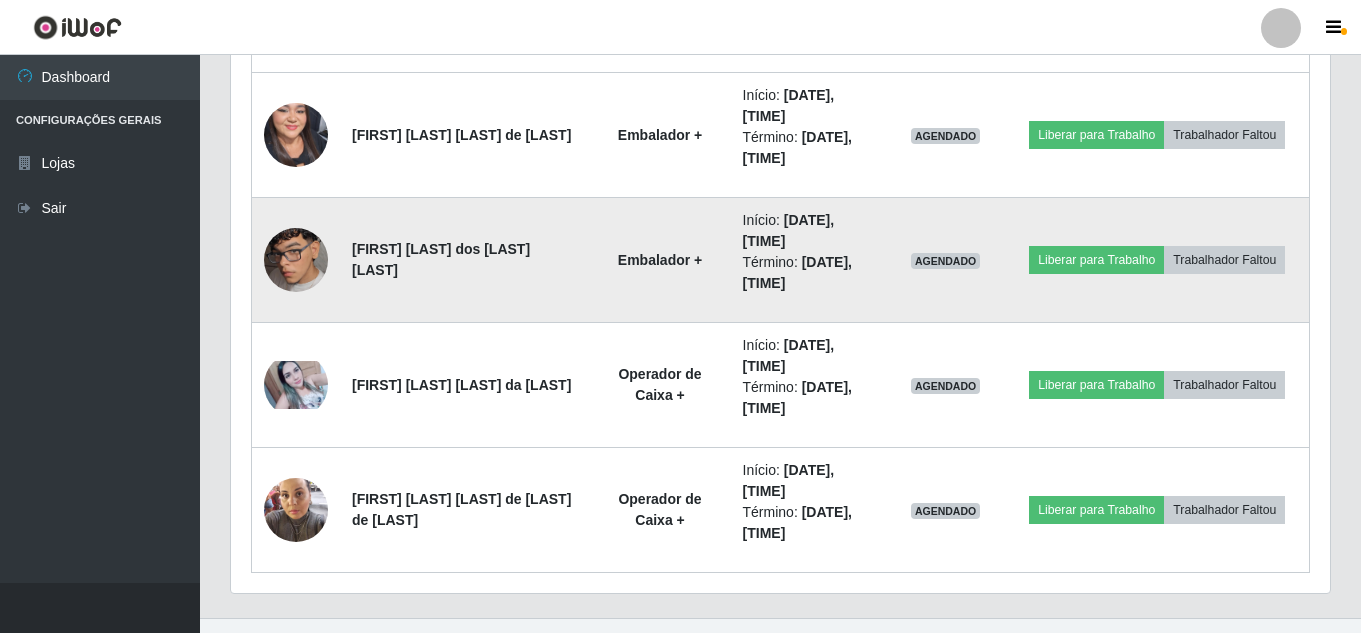 scroll, scrollTop: 999585, scrollLeft: 998901, axis: both 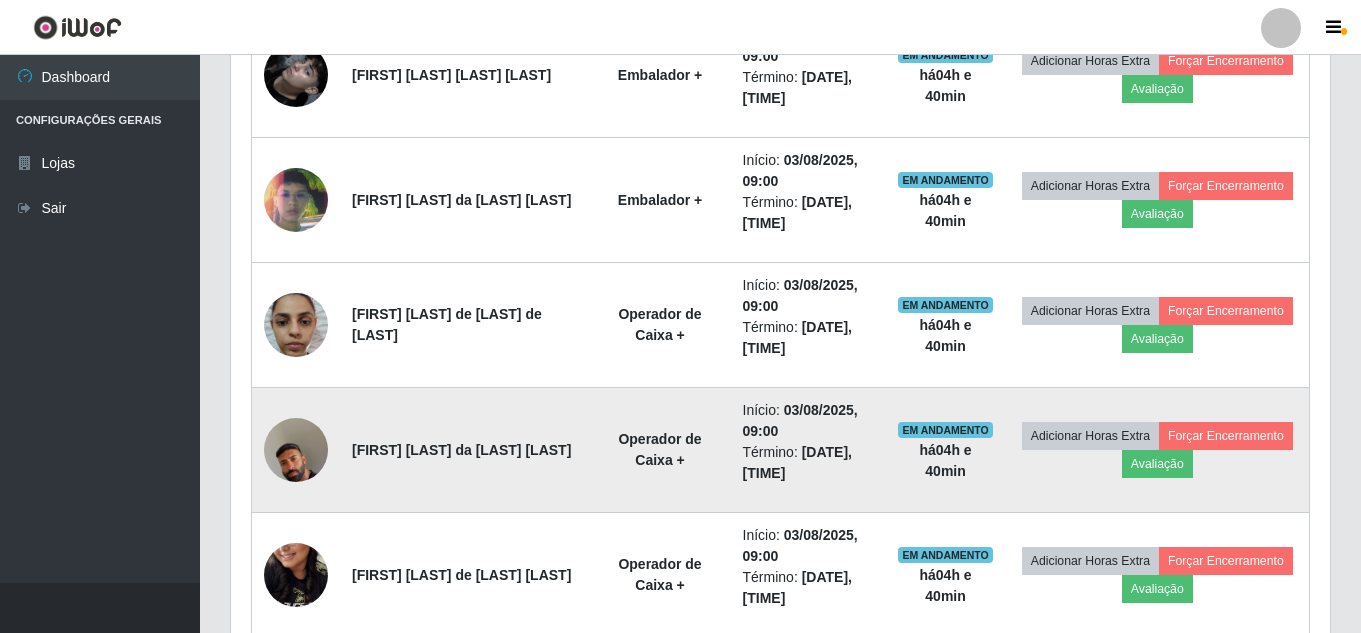 click at bounding box center (296, 450) 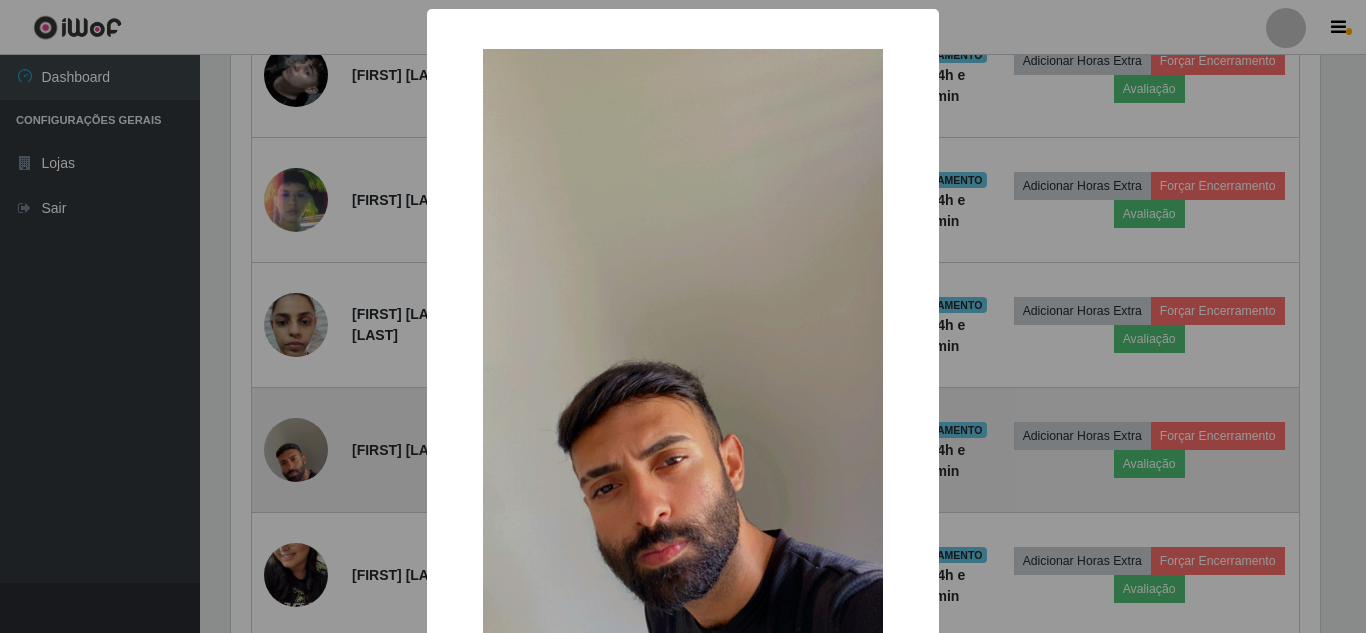 scroll, scrollTop: 999585, scrollLeft: 998911, axis: both 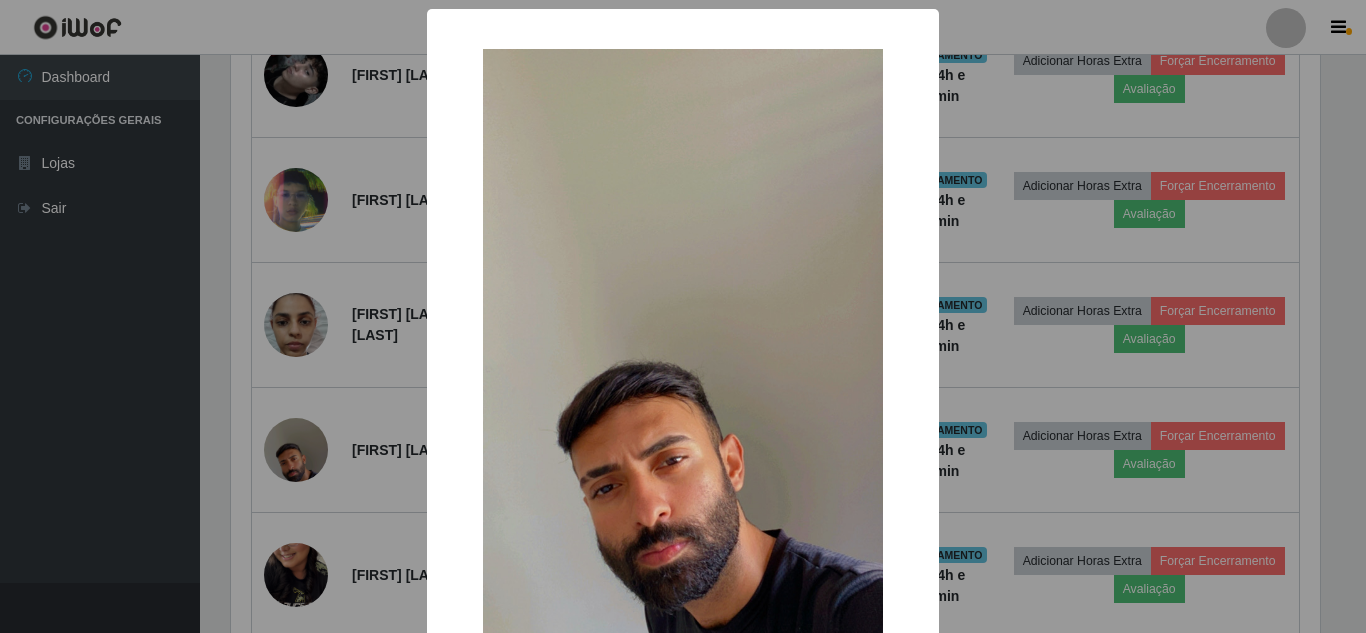 click on "× OK Cancel" at bounding box center [683, 316] 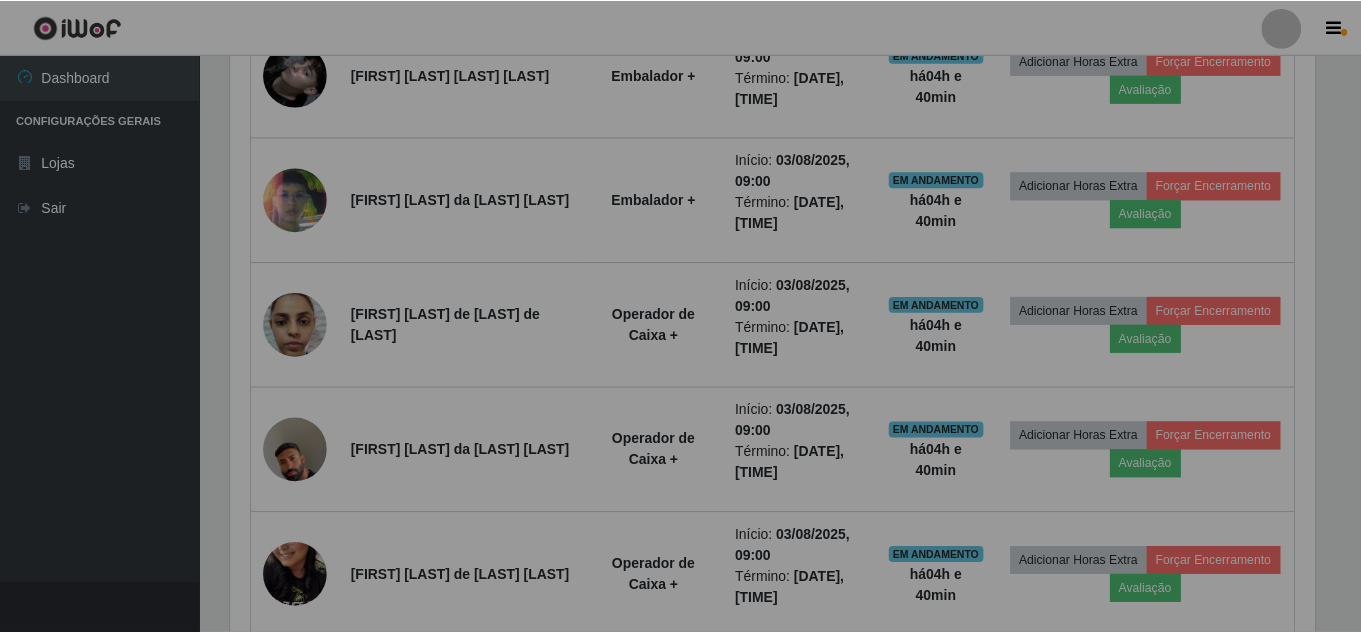 scroll, scrollTop: 999585, scrollLeft: 998901, axis: both 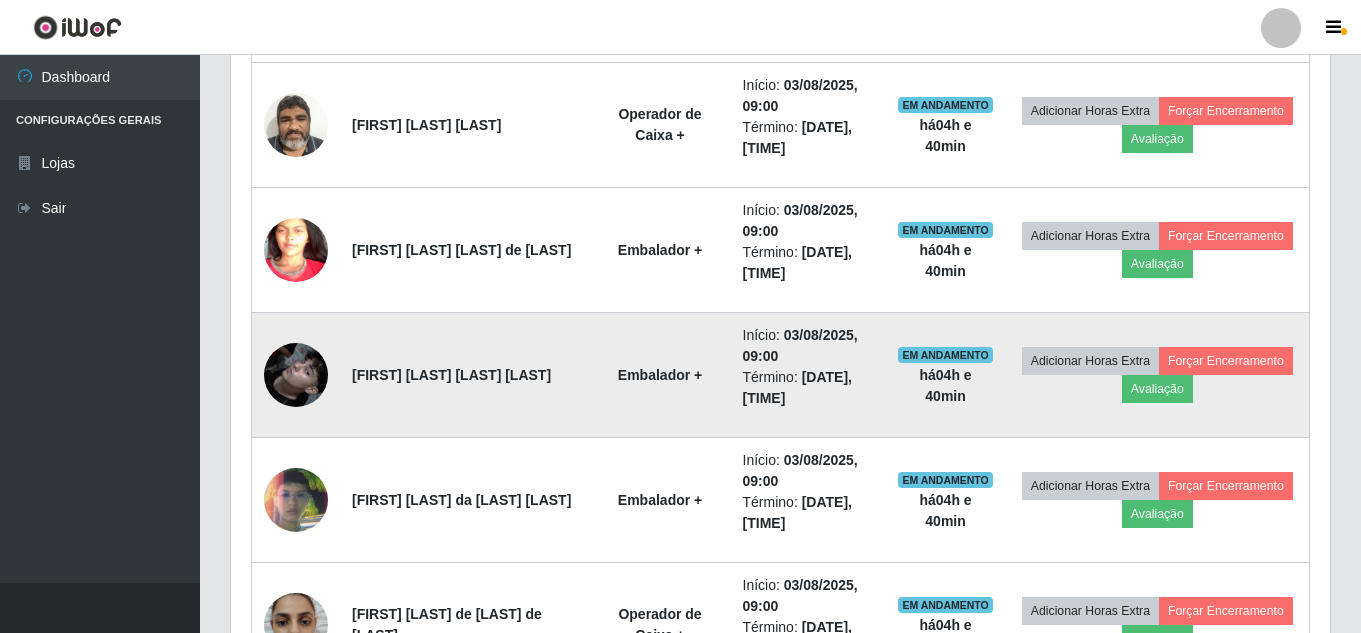 drag, startPoint x: 343, startPoint y: 392, endPoint x: 290, endPoint y: 417, distance: 58.60034 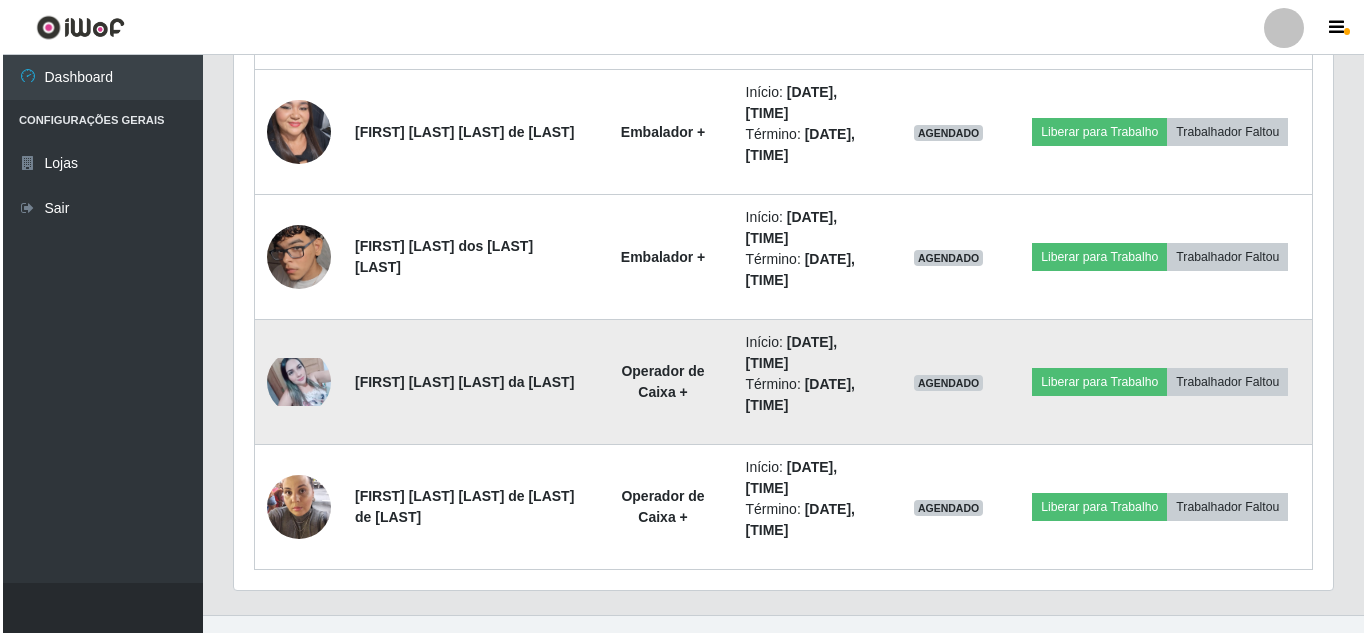 scroll, scrollTop: 1839, scrollLeft: 0, axis: vertical 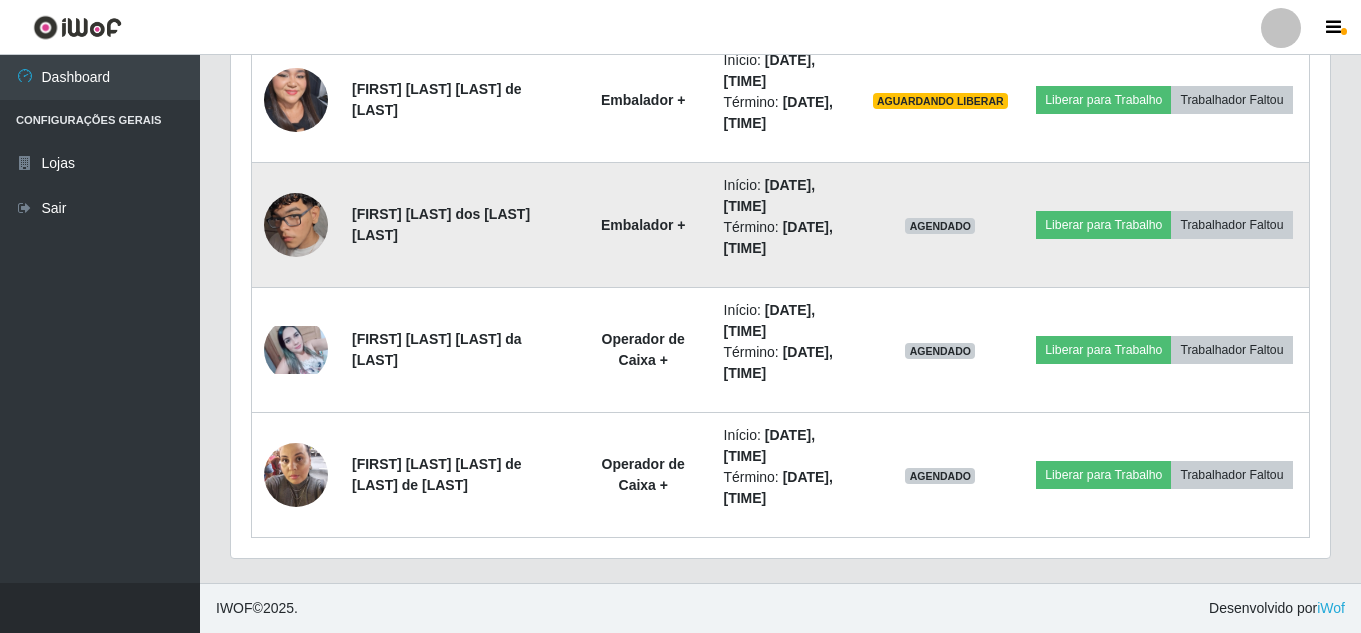 click on "AGENDADO" at bounding box center (940, 225) 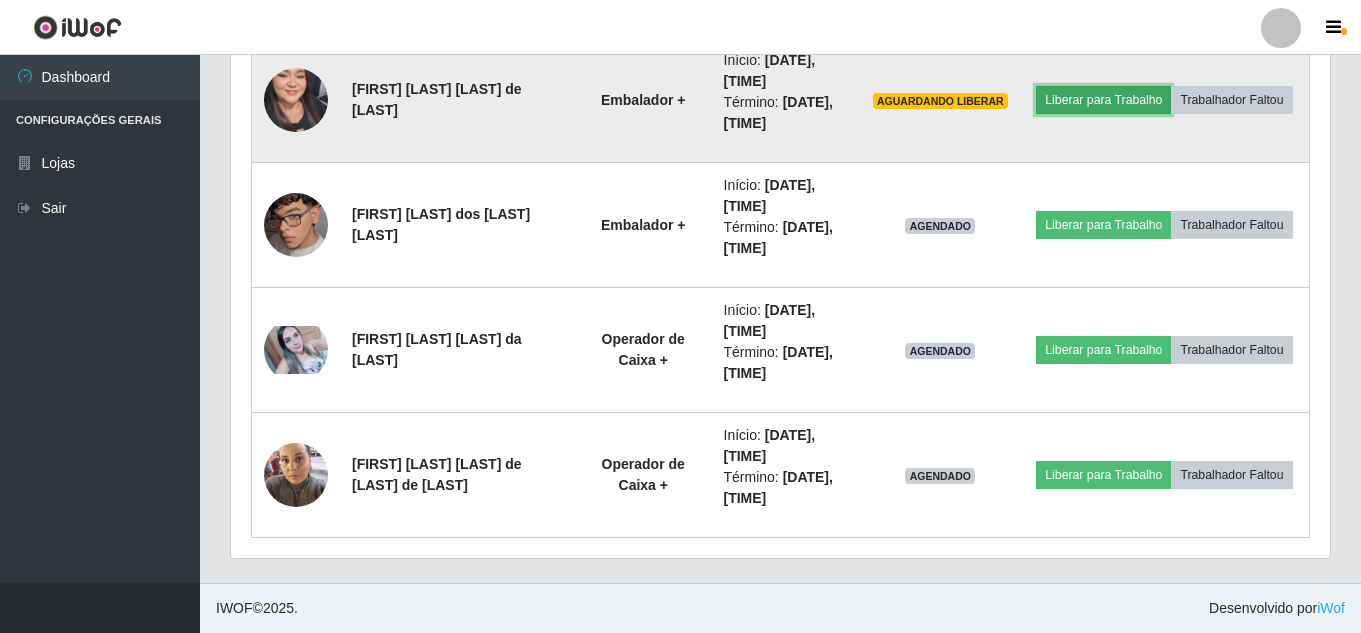 click on "Liberar para Trabalho" at bounding box center (1103, 100) 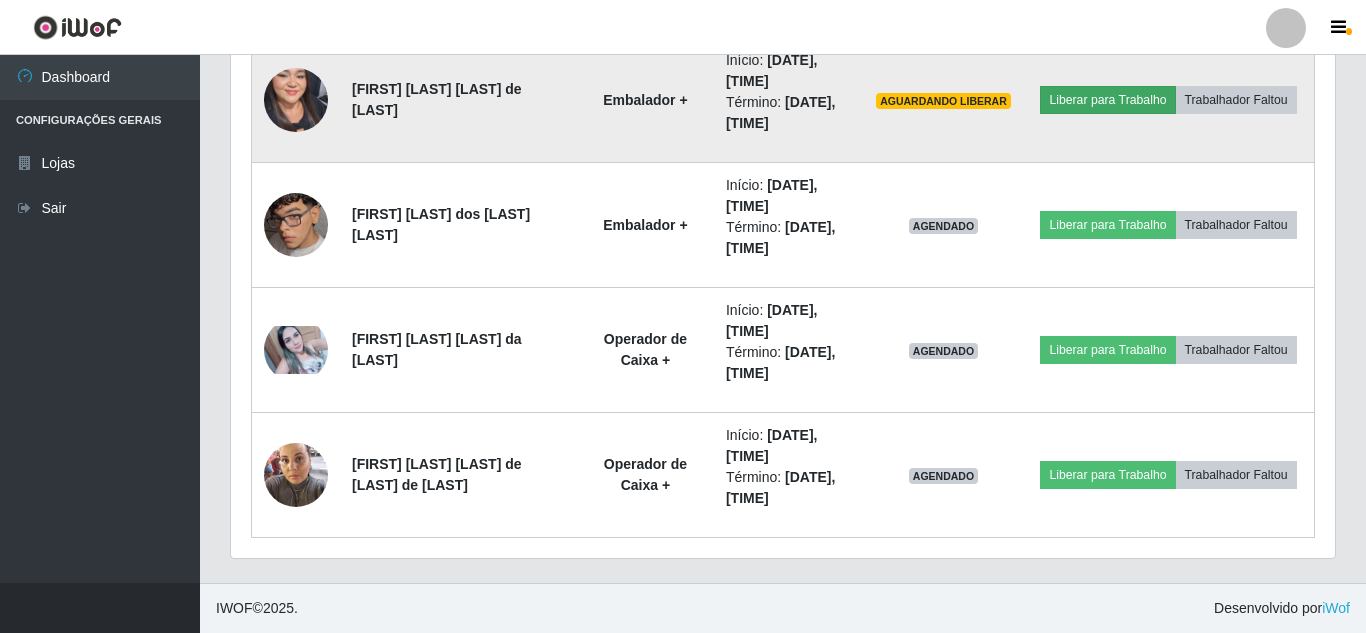 scroll, scrollTop: 999585, scrollLeft: 998911, axis: both 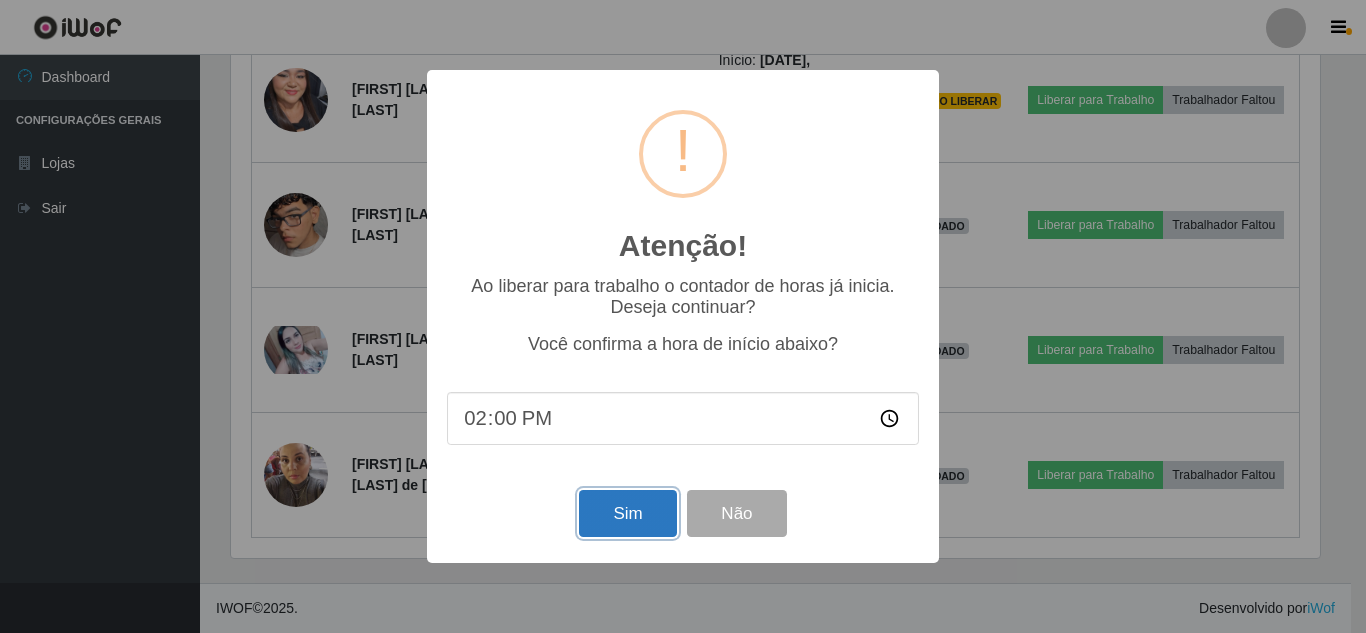 click on "Sim" at bounding box center [627, 513] 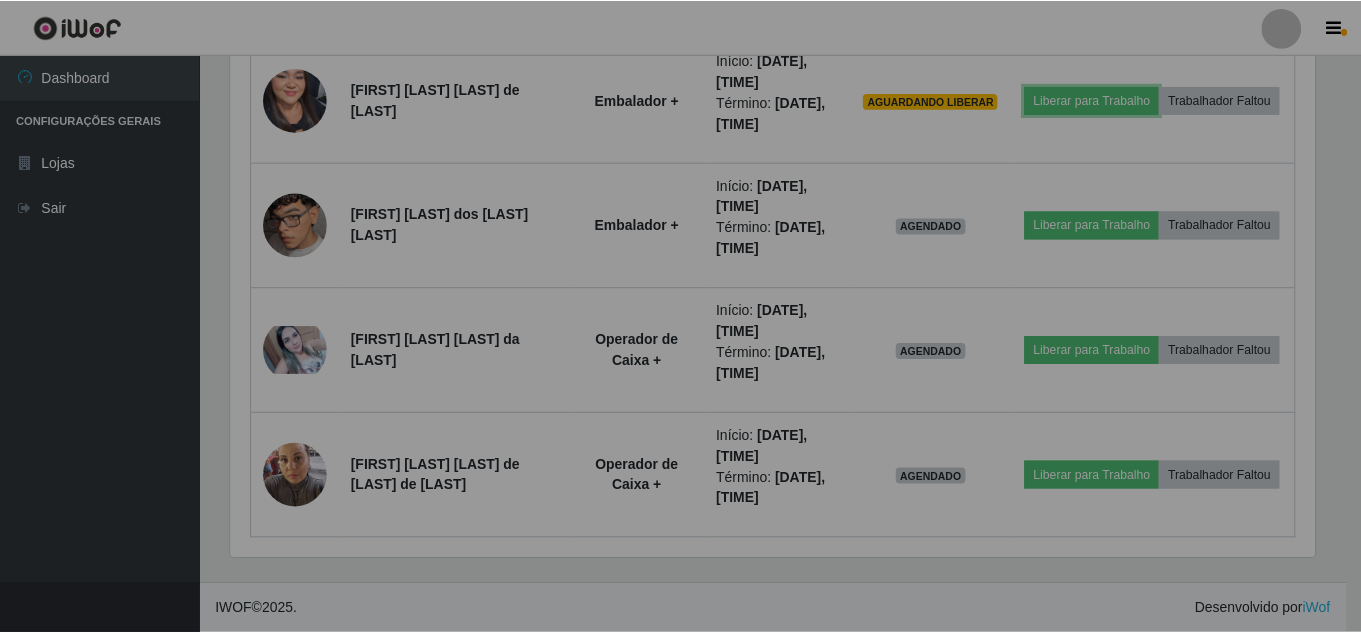 scroll, scrollTop: 999585, scrollLeft: 998901, axis: both 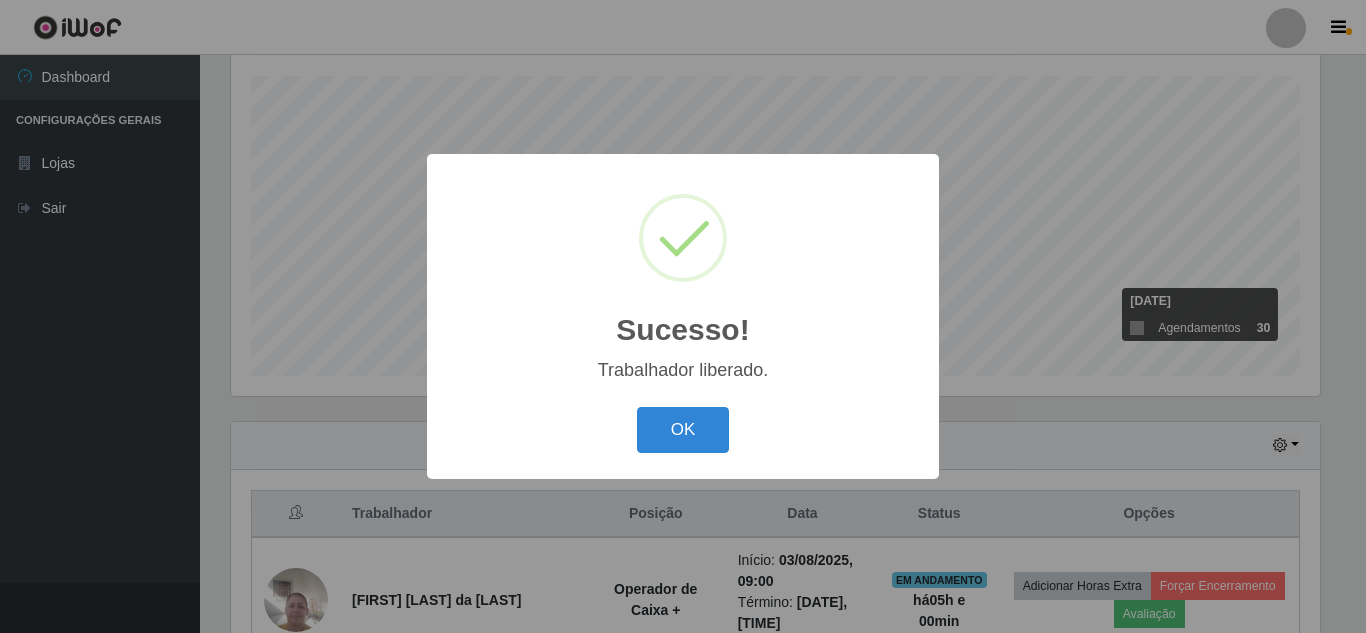 drag, startPoint x: 710, startPoint y: 431, endPoint x: 722, endPoint y: 424, distance: 13.892444 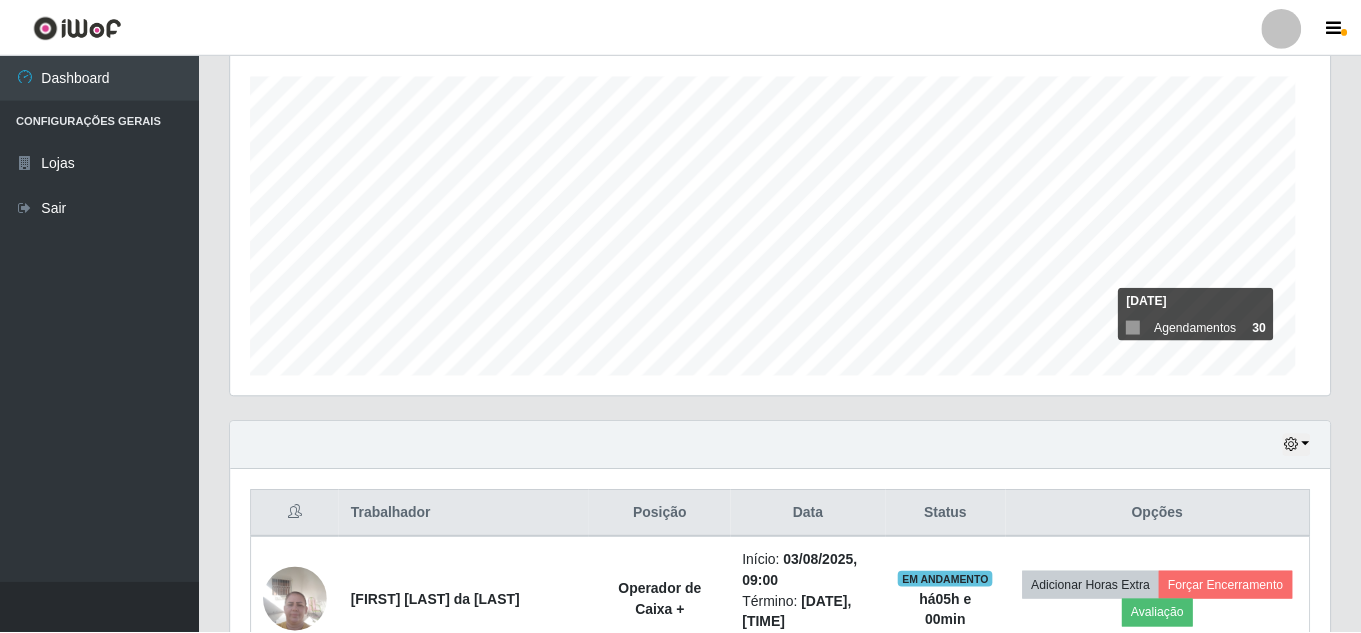 scroll, scrollTop: 999585, scrollLeft: 998901, axis: both 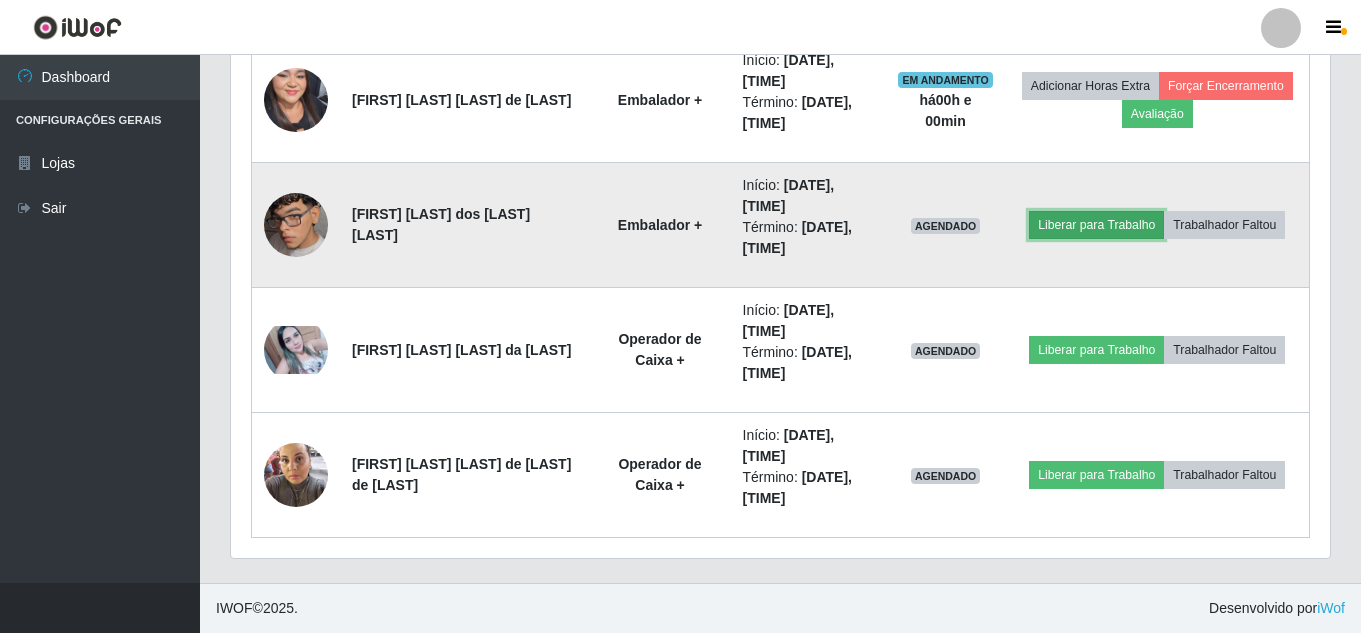 click on "Liberar para Trabalho" at bounding box center [1096, 225] 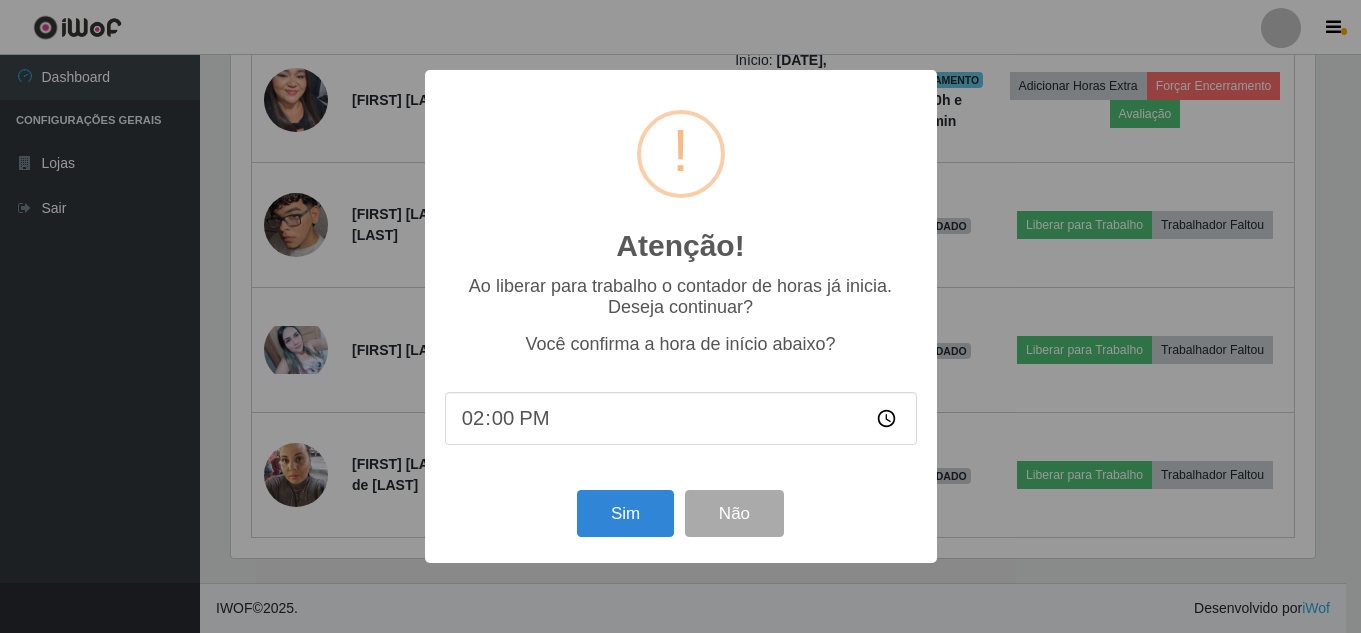 scroll, scrollTop: 999585, scrollLeft: 998911, axis: both 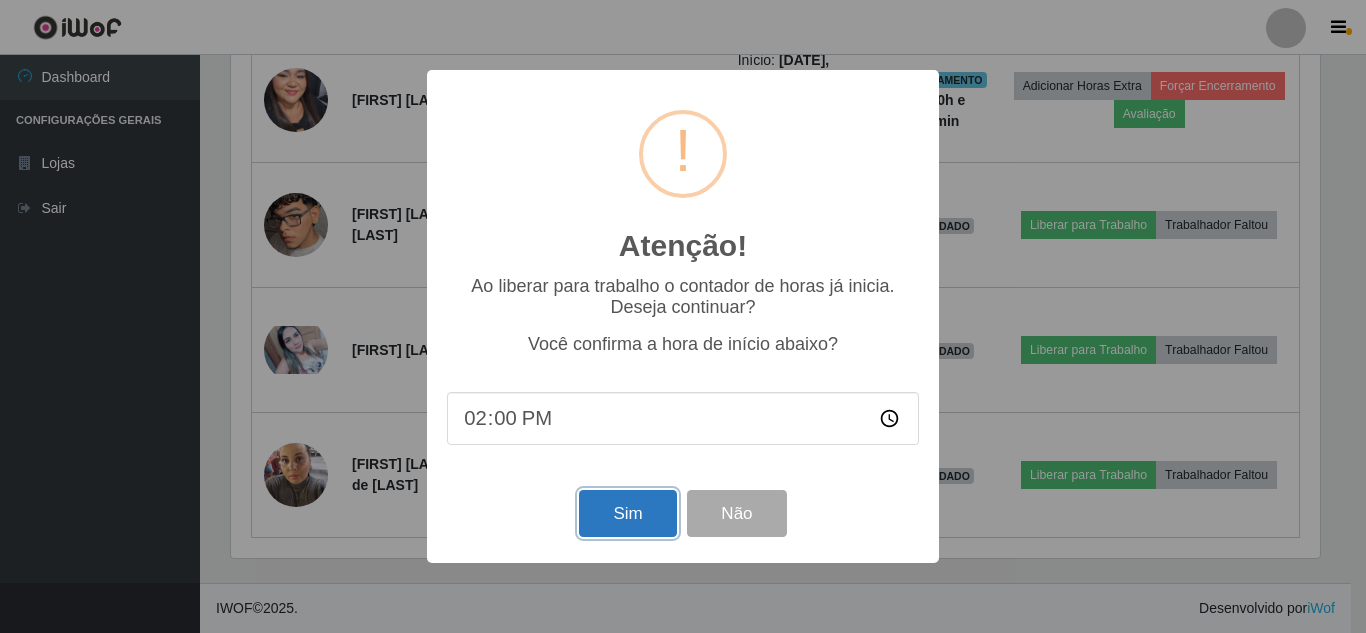 click on "Sim" at bounding box center [627, 513] 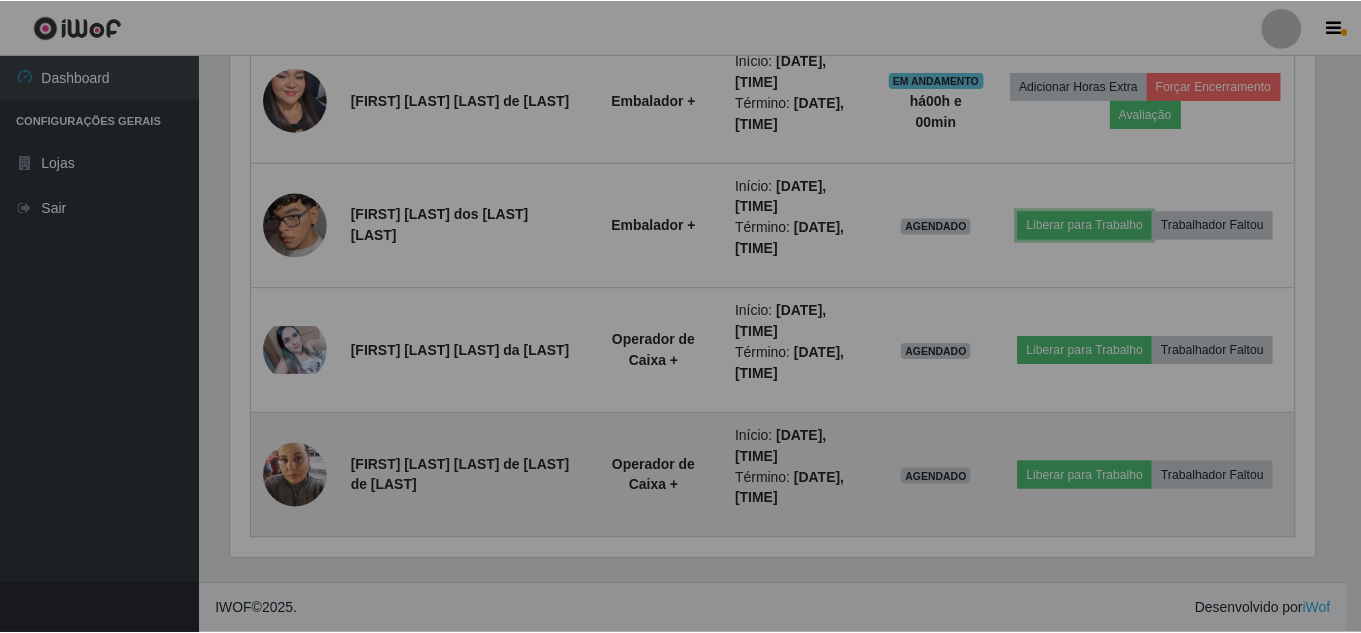 scroll, scrollTop: 999585, scrollLeft: 998901, axis: both 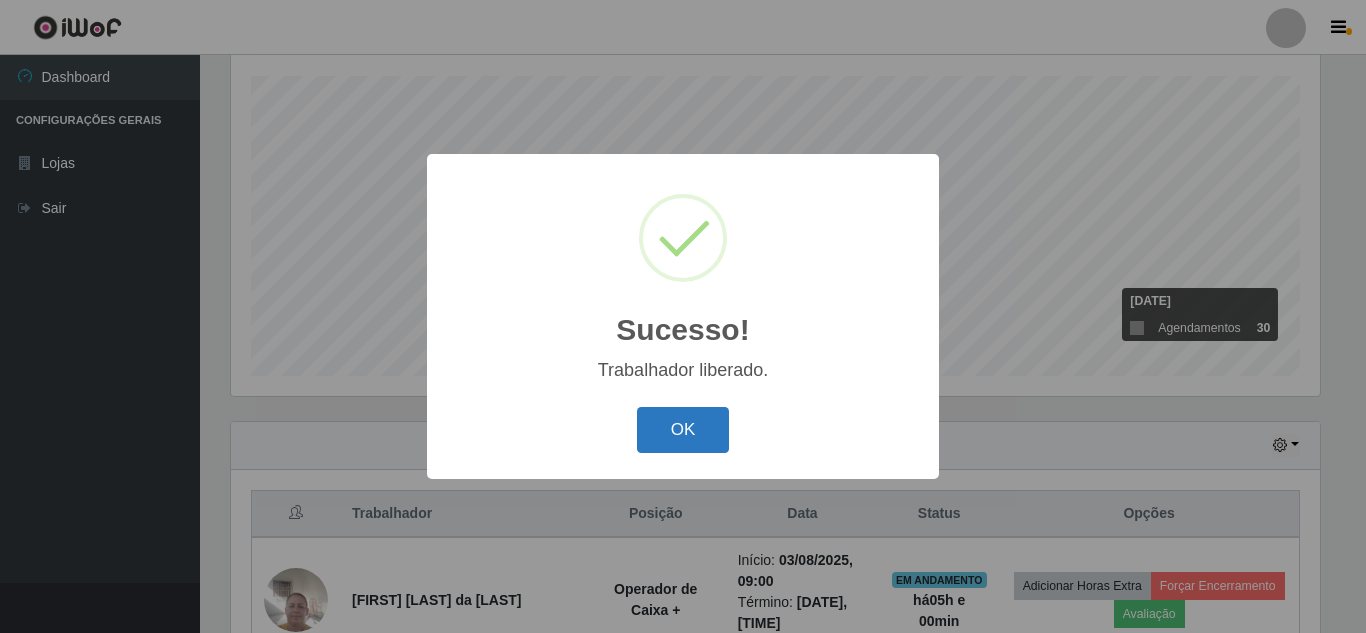 click on "OK" at bounding box center [683, 430] 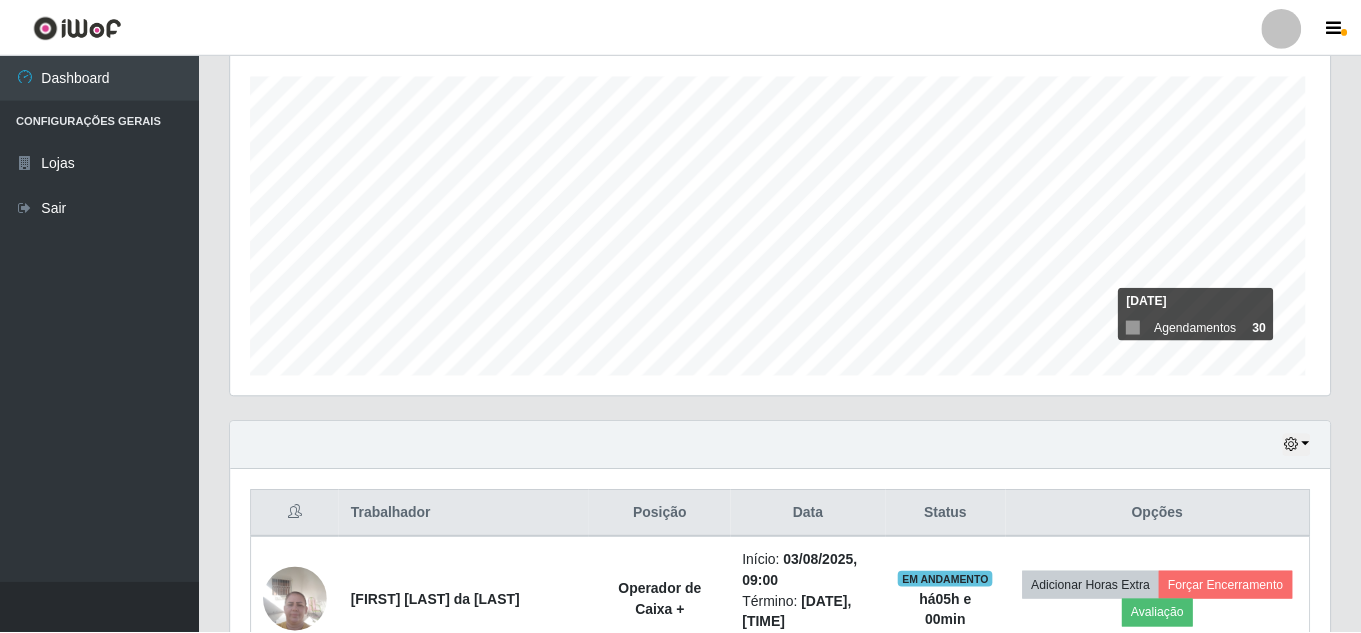 scroll, scrollTop: 999585, scrollLeft: 998901, axis: both 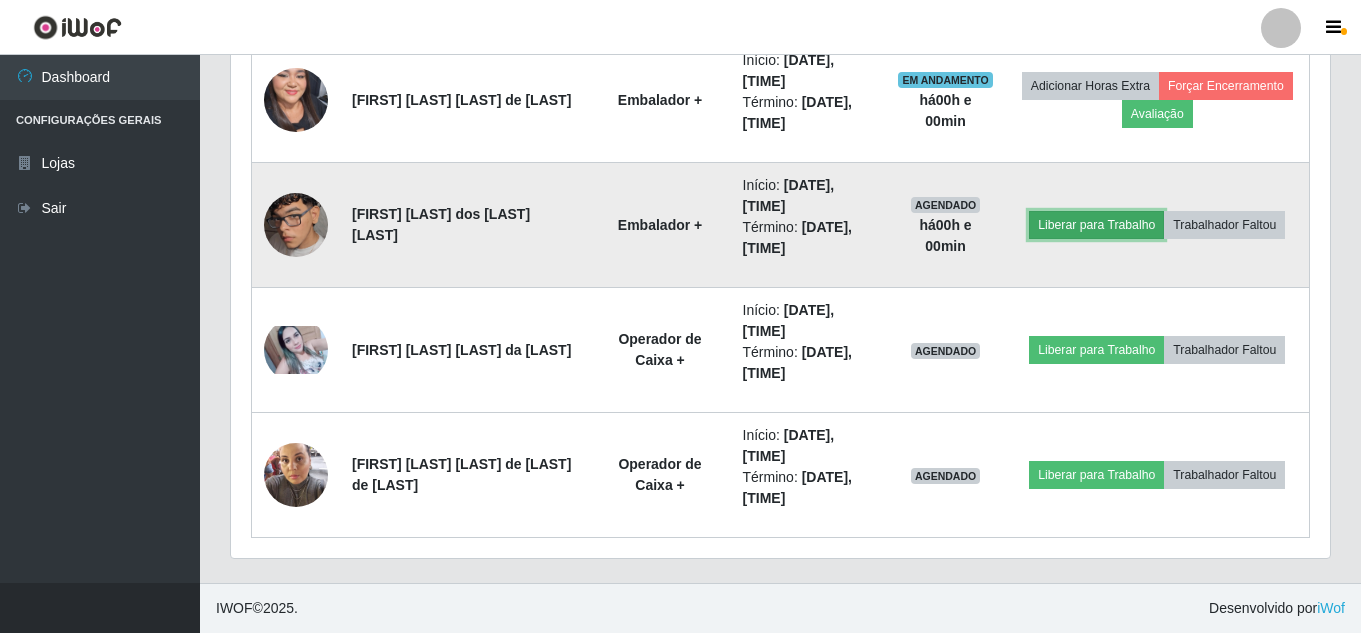 click on "Liberar para Trabalho" at bounding box center (1096, 225) 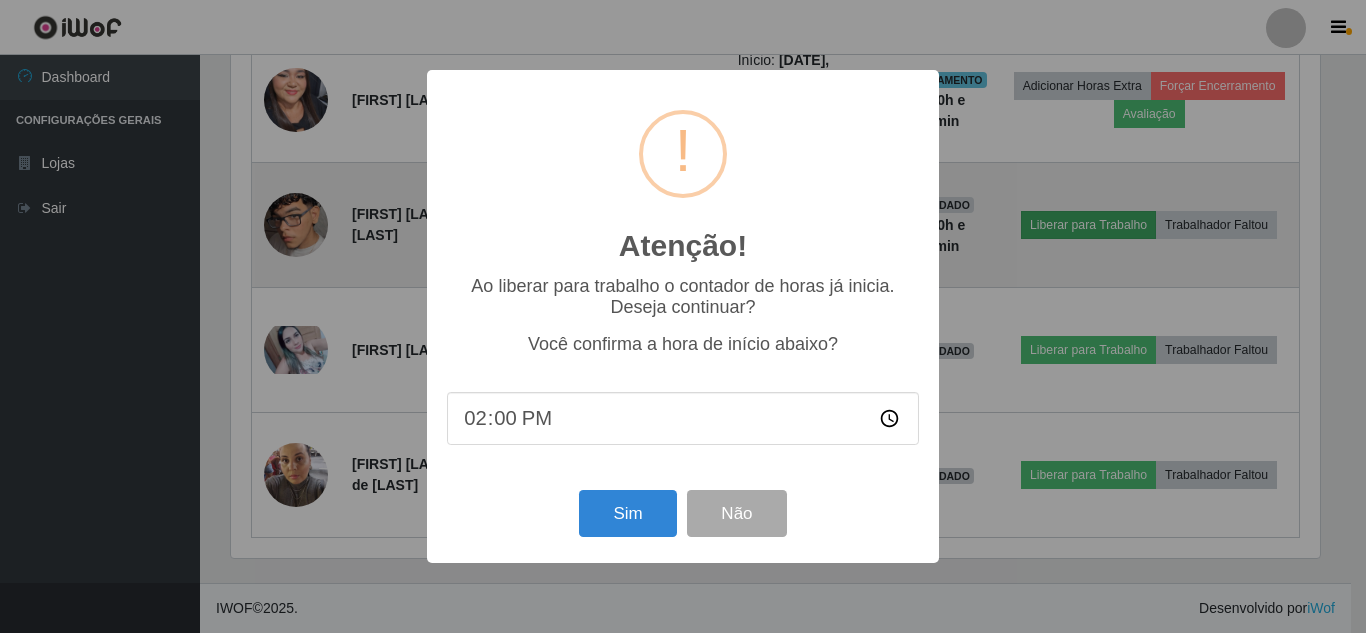 scroll, scrollTop: 999585, scrollLeft: 998911, axis: both 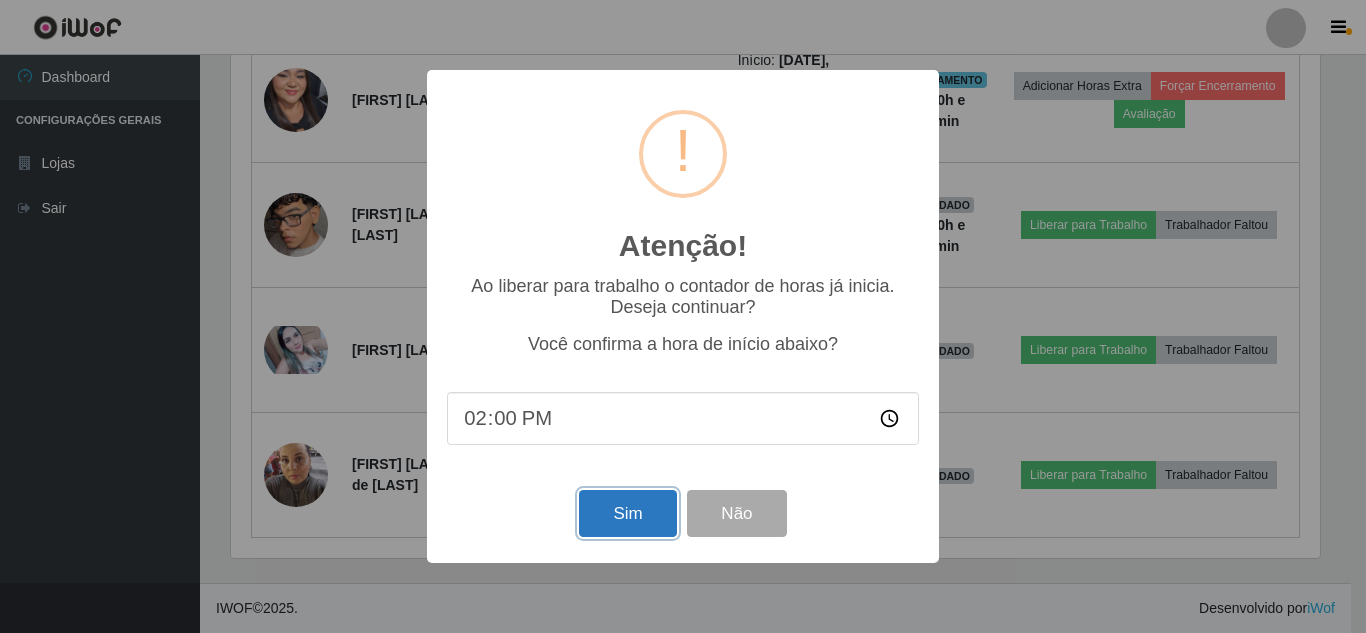 click on "Sim" at bounding box center (627, 513) 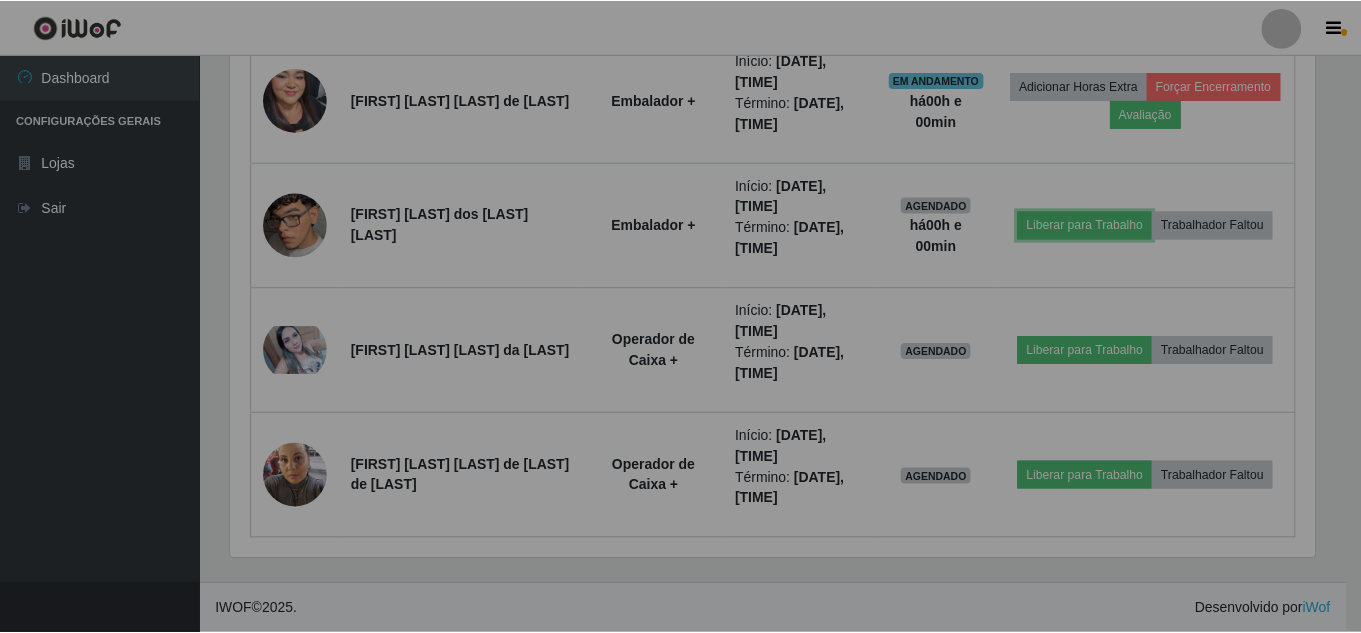 scroll, scrollTop: 999585, scrollLeft: 998901, axis: both 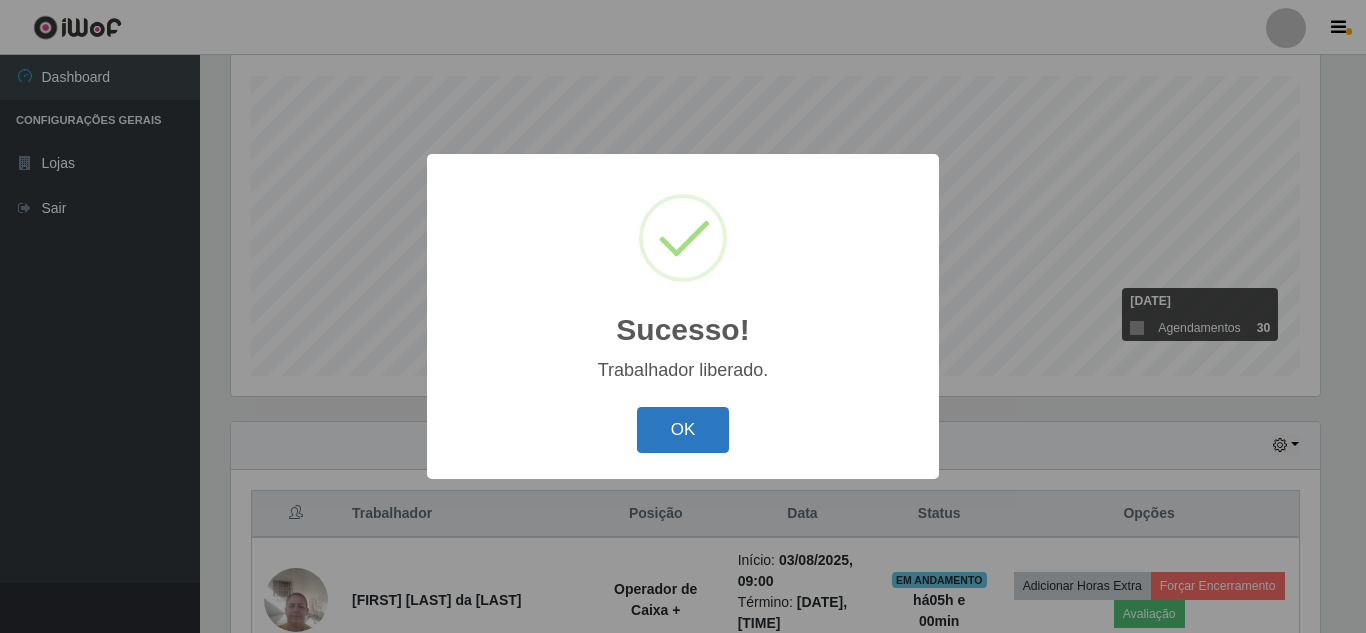 click on "OK" at bounding box center [683, 430] 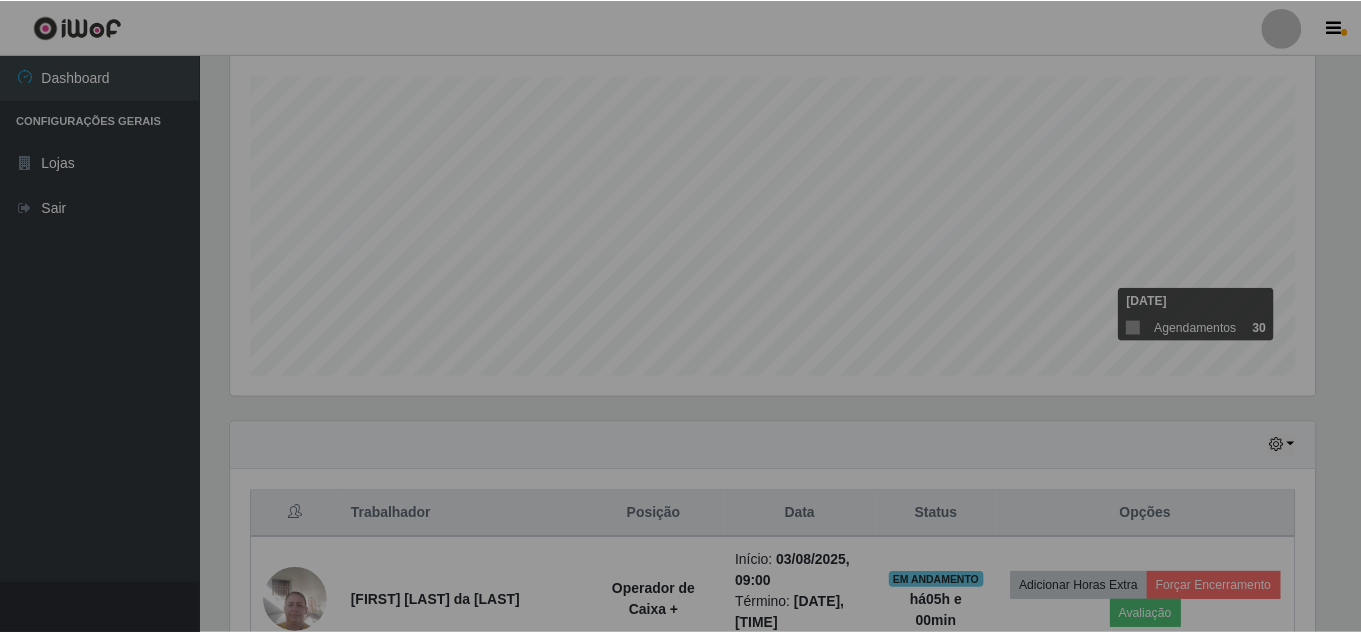 scroll 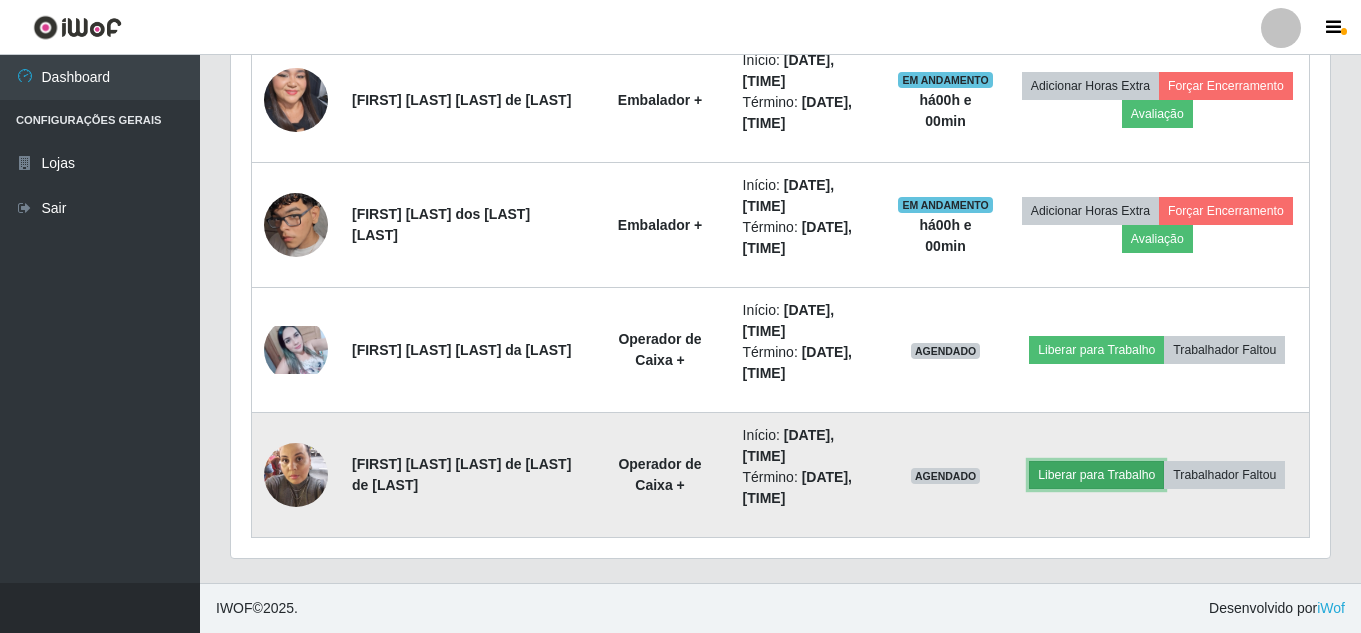 click on "Liberar para Trabalho" at bounding box center (1096, 475) 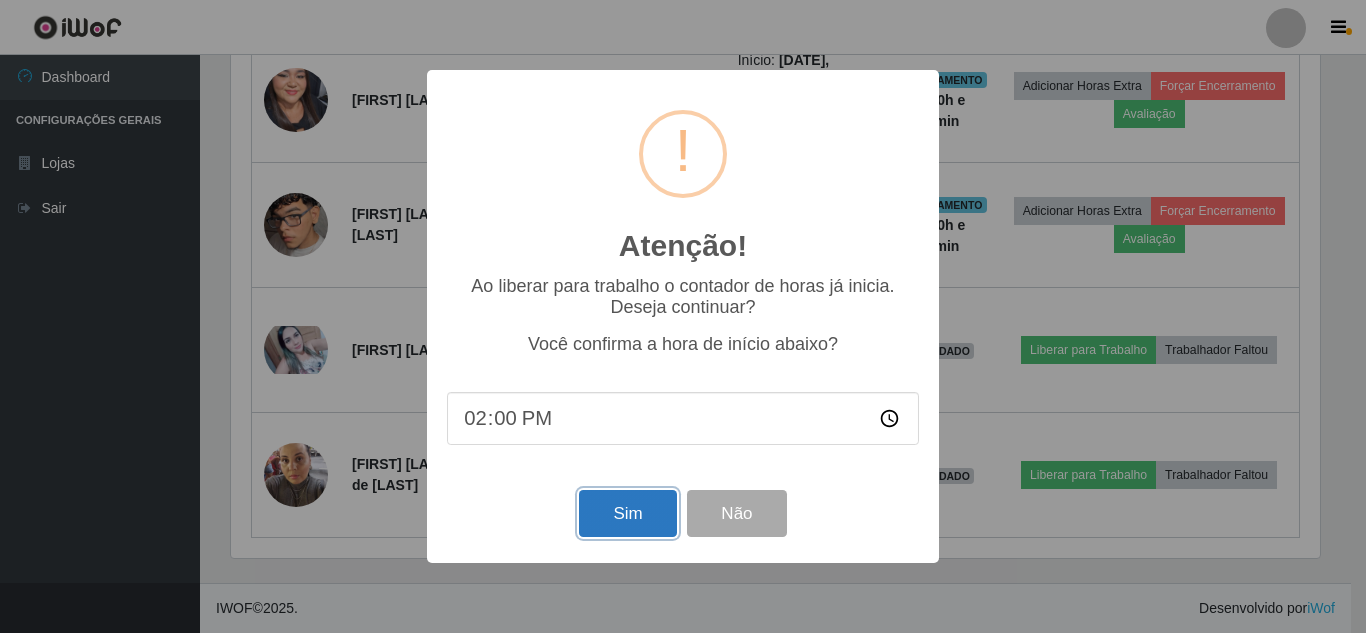 click on "Sim" at bounding box center [627, 513] 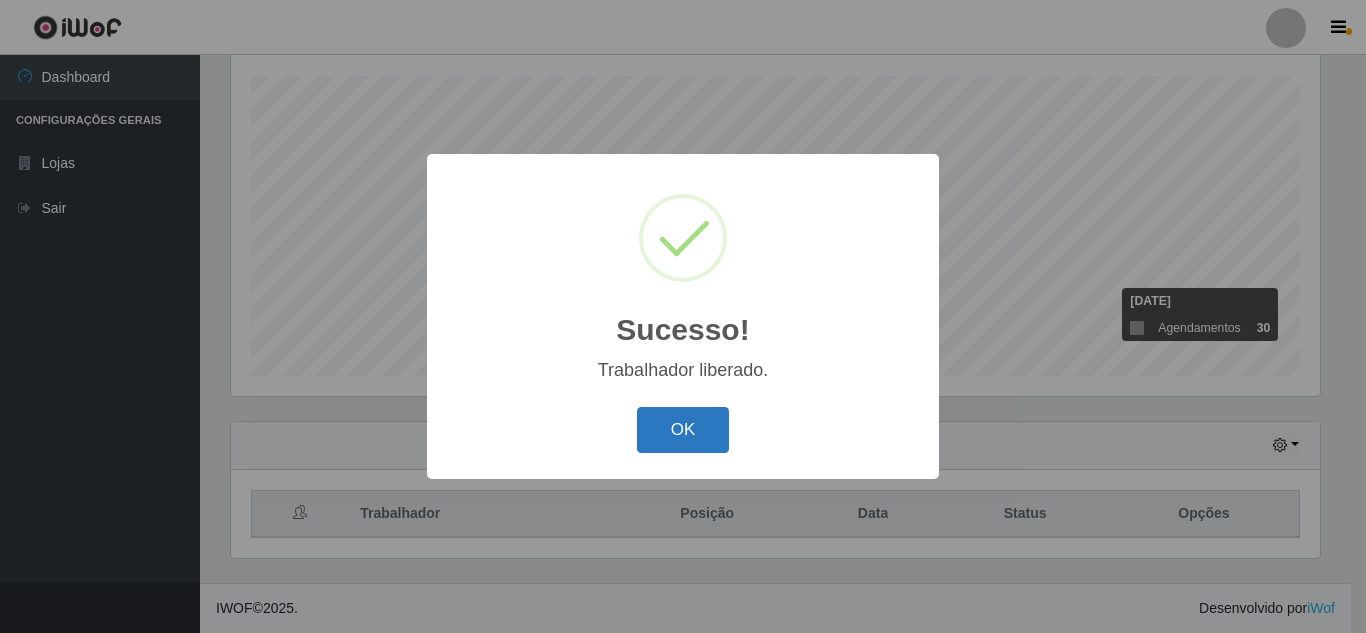 click on "OK" at bounding box center [683, 430] 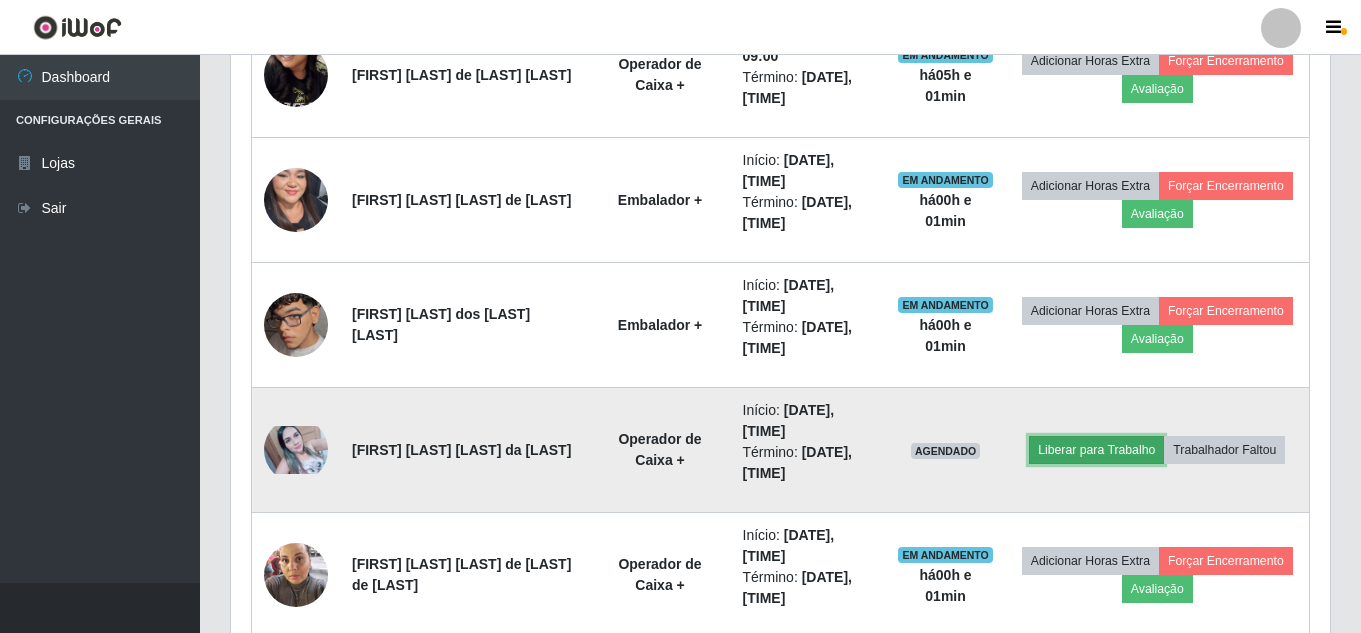click on "Liberar para Trabalho" at bounding box center (1096, 450) 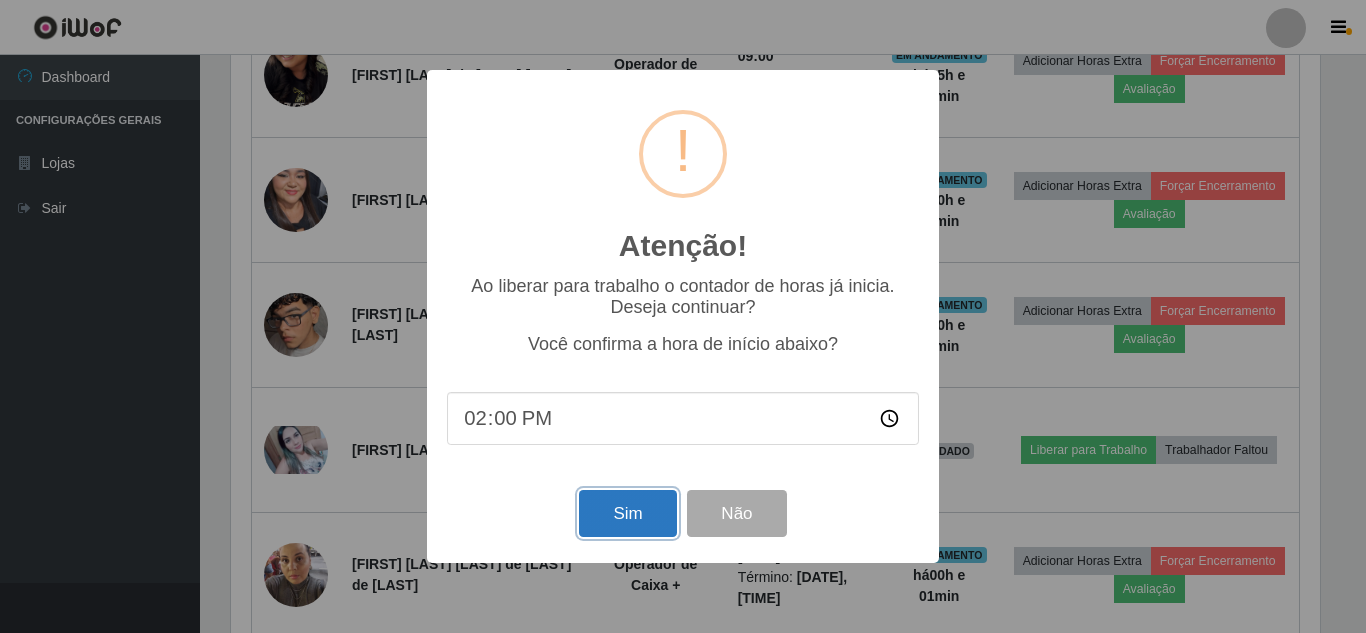 click on "Sim" at bounding box center [627, 513] 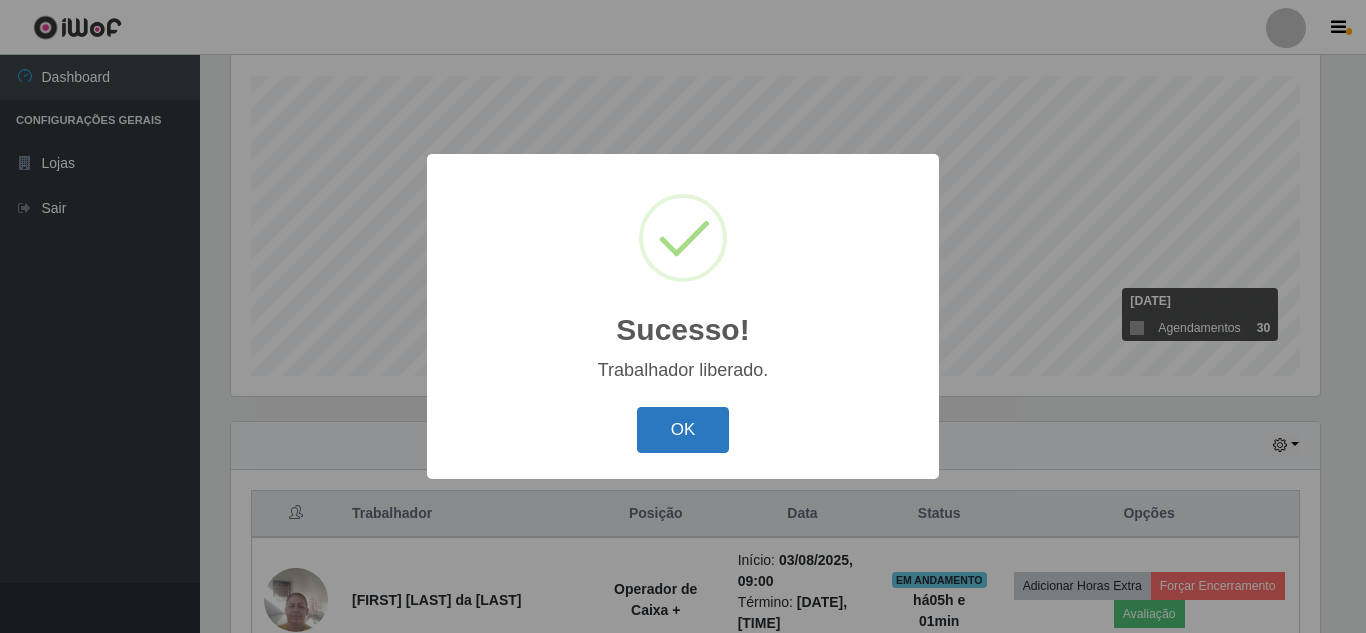 click on "OK" at bounding box center (683, 430) 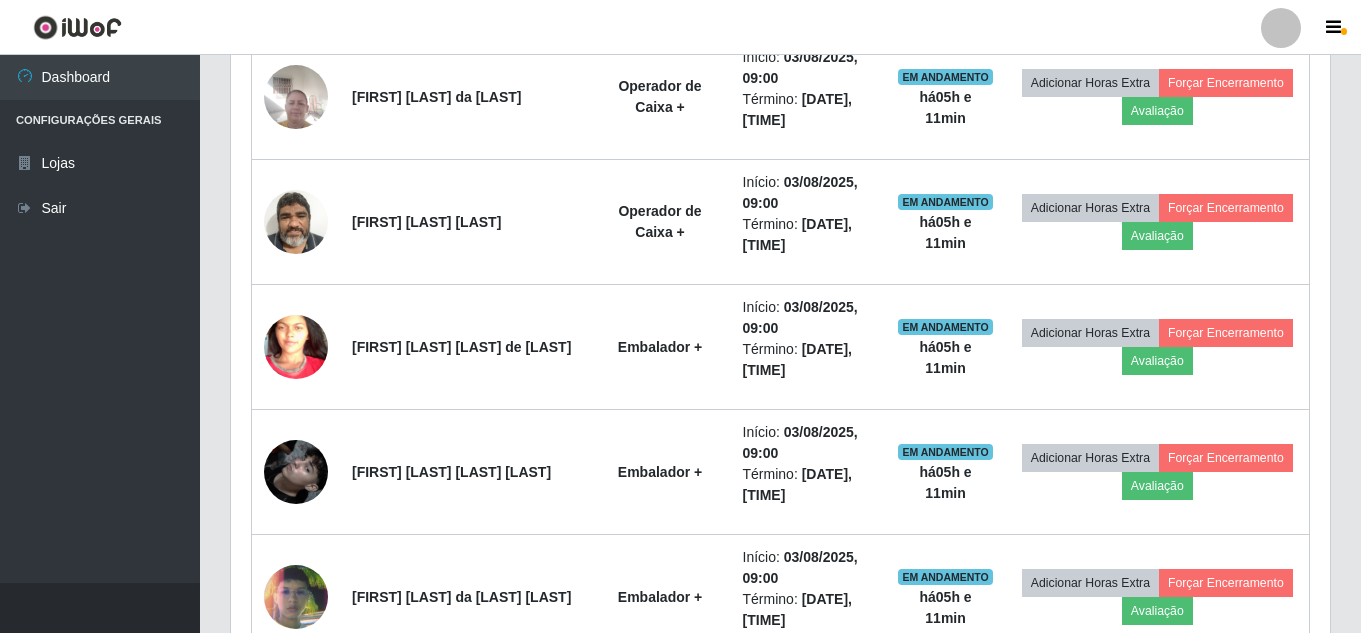 scroll, scrollTop: 539, scrollLeft: 0, axis: vertical 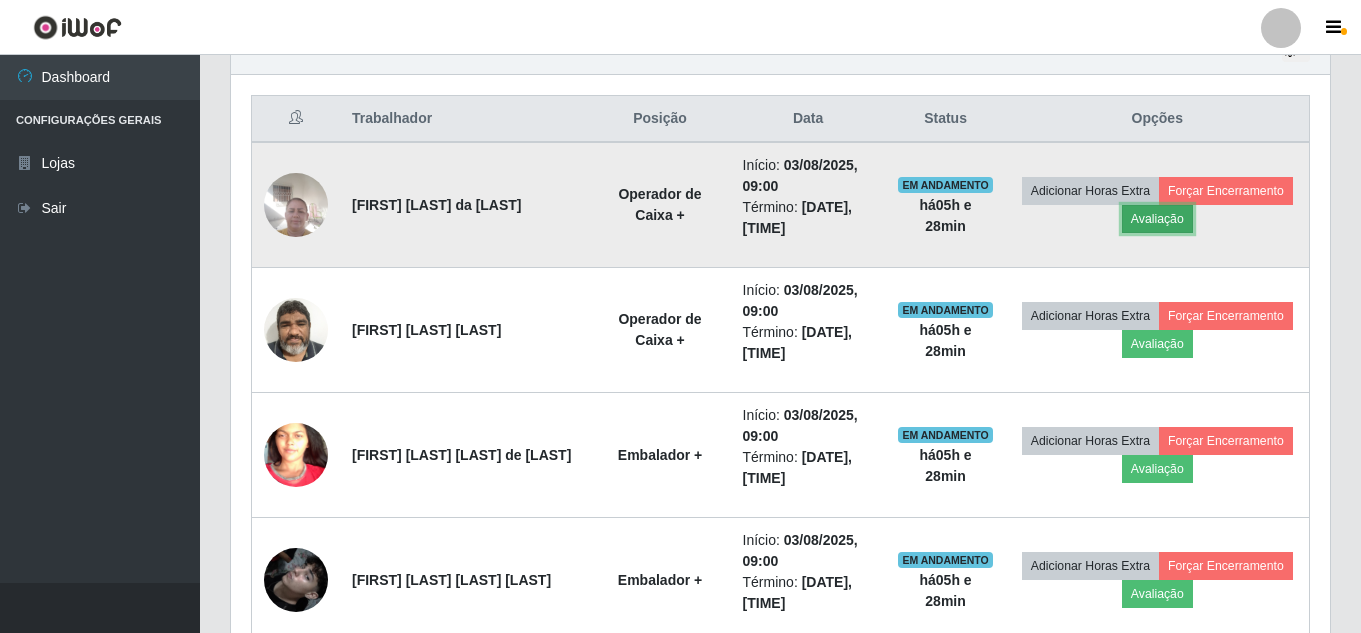 click on "Avaliação" at bounding box center [1157, 219] 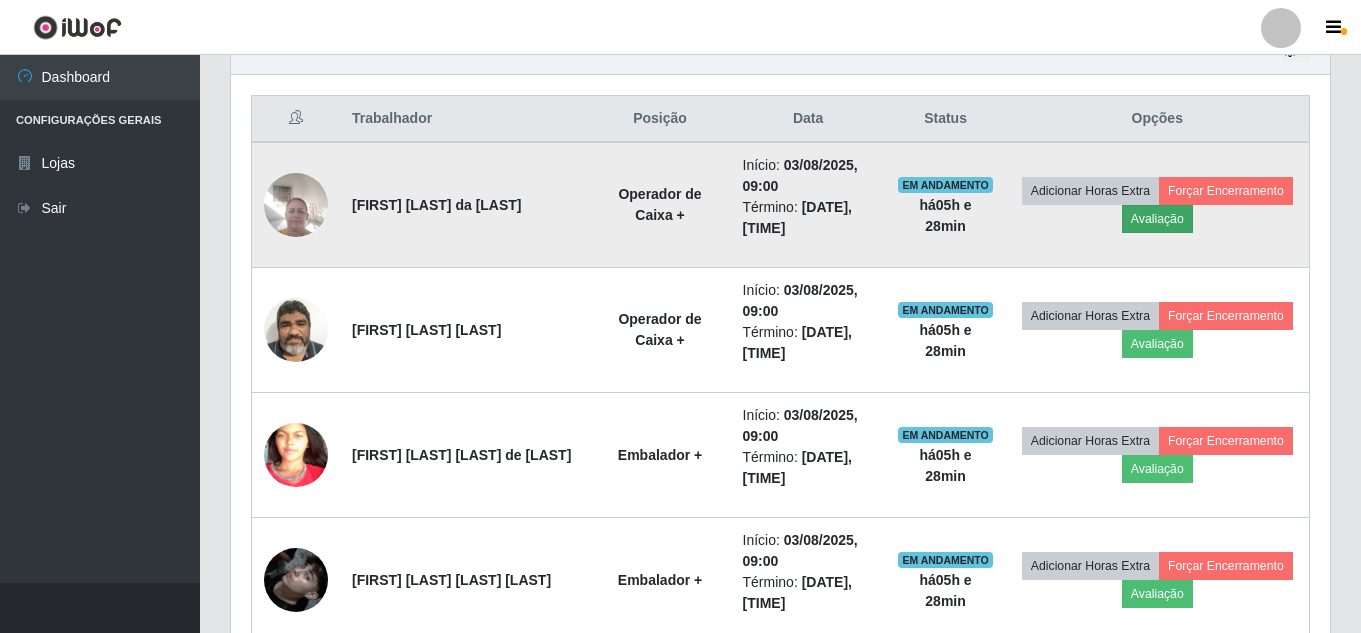 scroll, scrollTop: 999585, scrollLeft: 998911, axis: both 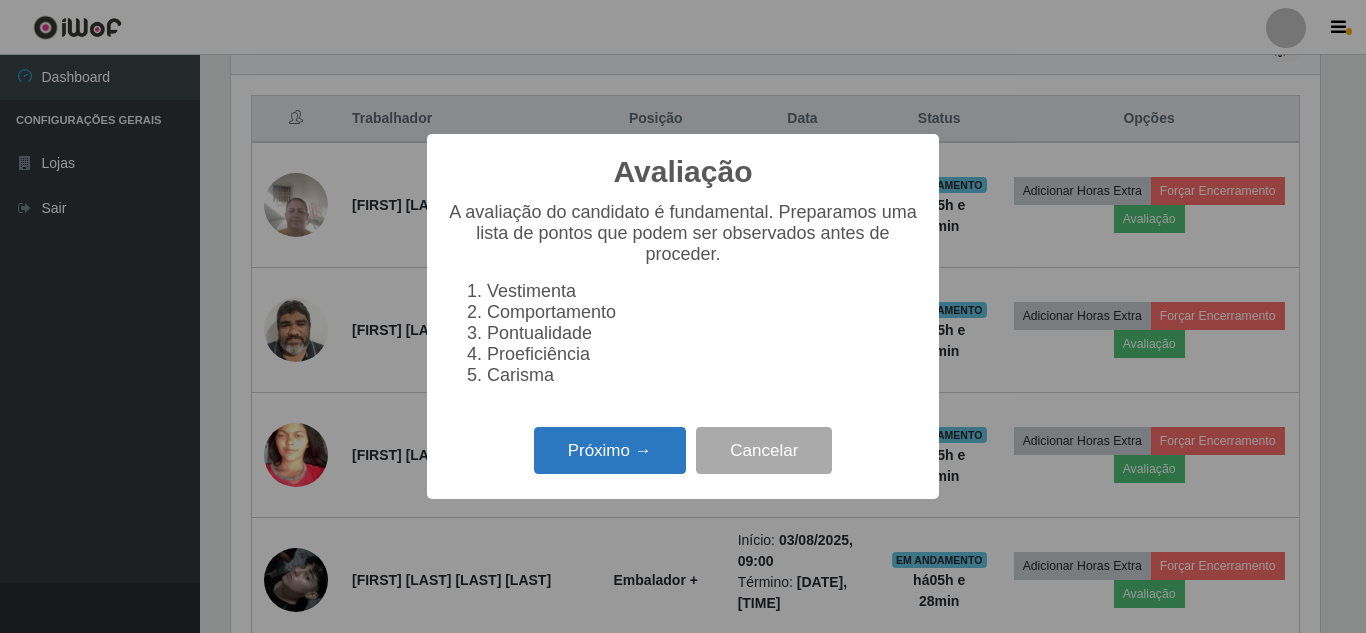 click on "Próximo →" at bounding box center (610, 450) 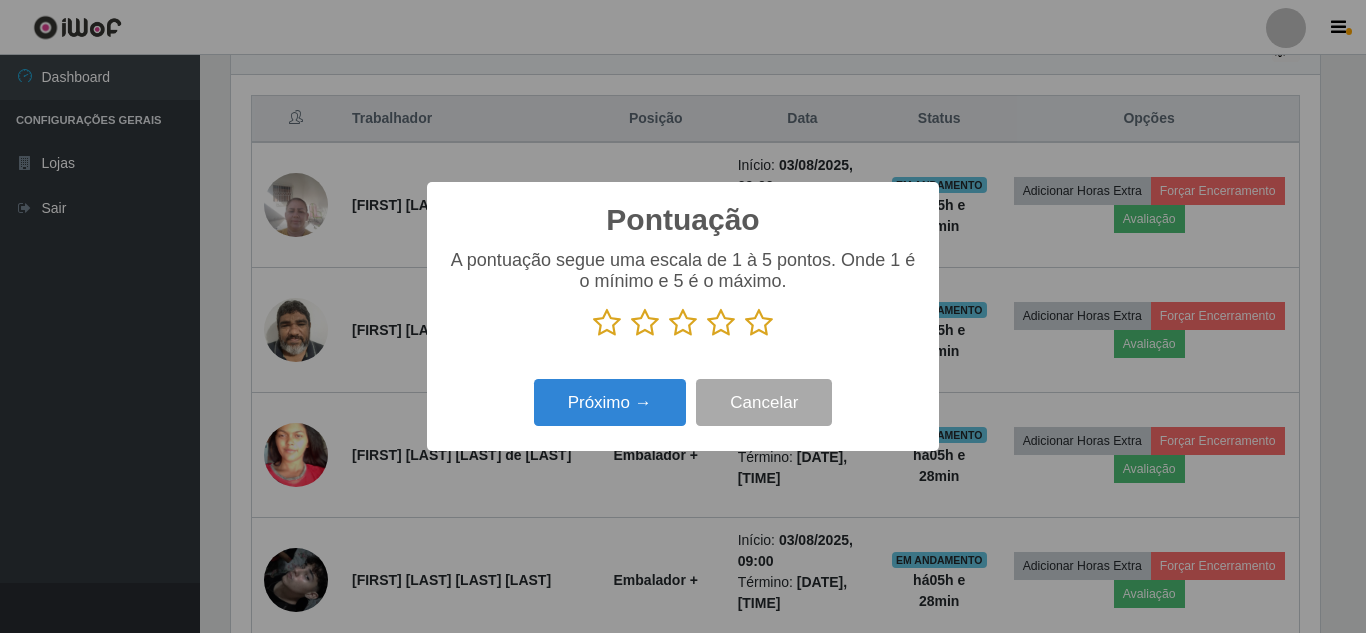 click at bounding box center [759, 323] 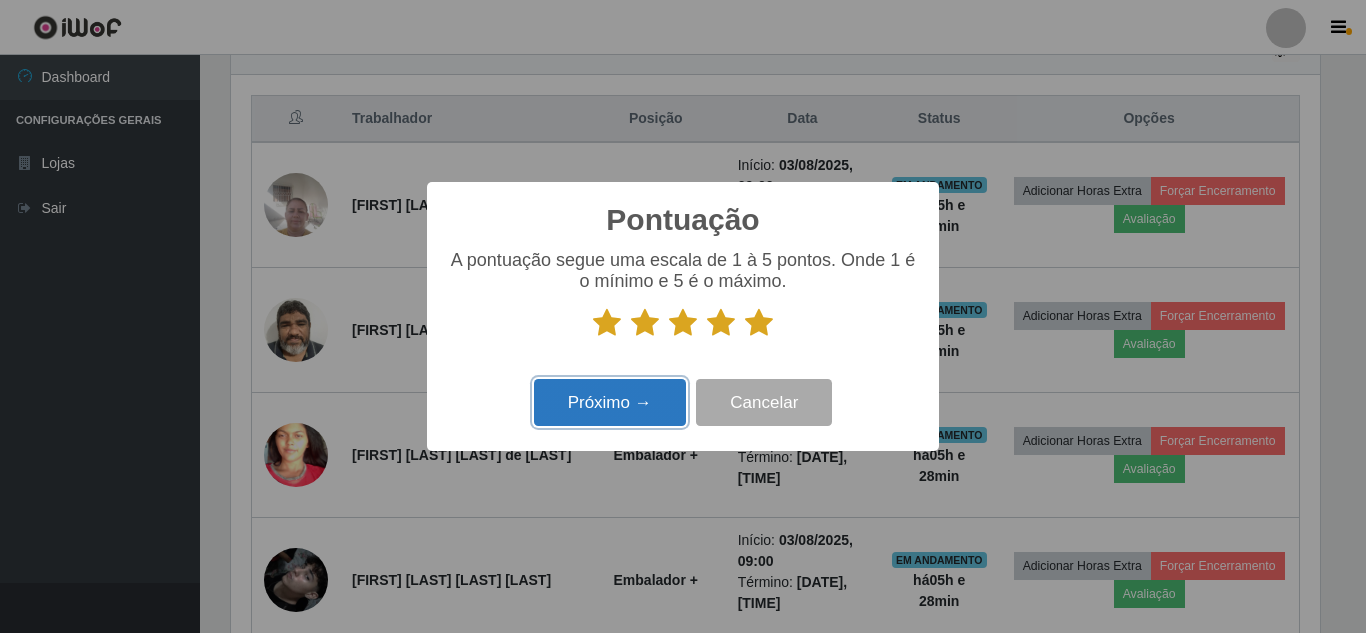 click on "Próximo →" at bounding box center (610, 402) 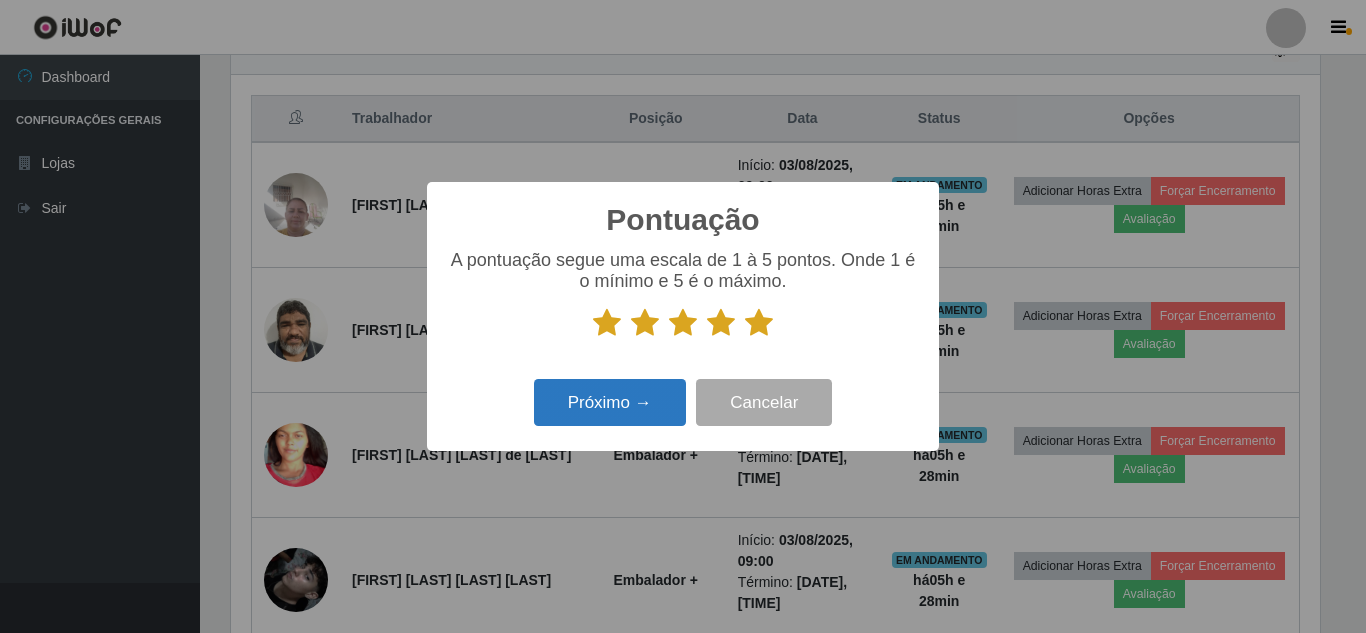scroll, scrollTop: 999585, scrollLeft: 998911, axis: both 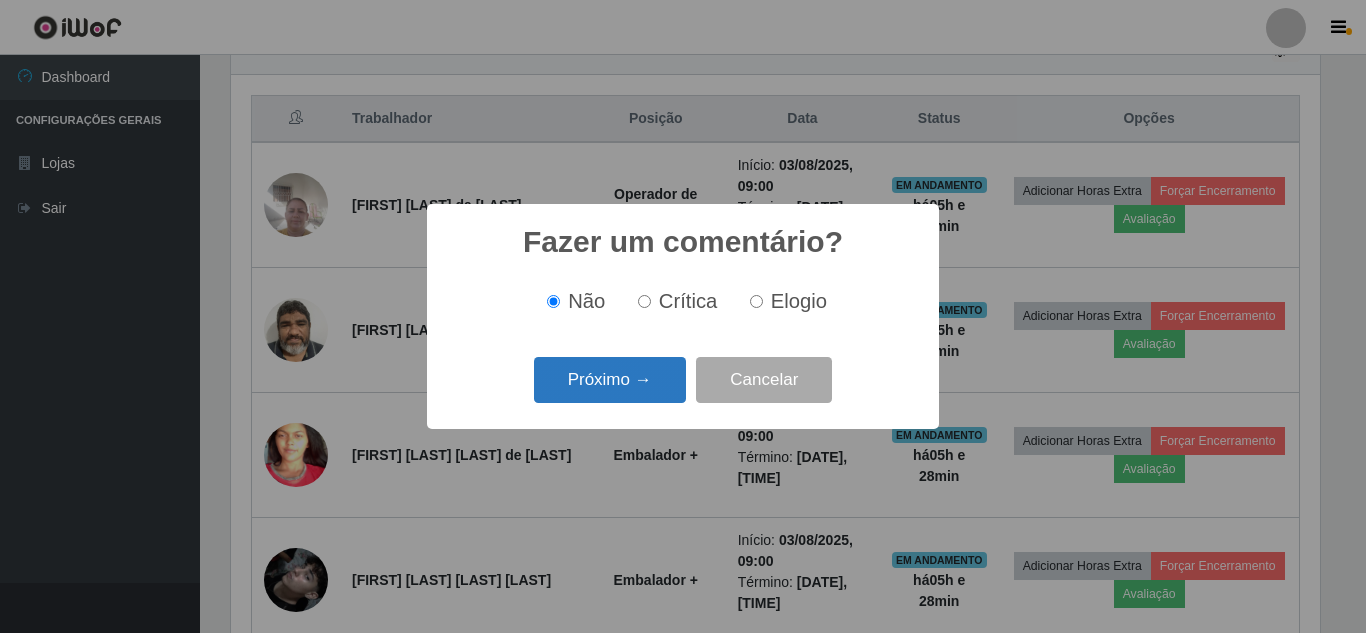 click on "Próximo →" at bounding box center [610, 380] 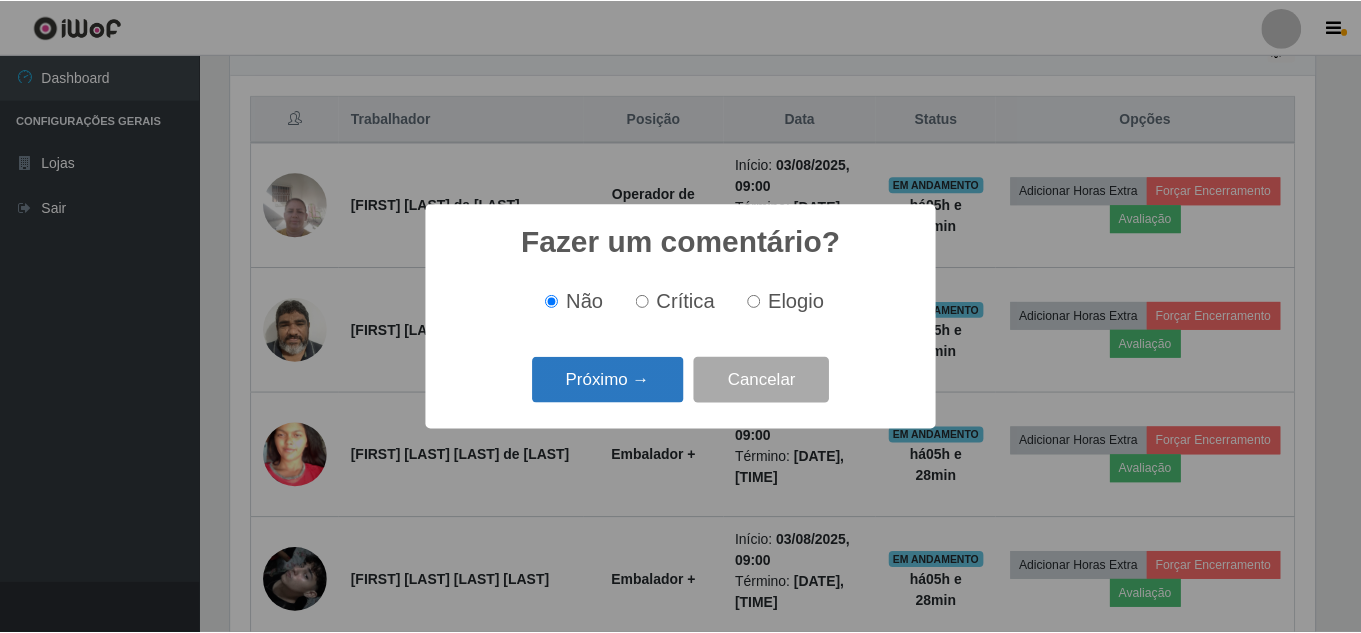 scroll, scrollTop: 999585, scrollLeft: 998911, axis: both 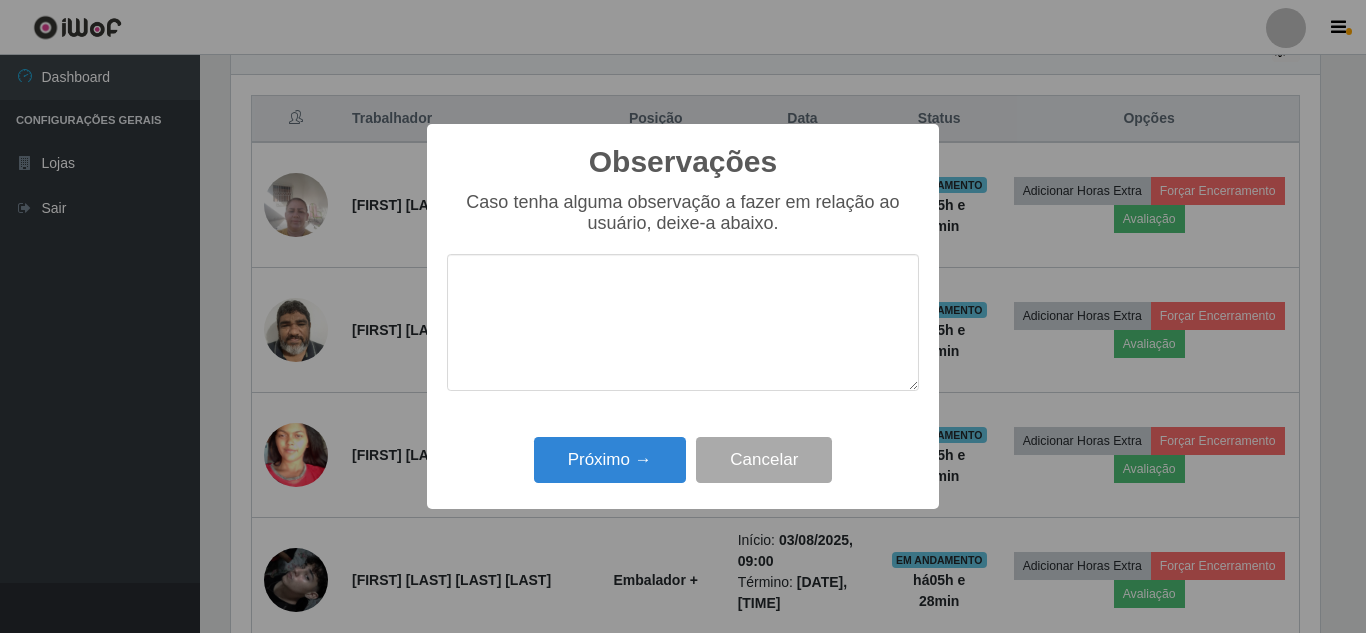 click at bounding box center [683, 322] 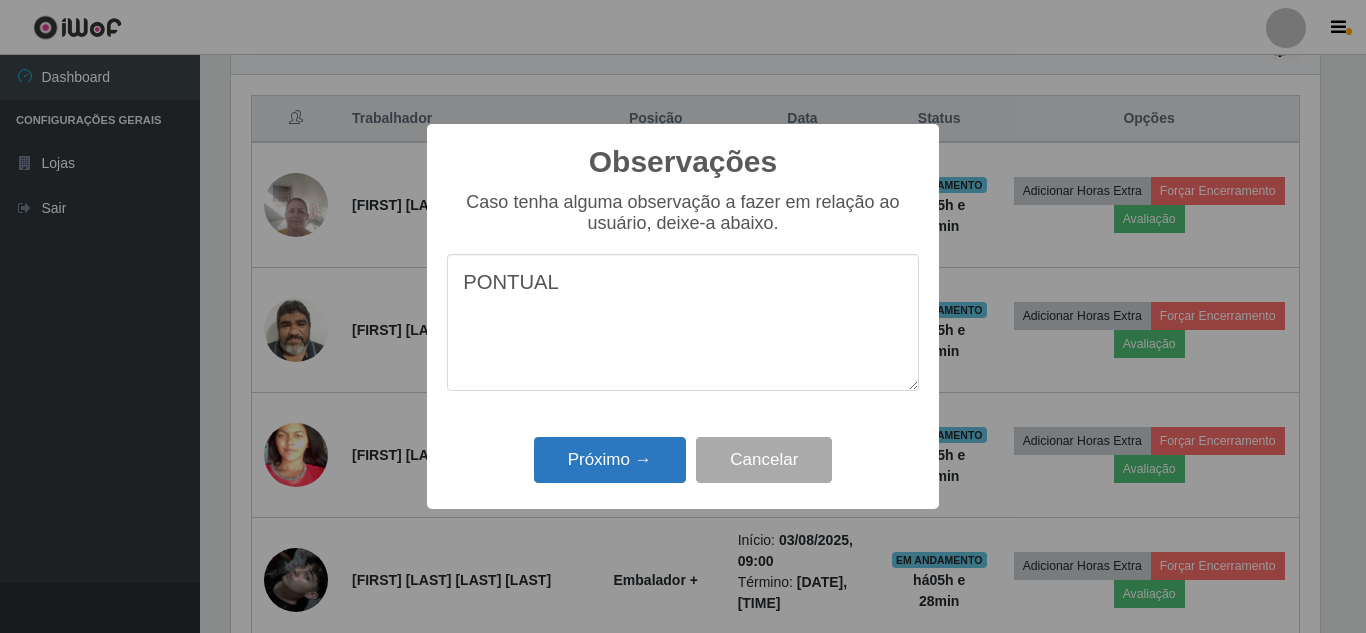 type on "PONTUAL" 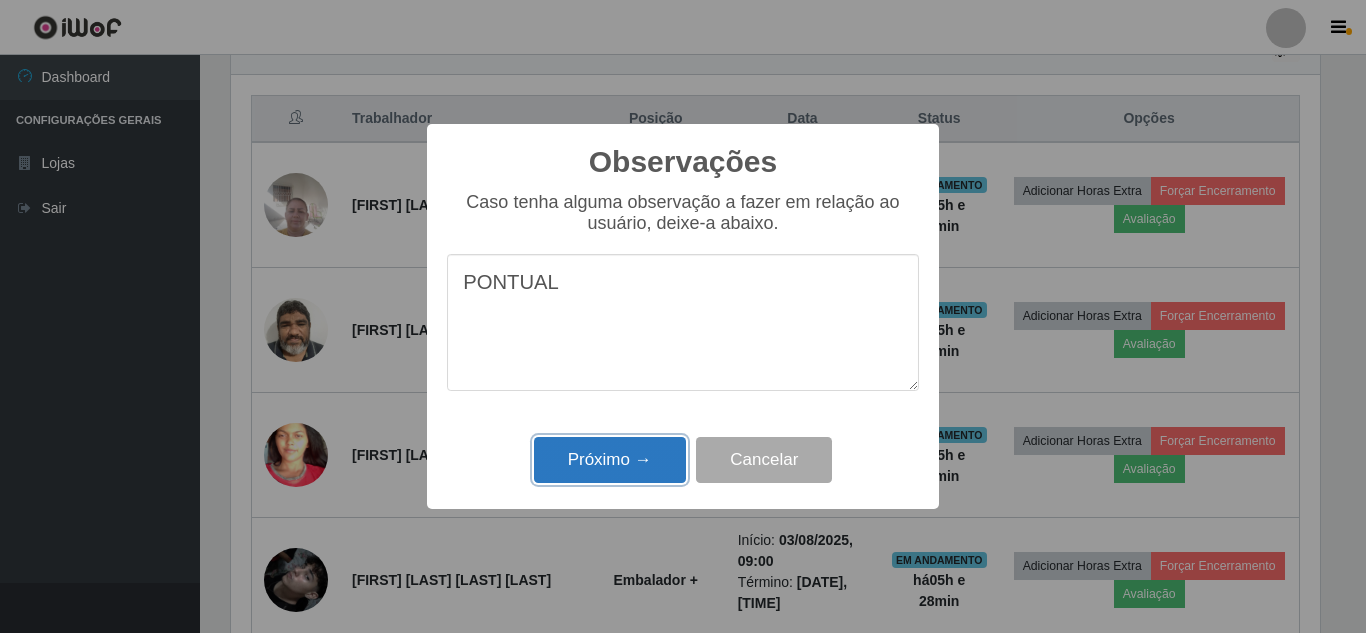 click on "Próximo →" at bounding box center [610, 460] 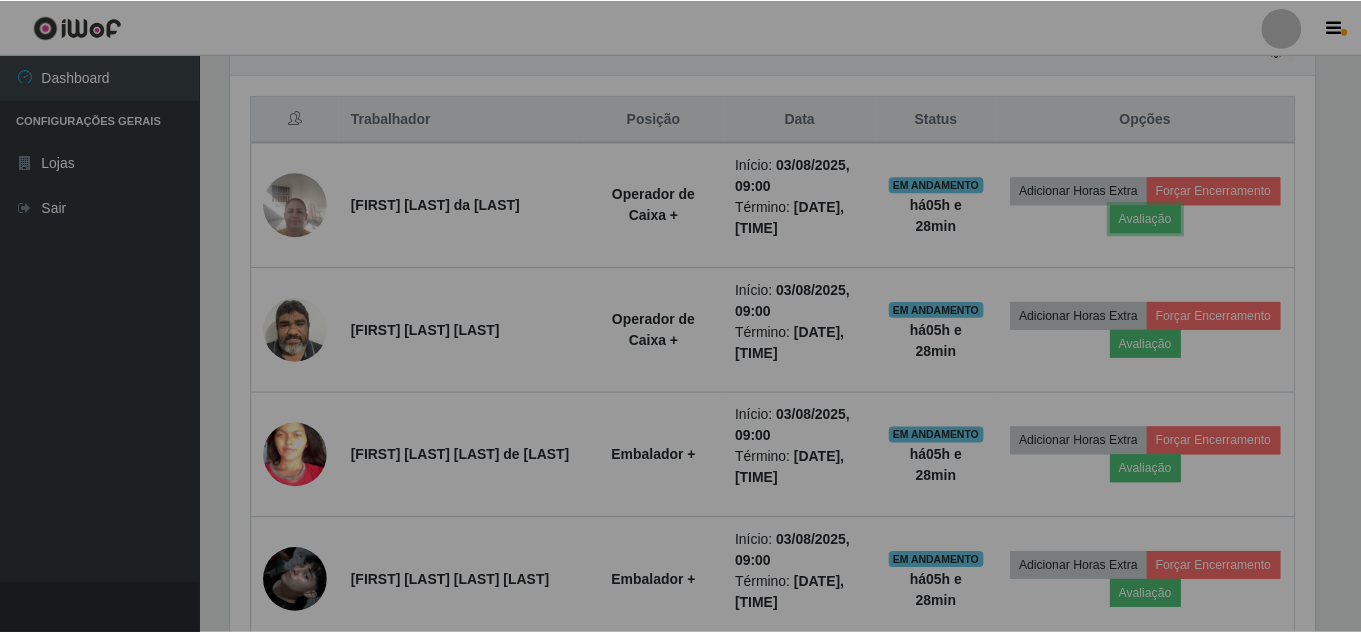 scroll, scrollTop: 999585, scrollLeft: 998901, axis: both 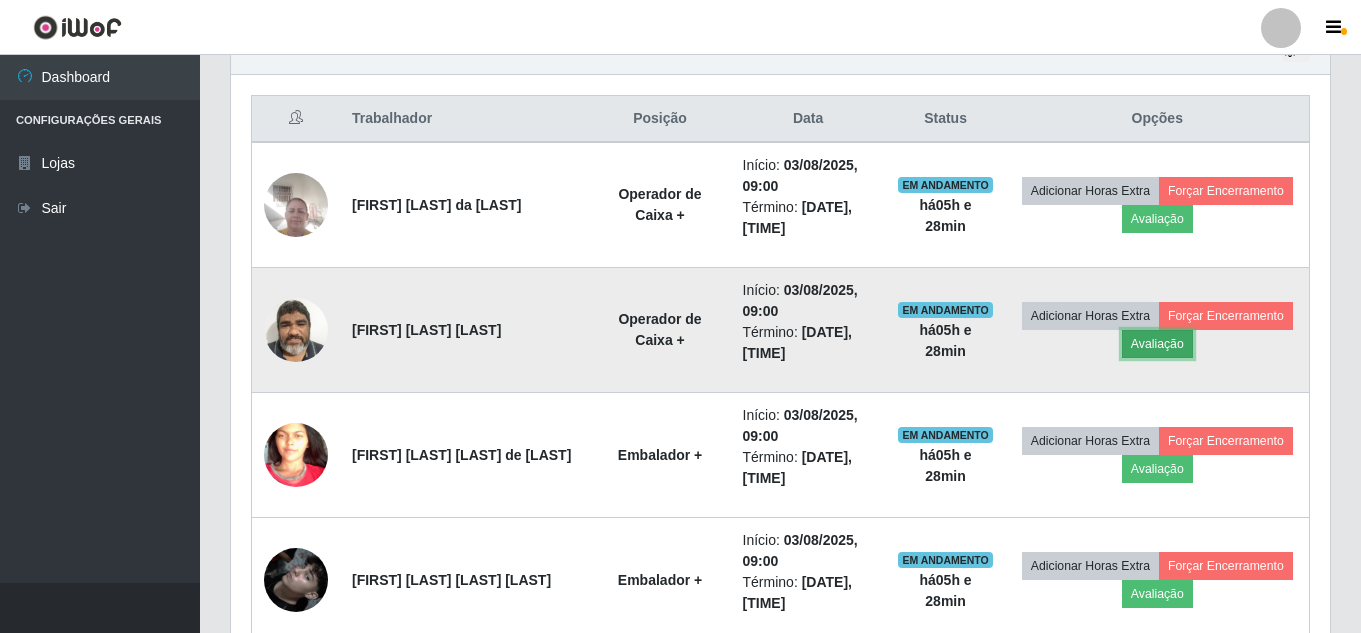 click on "Avaliação" at bounding box center (1157, 344) 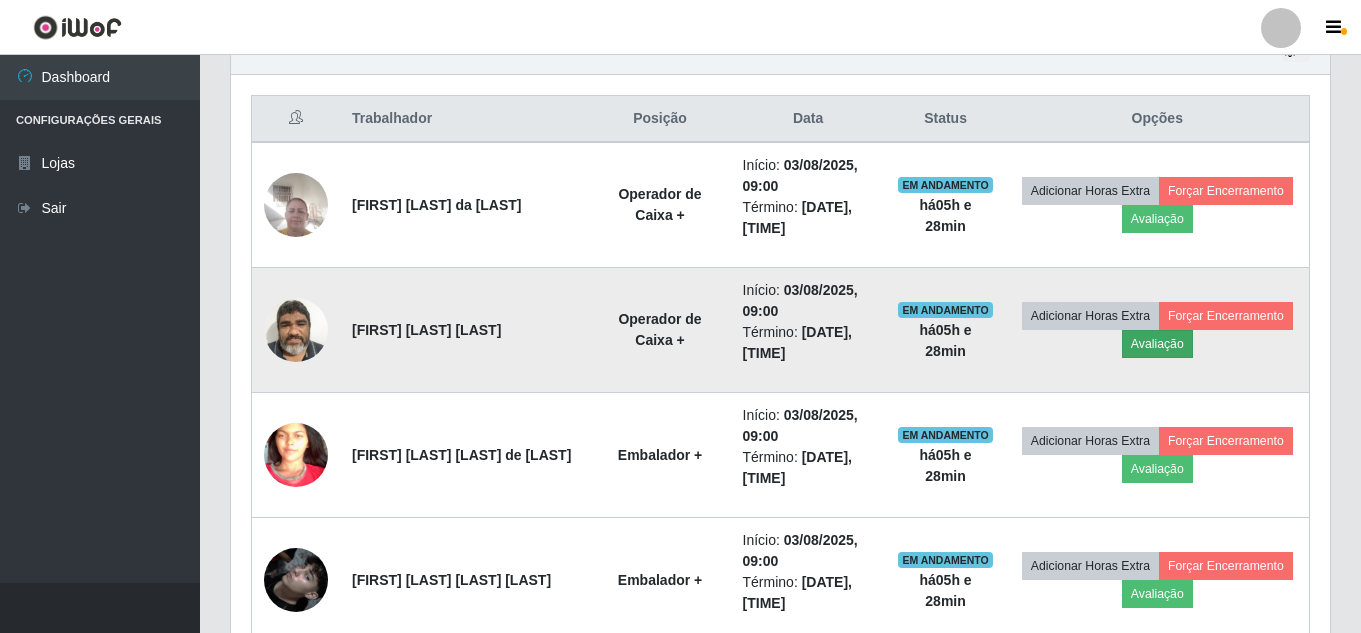 scroll, scrollTop: 999585, scrollLeft: 998911, axis: both 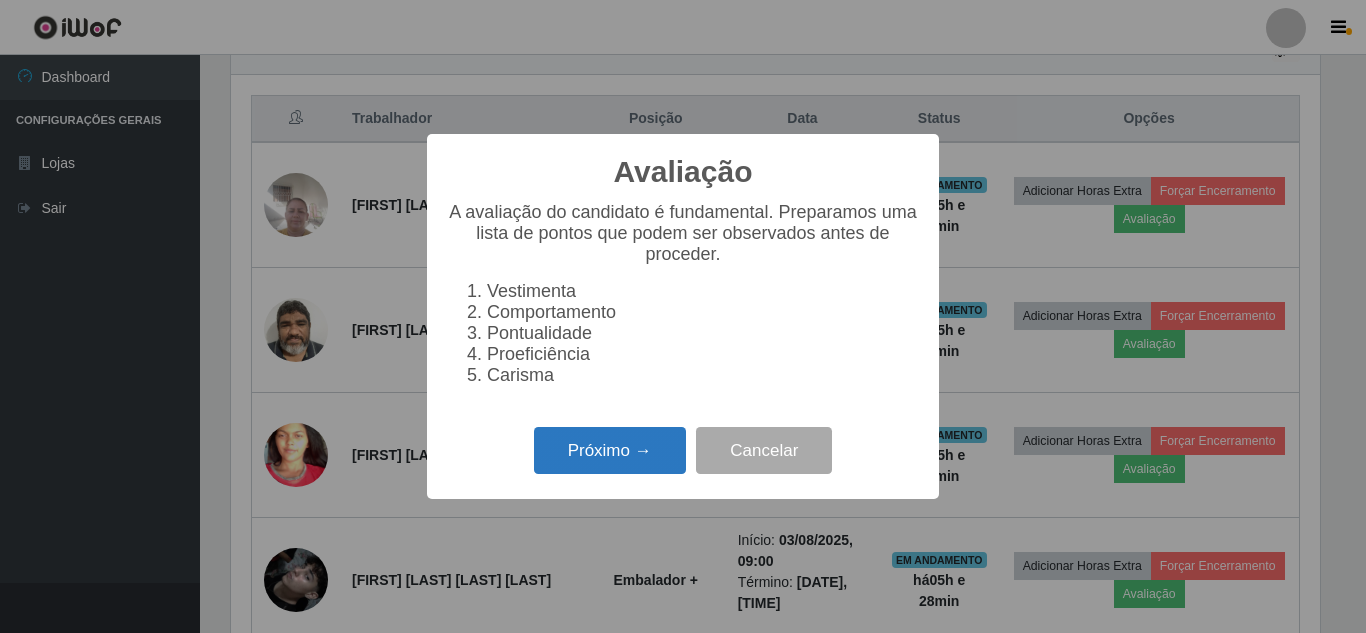 click on "Próximo →" at bounding box center (610, 450) 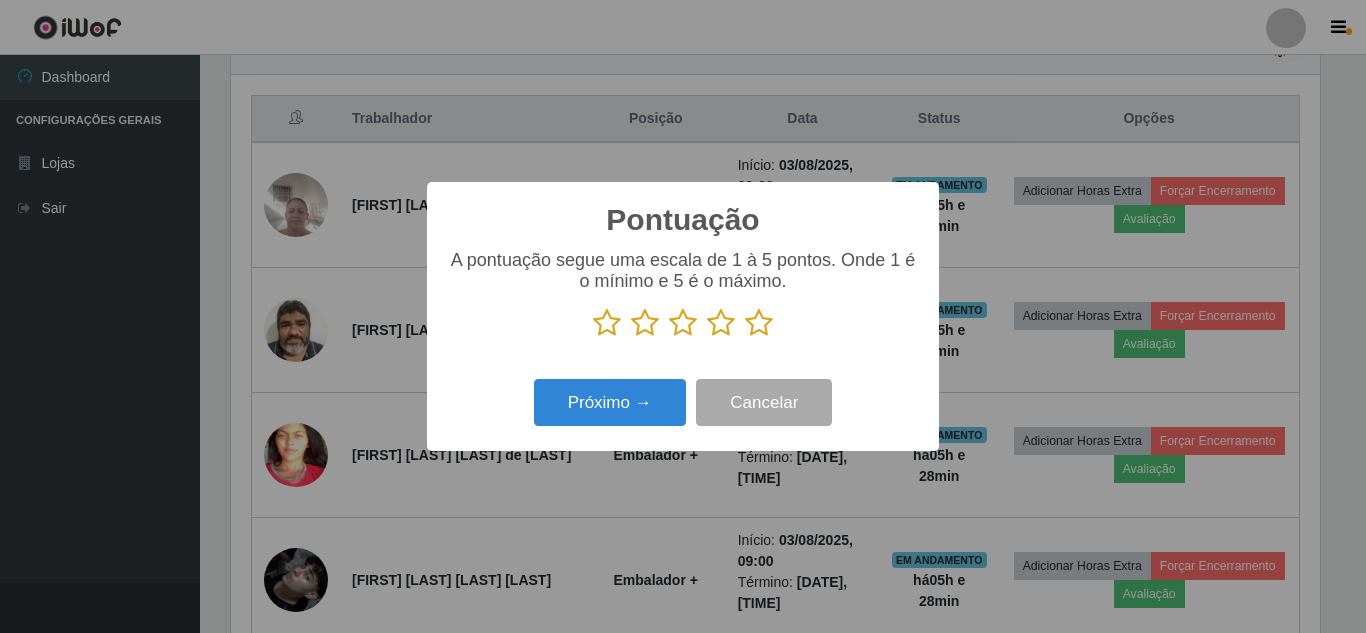 scroll, scrollTop: 999585, scrollLeft: 998911, axis: both 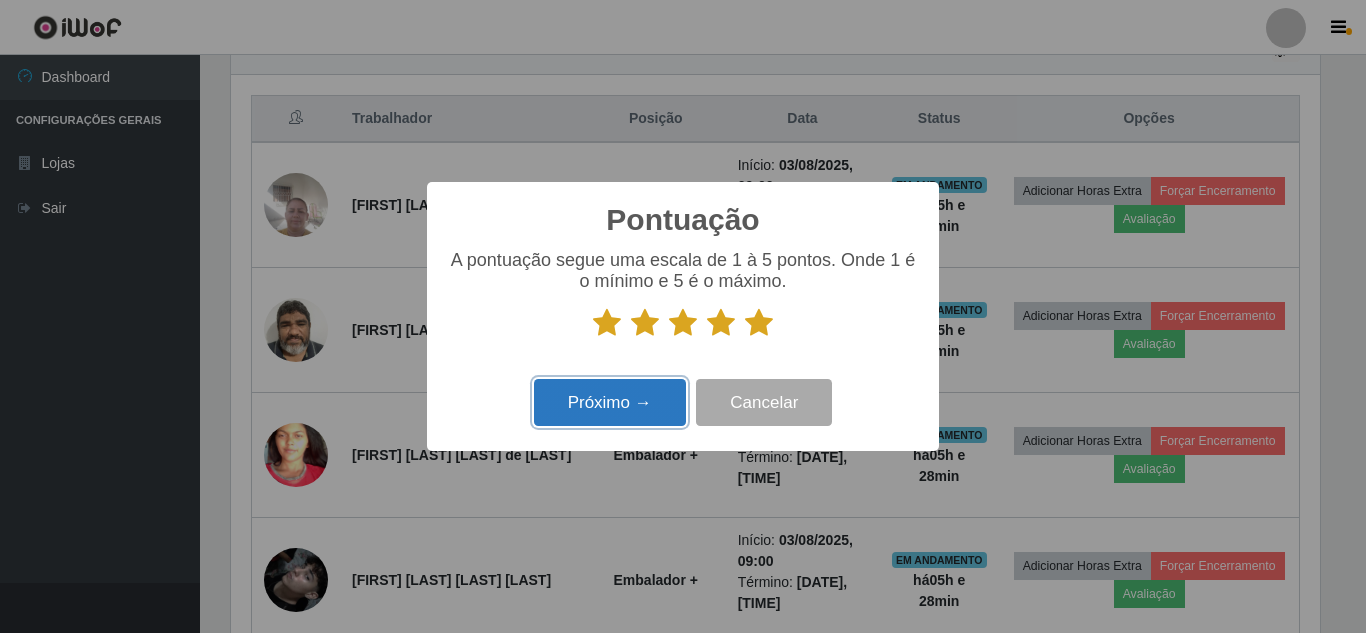 click on "Próximo →" at bounding box center (610, 402) 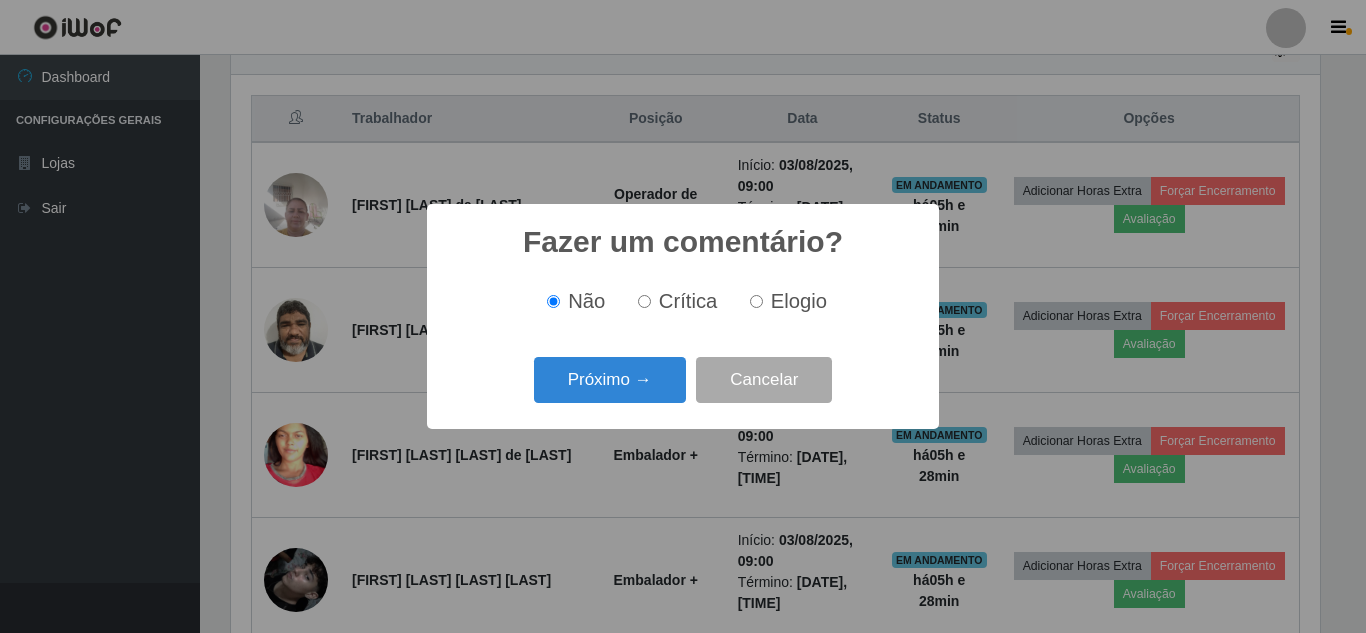 scroll, scrollTop: 999585, scrollLeft: 998911, axis: both 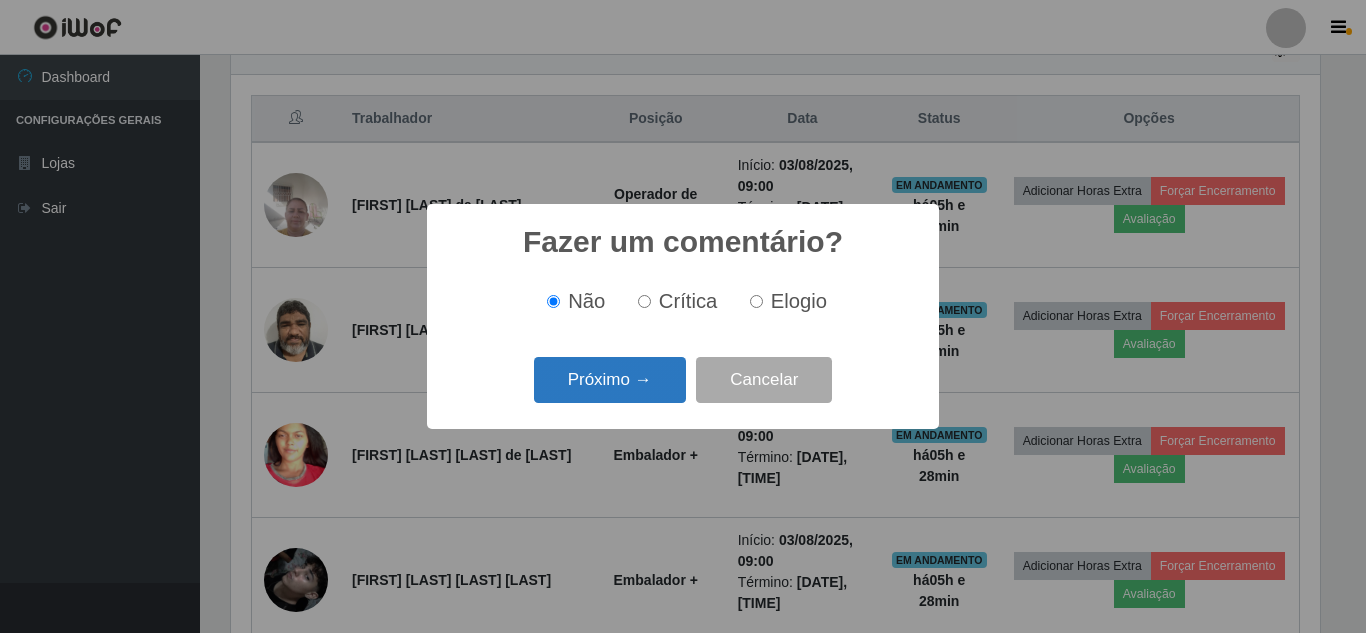 click on "Próximo →" at bounding box center [610, 380] 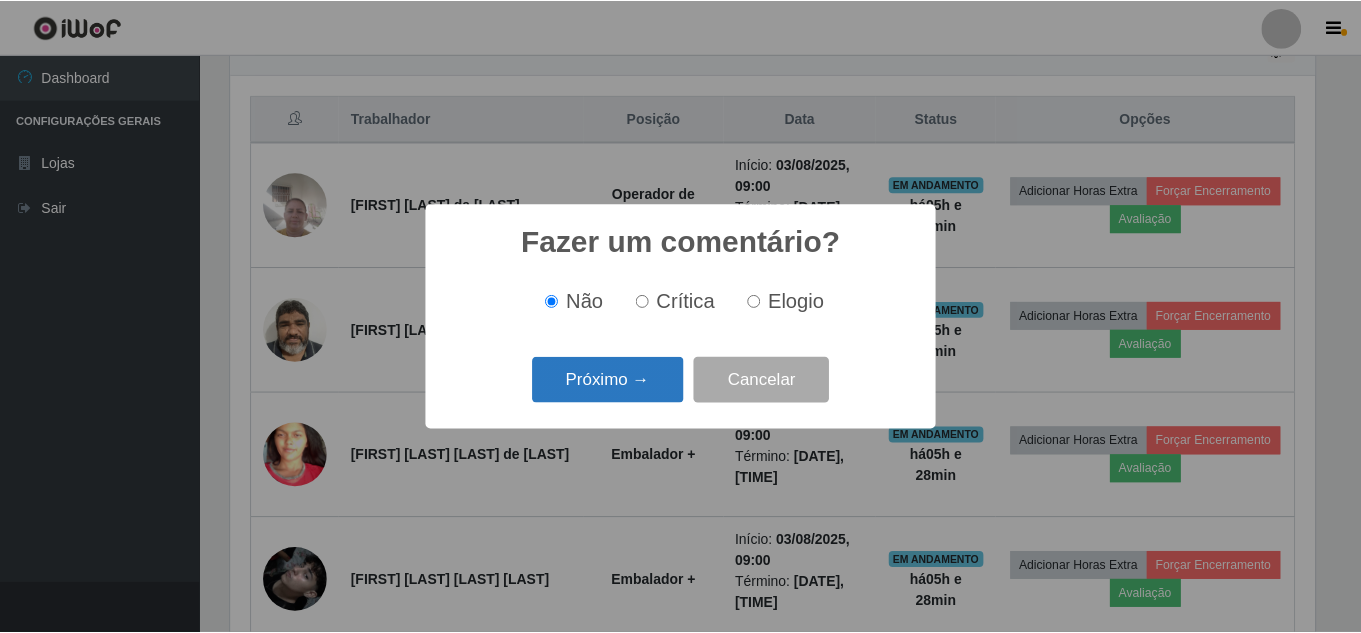 scroll, scrollTop: 999585, scrollLeft: 998911, axis: both 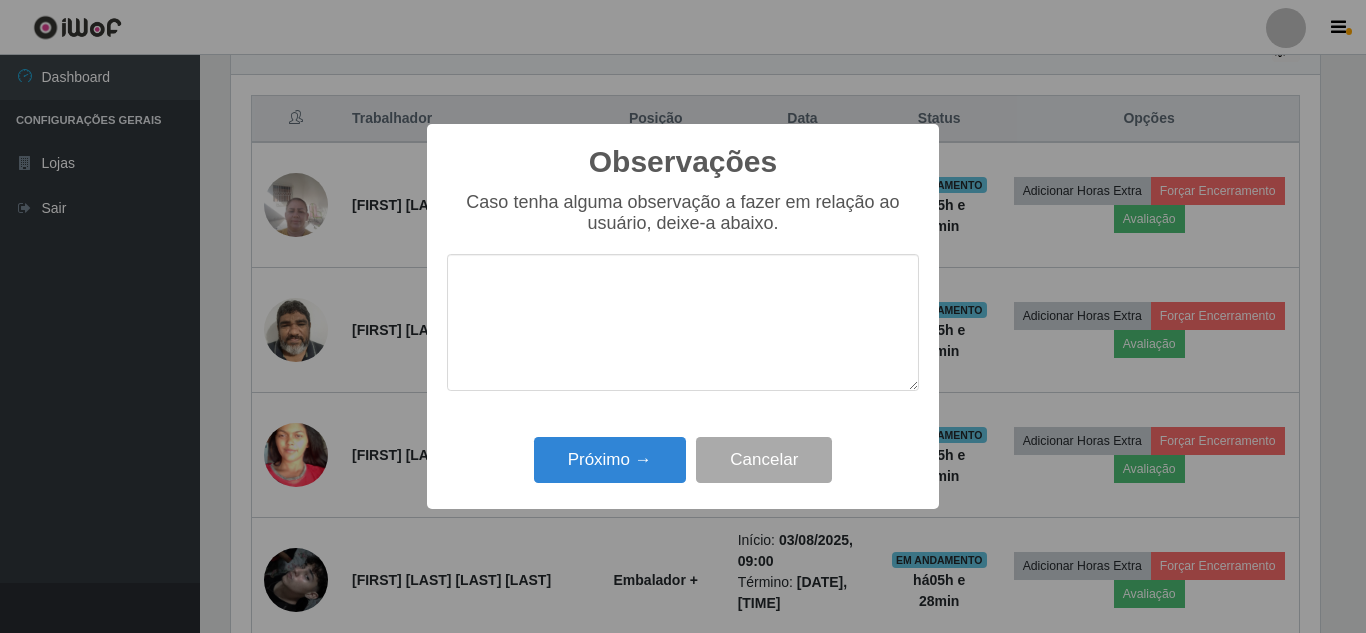 click at bounding box center [683, 322] 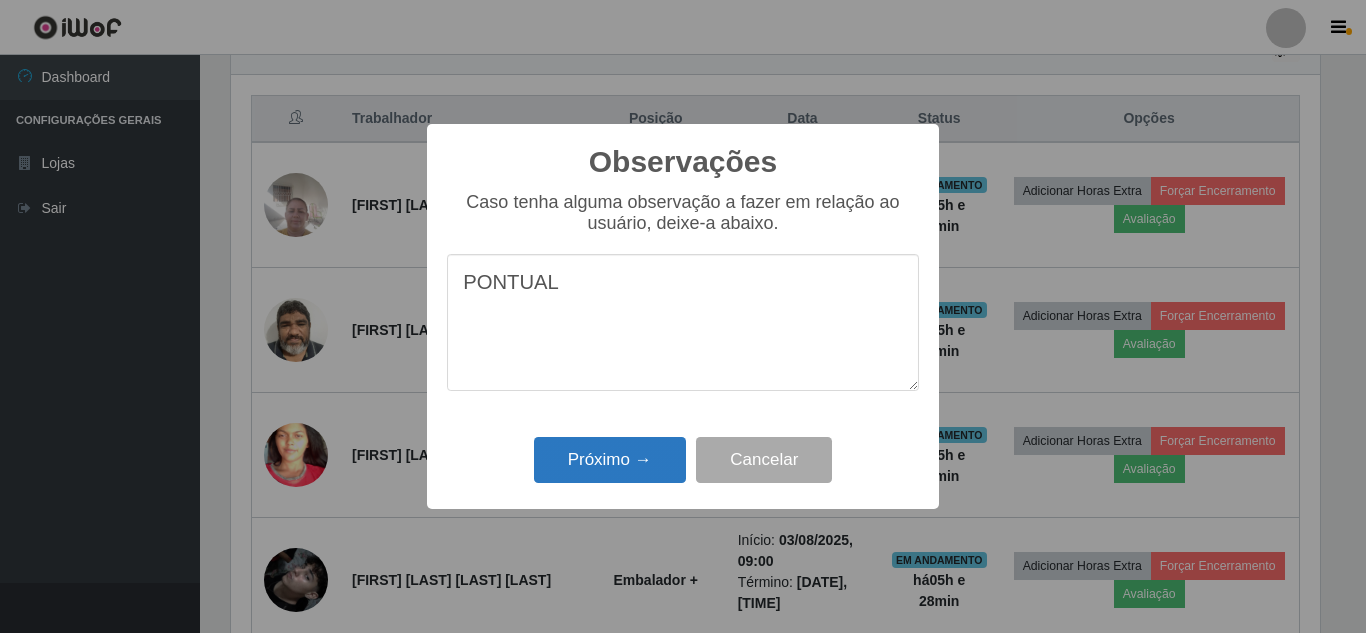 type on "PONTUAL" 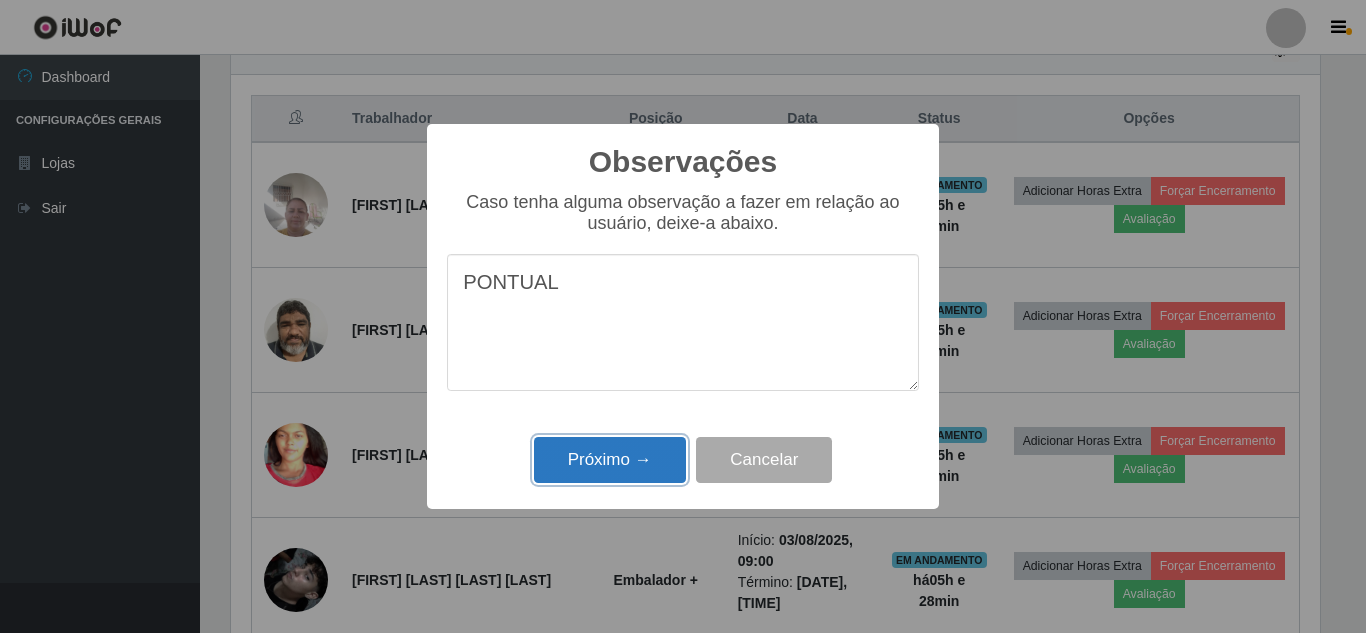 click on "Próximo →" at bounding box center (610, 460) 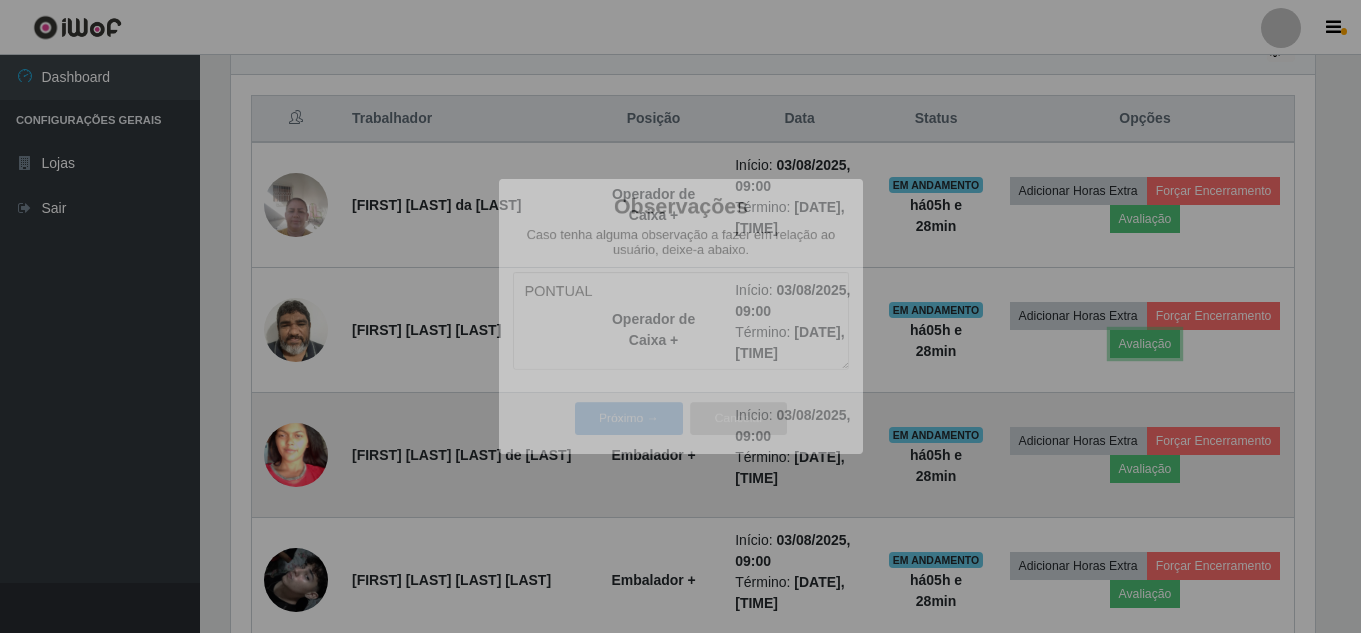 scroll, scrollTop: 999585, scrollLeft: 998901, axis: both 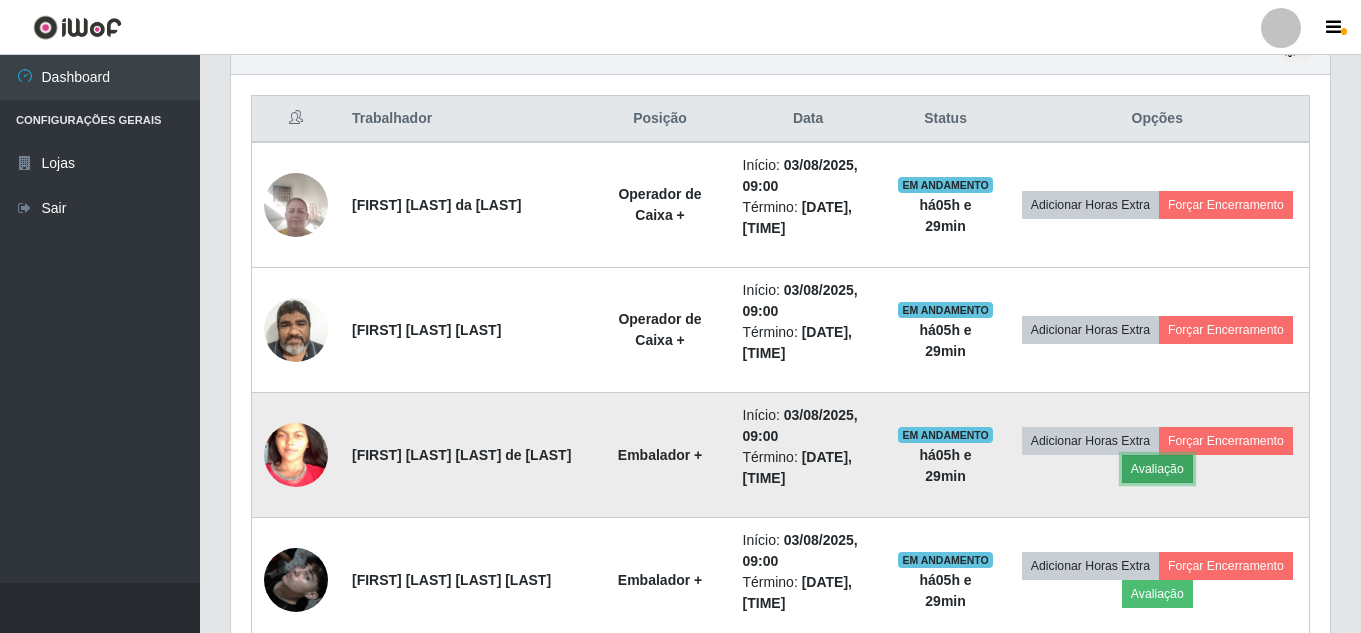 click on "Avaliação" at bounding box center [1157, 469] 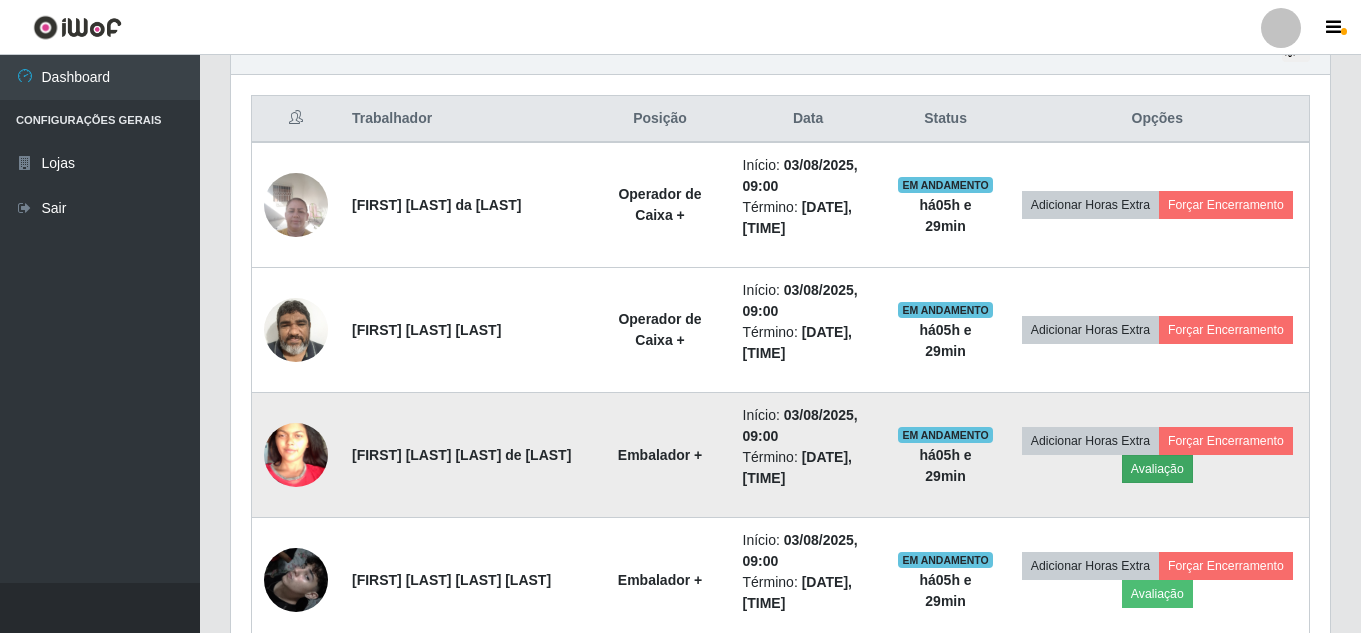 scroll, scrollTop: 999585, scrollLeft: 998911, axis: both 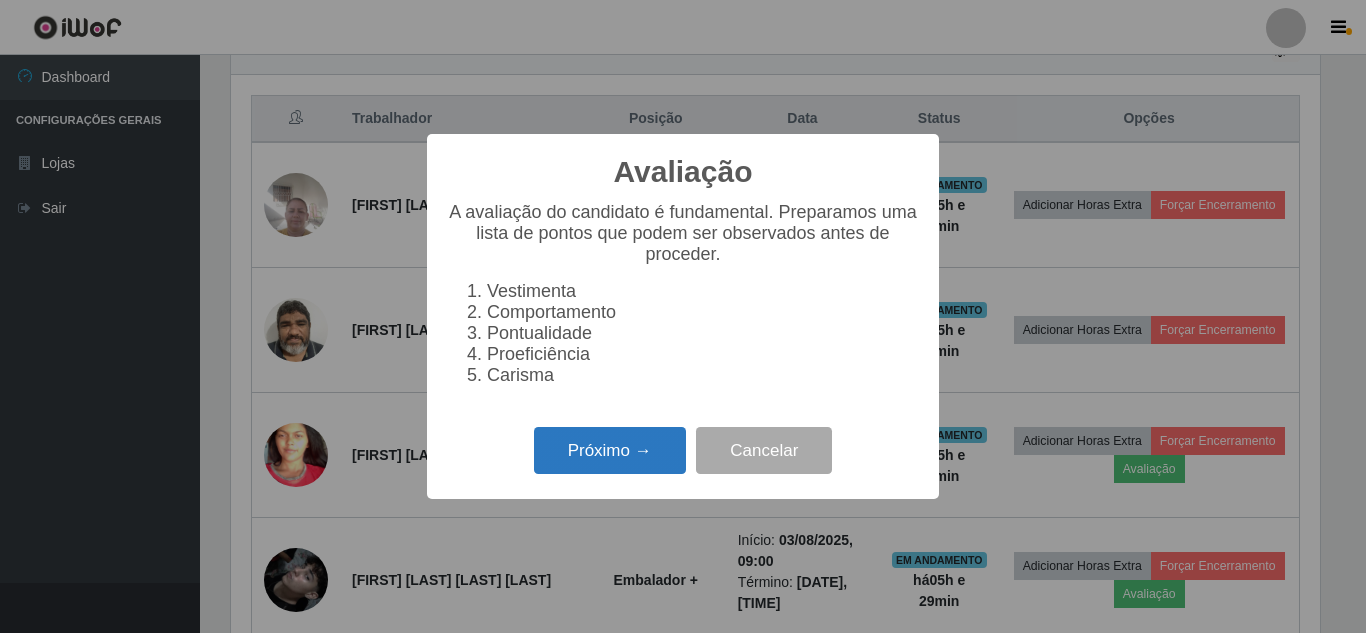 click on "Próximo →" at bounding box center [610, 450] 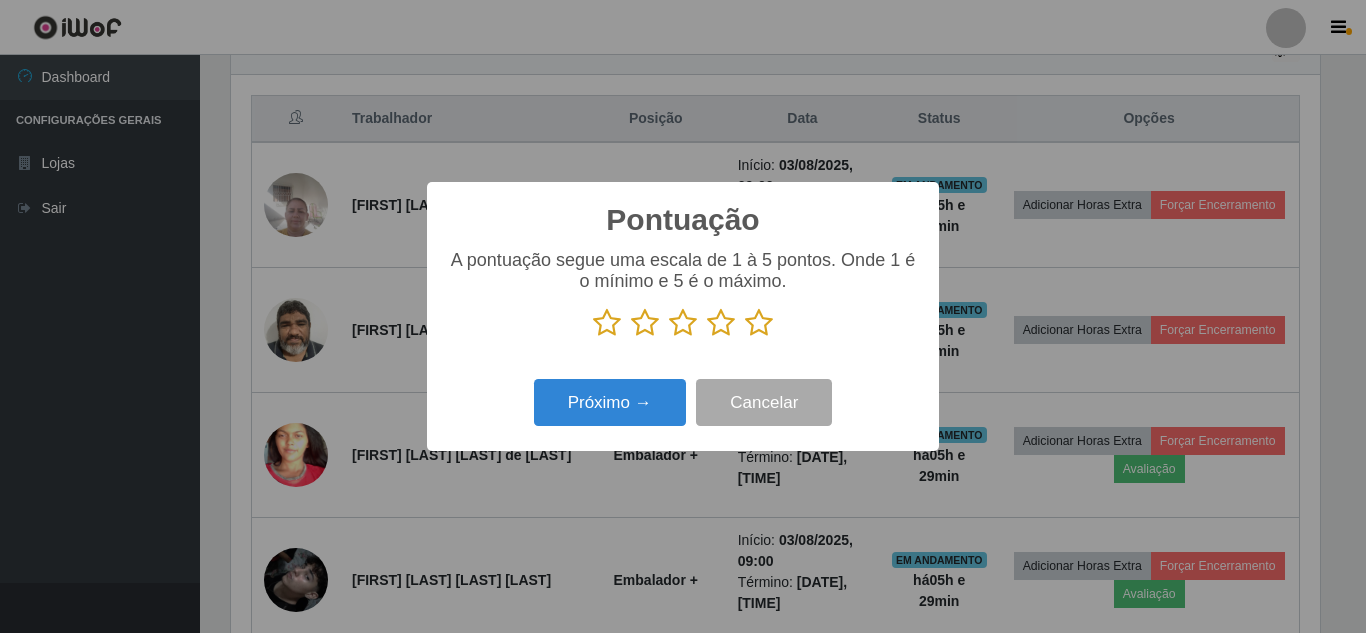 scroll, scrollTop: 999585, scrollLeft: 998911, axis: both 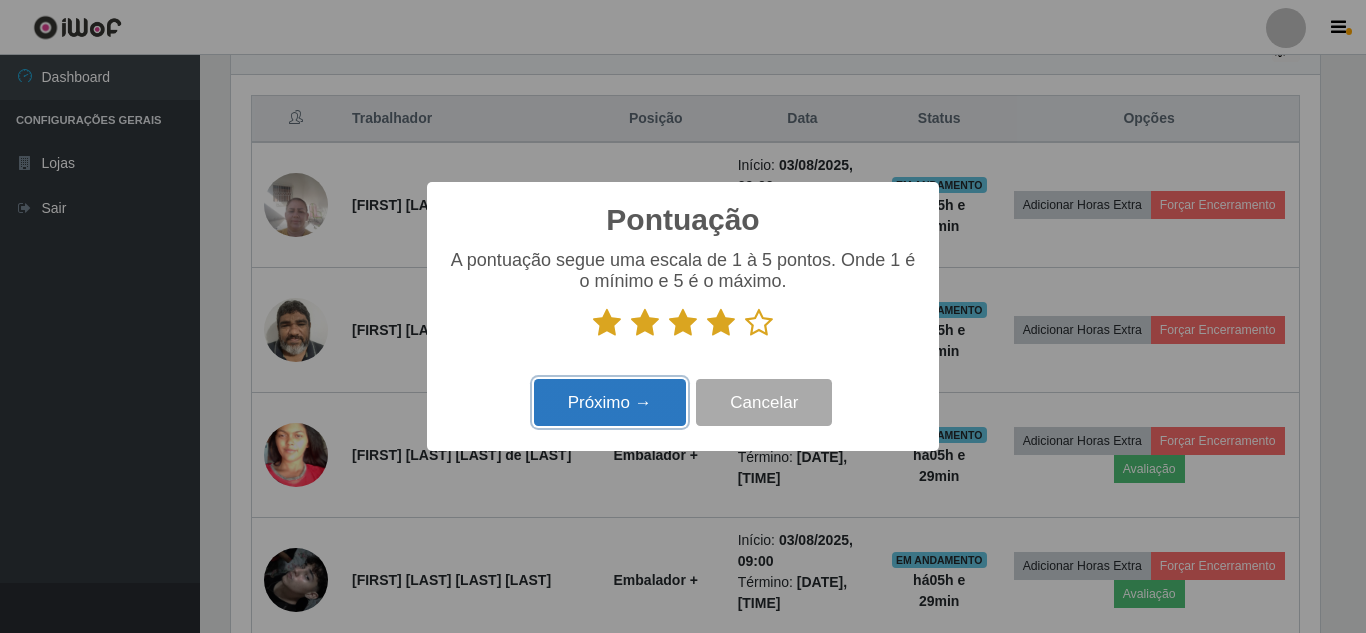 click on "Próximo →" at bounding box center [610, 402] 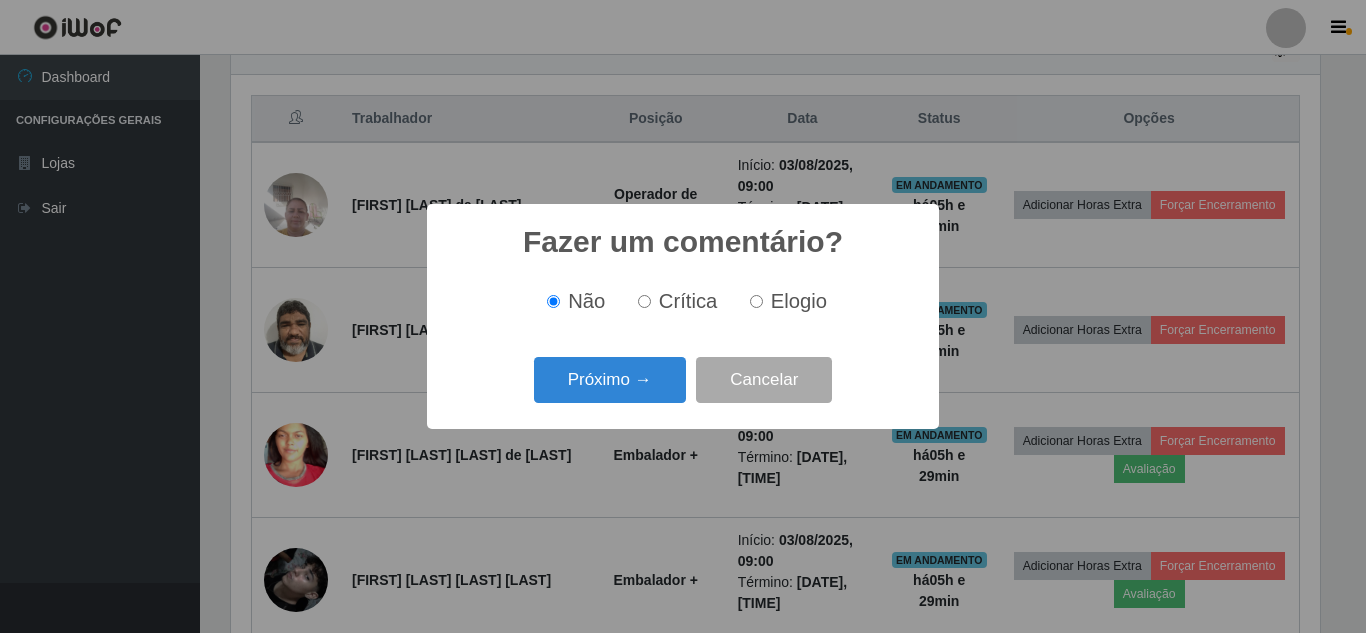 scroll, scrollTop: 999585, scrollLeft: 998911, axis: both 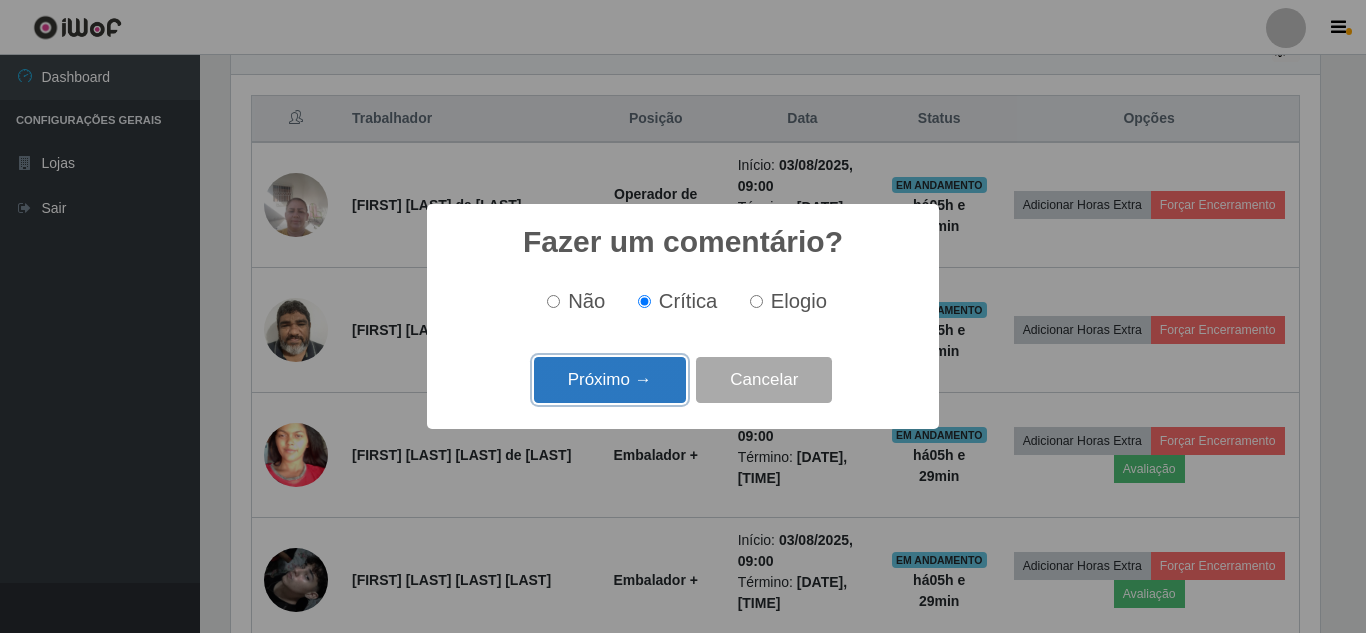click on "Próximo →" at bounding box center (610, 380) 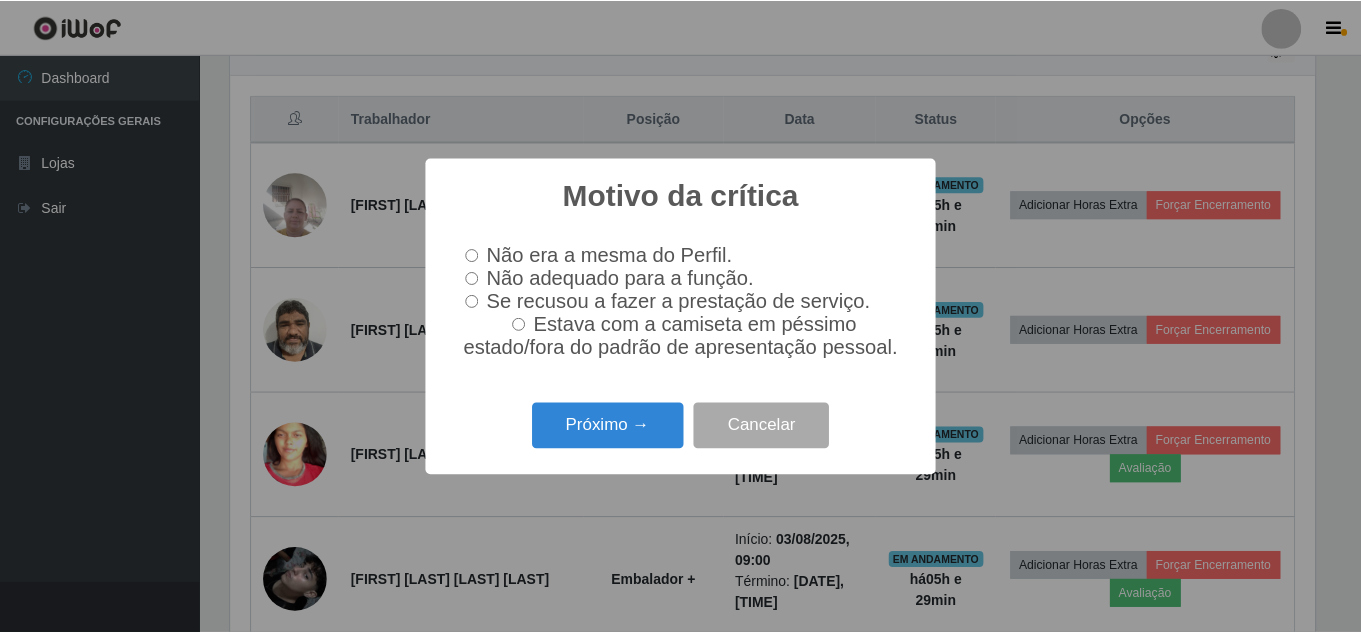 scroll, scrollTop: 999585, scrollLeft: 998911, axis: both 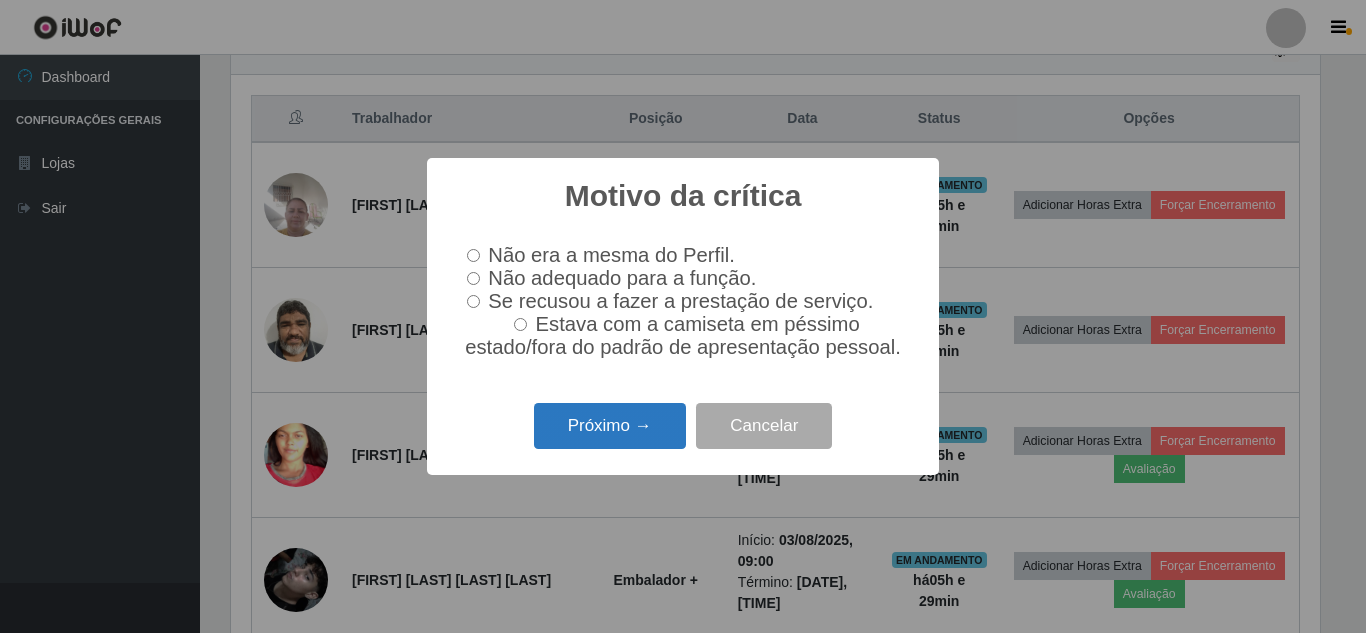 click on "Próximo →" at bounding box center [610, 426] 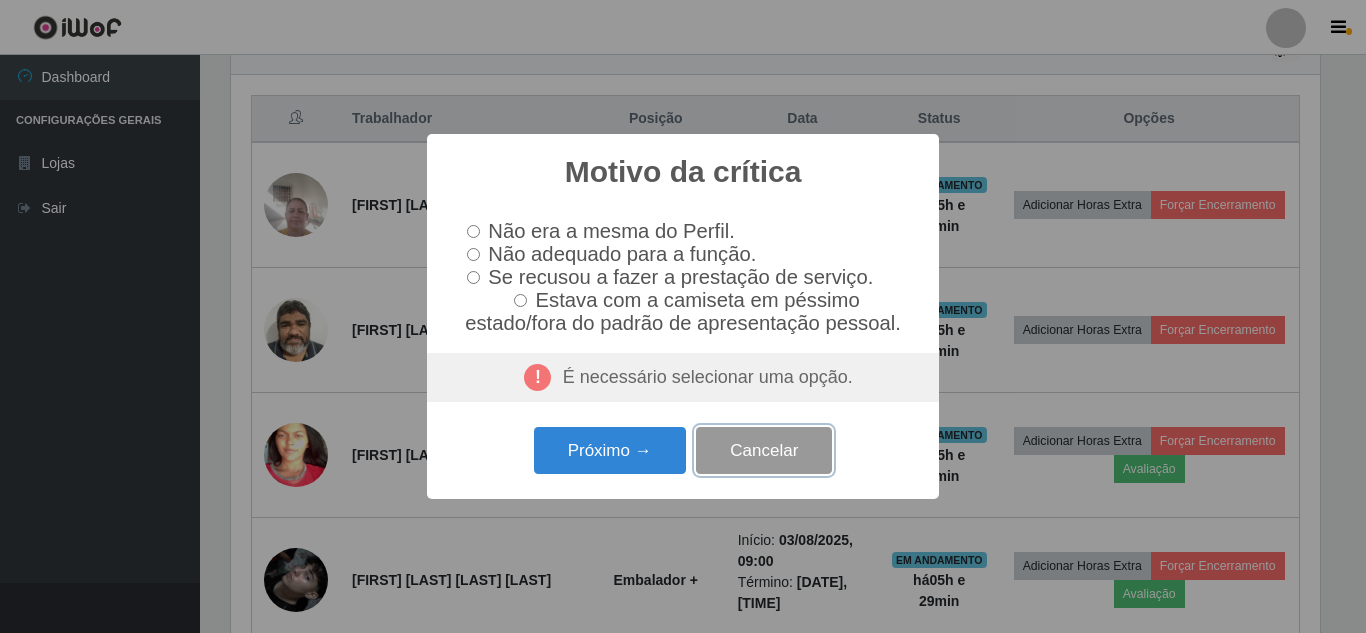 click on "Cancelar" at bounding box center (764, 450) 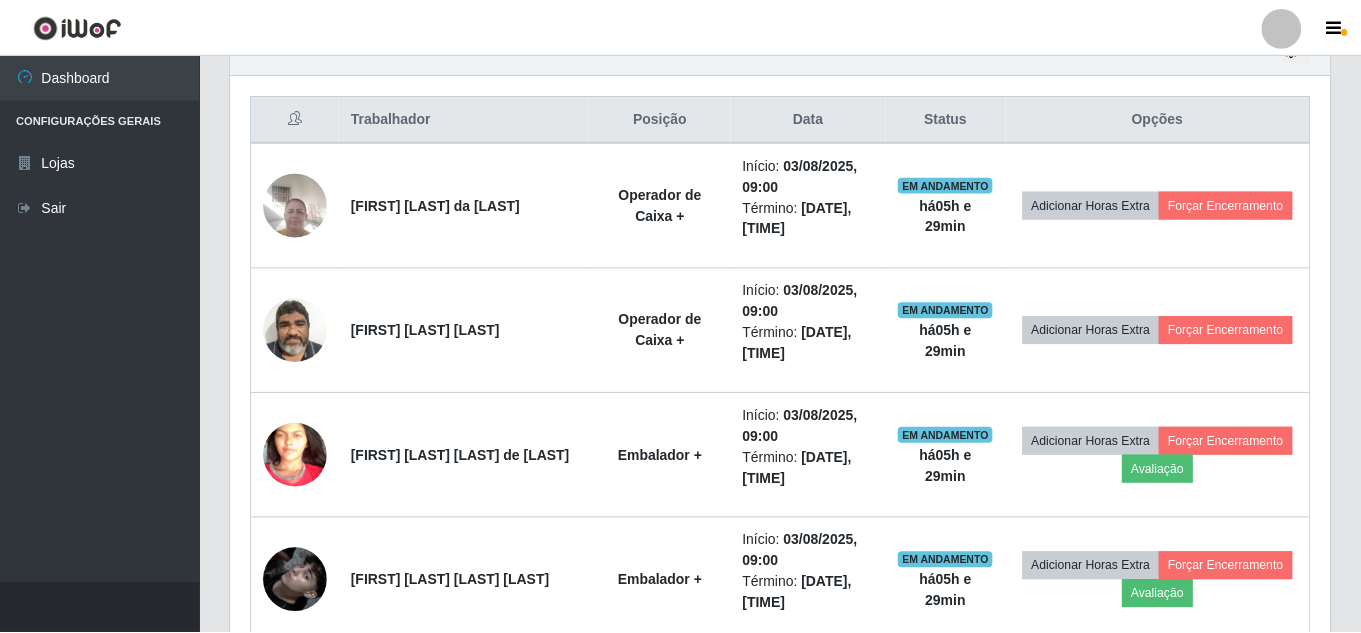 scroll, scrollTop: 999585, scrollLeft: 998901, axis: both 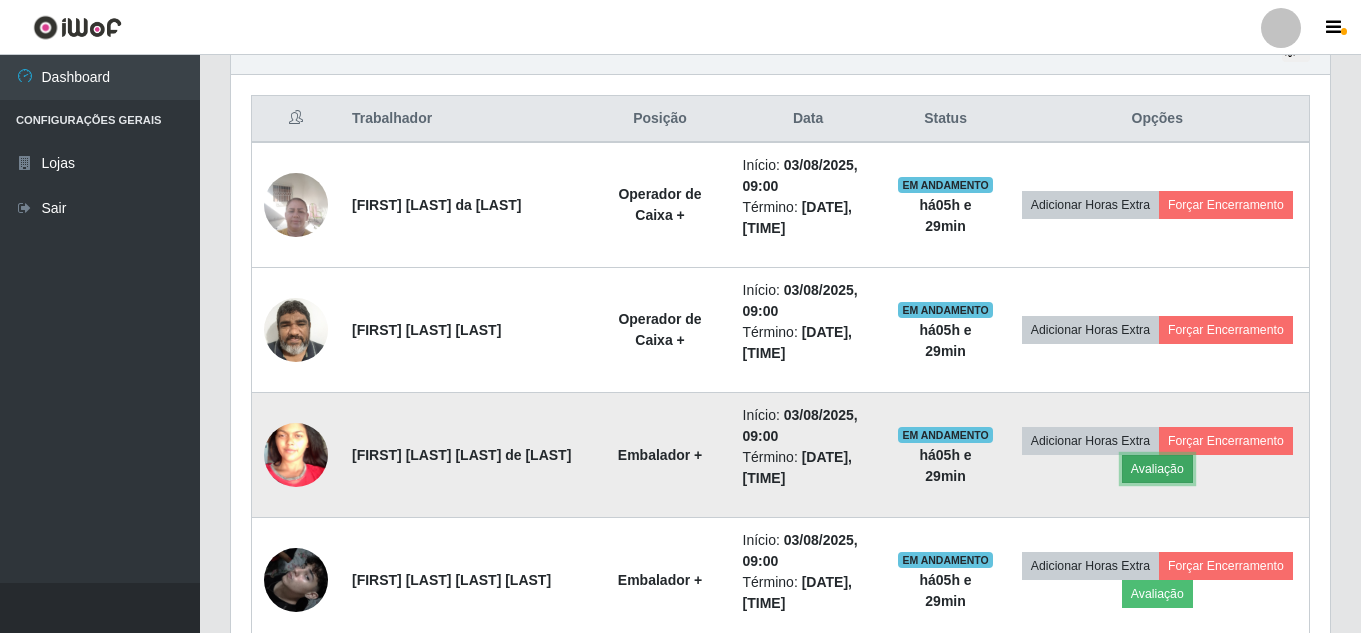 click on "Avaliação" at bounding box center [1157, 469] 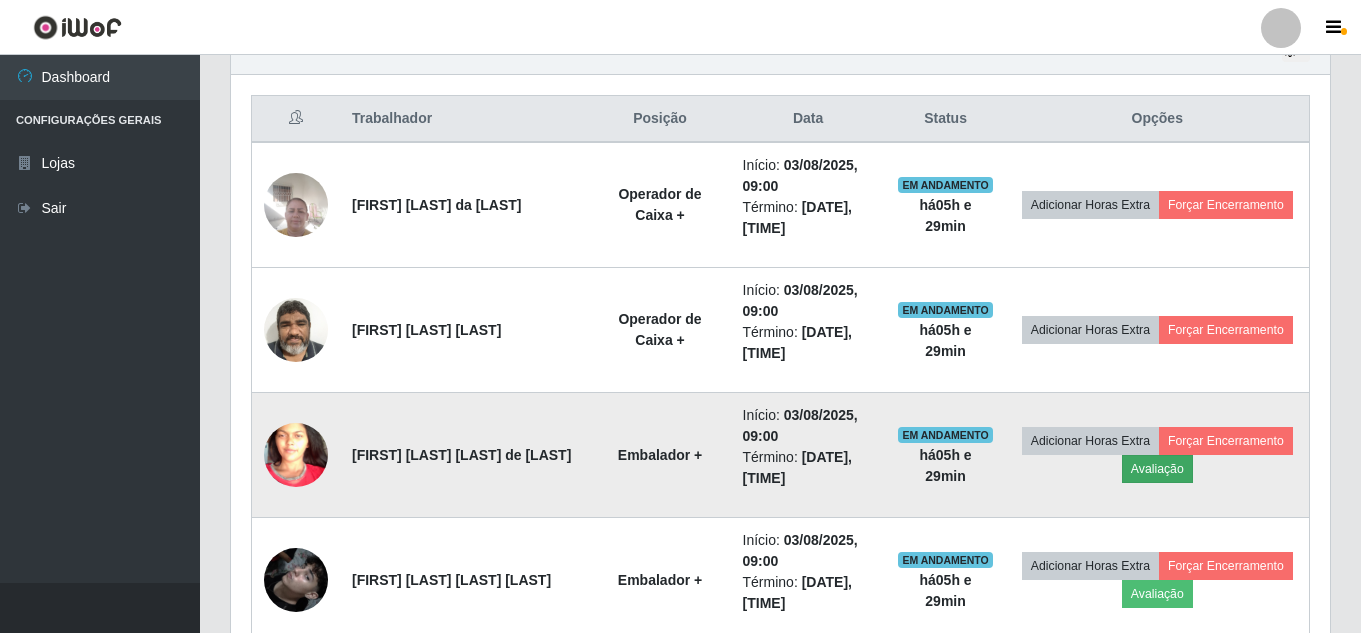 scroll, scrollTop: 999585, scrollLeft: 998911, axis: both 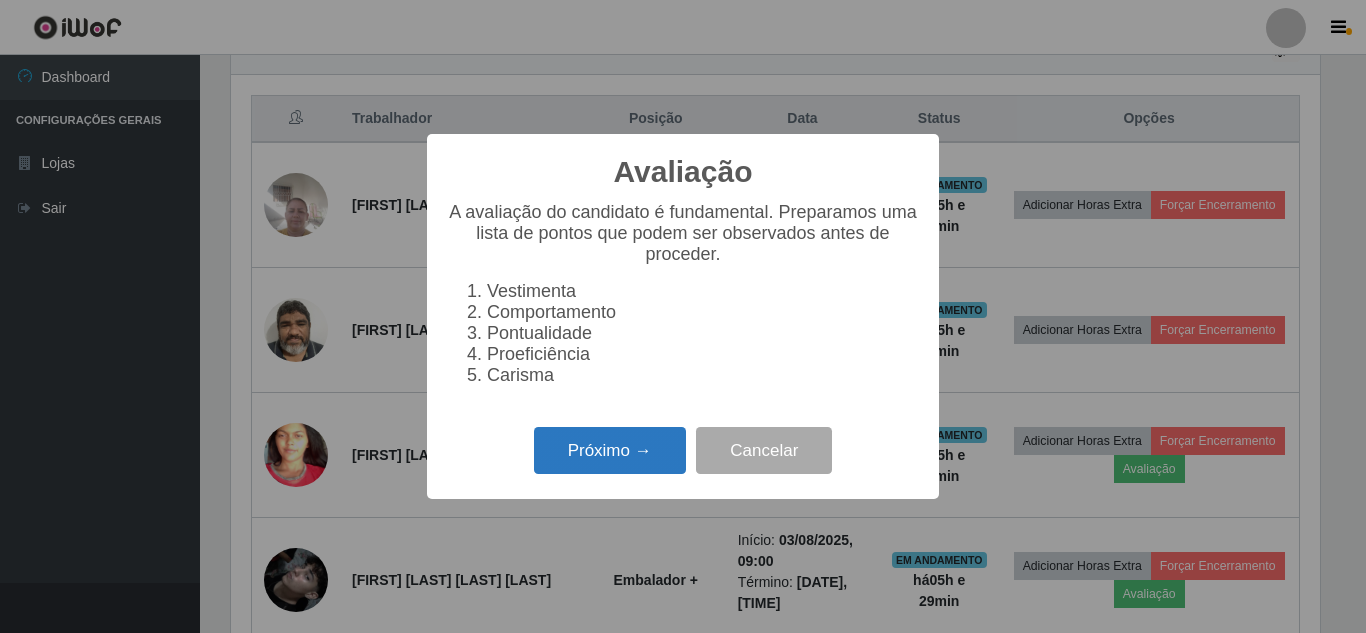 click on "Próximo →" at bounding box center [610, 450] 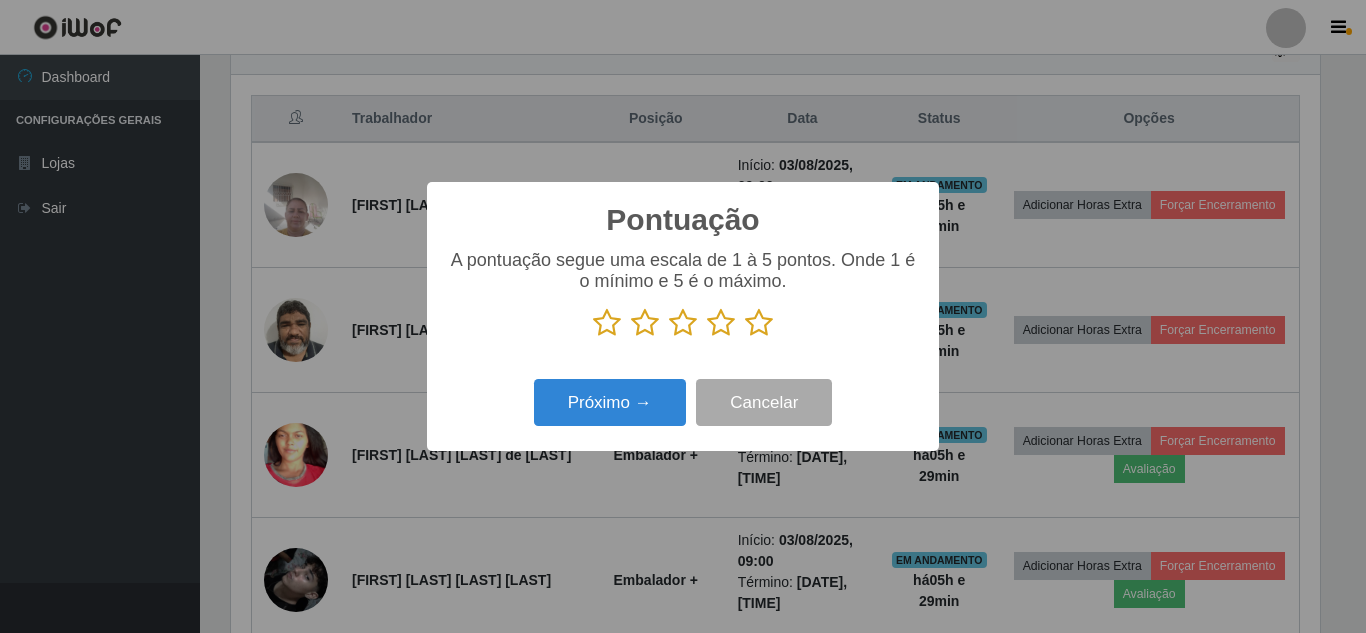 scroll, scrollTop: 999585, scrollLeft: 998911, axis: both 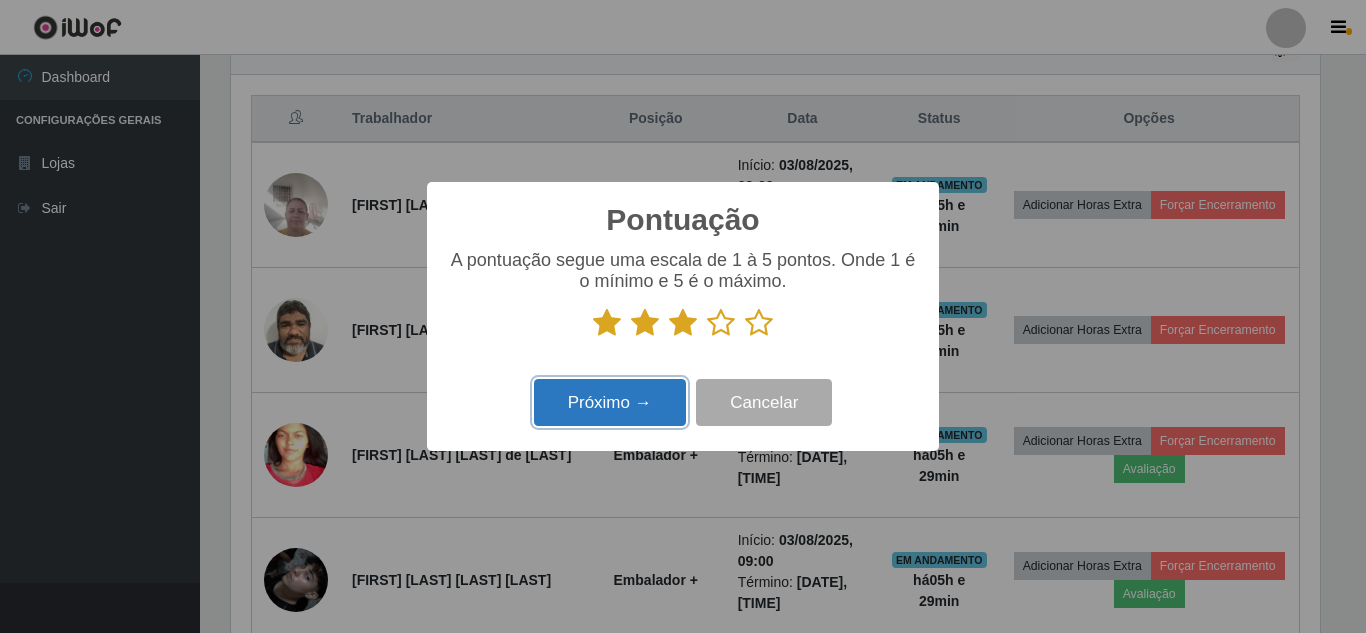 click on "Próximo →" at bounding box center (610, 402) 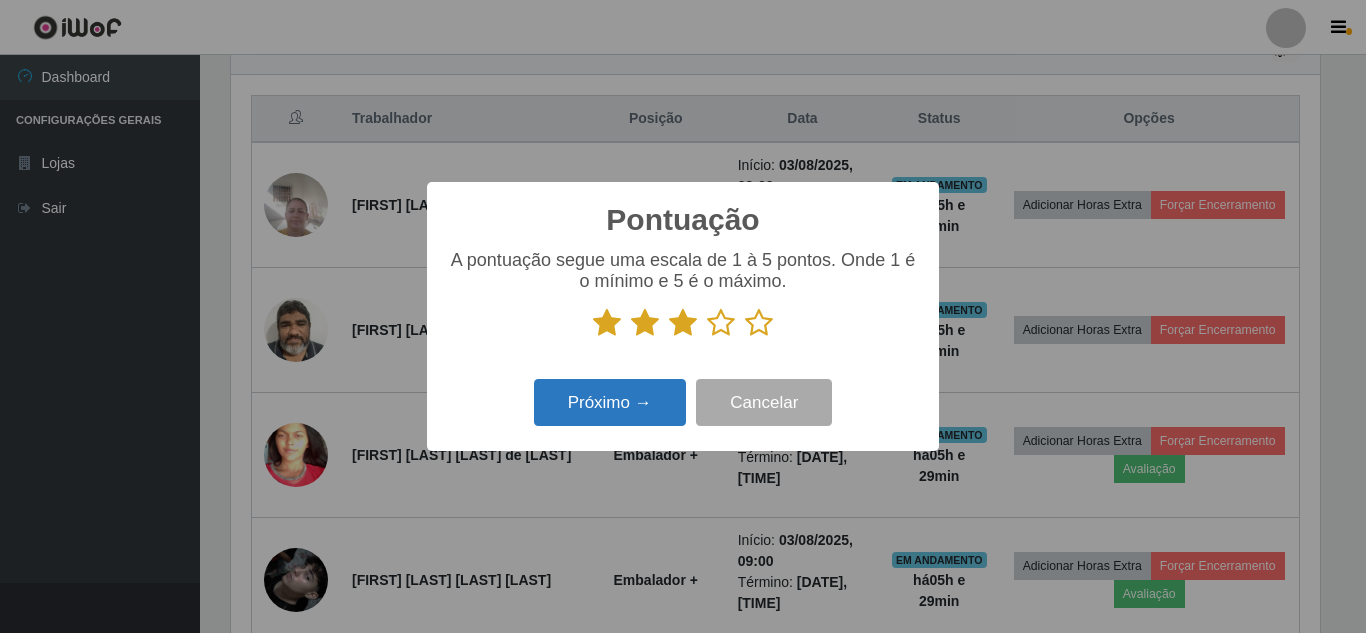 scroll, scrollTop: 999585, scrollLeft: 998911, axis: both 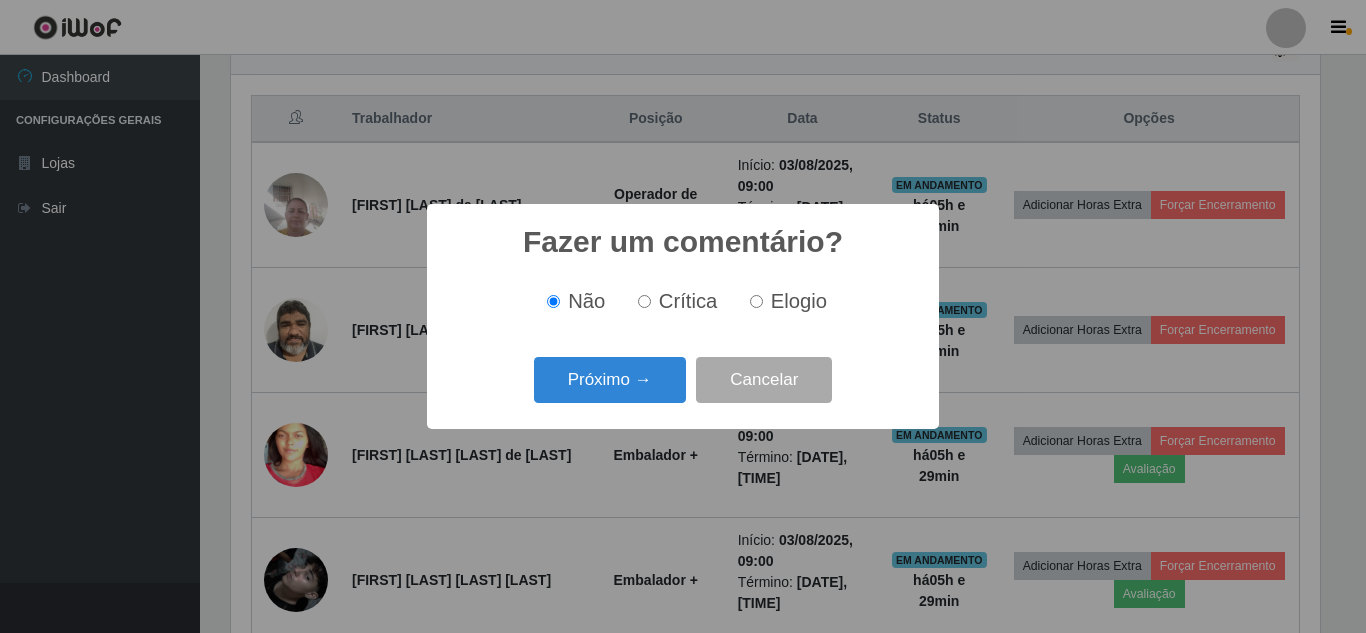 click on "Próximo →" at bounding box center (610, 380) 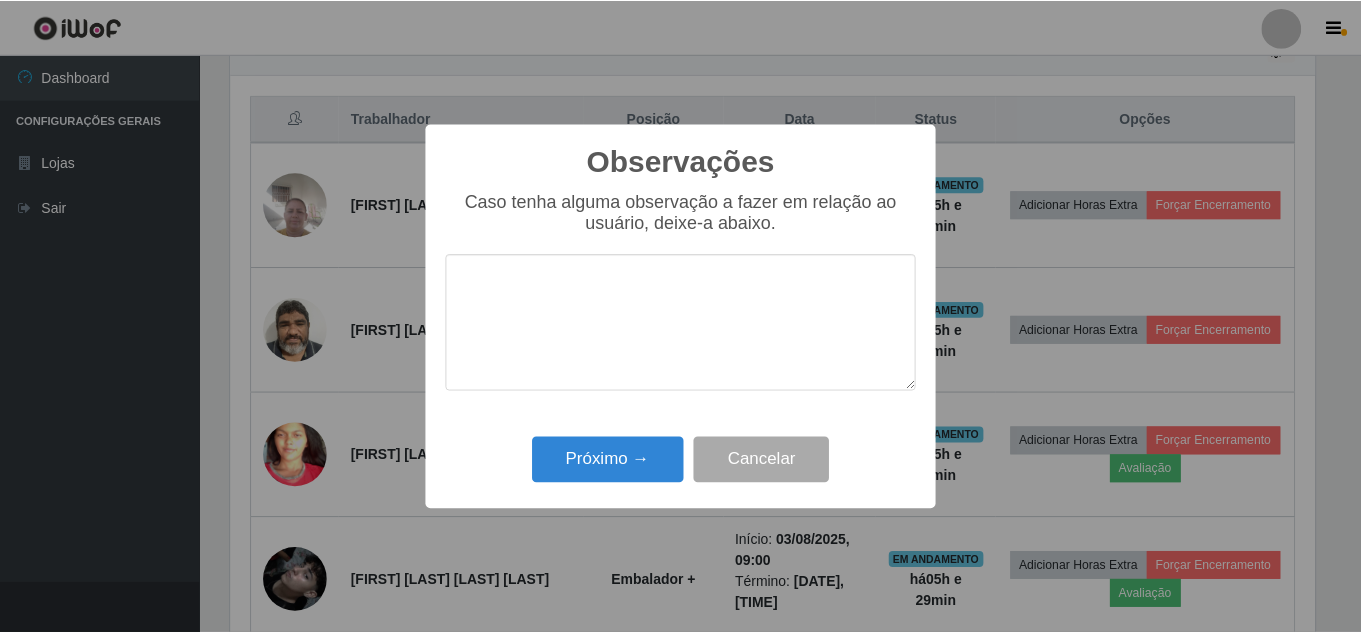scroll, scrollTop: 999585, scrollLeft: 998911, axis: both 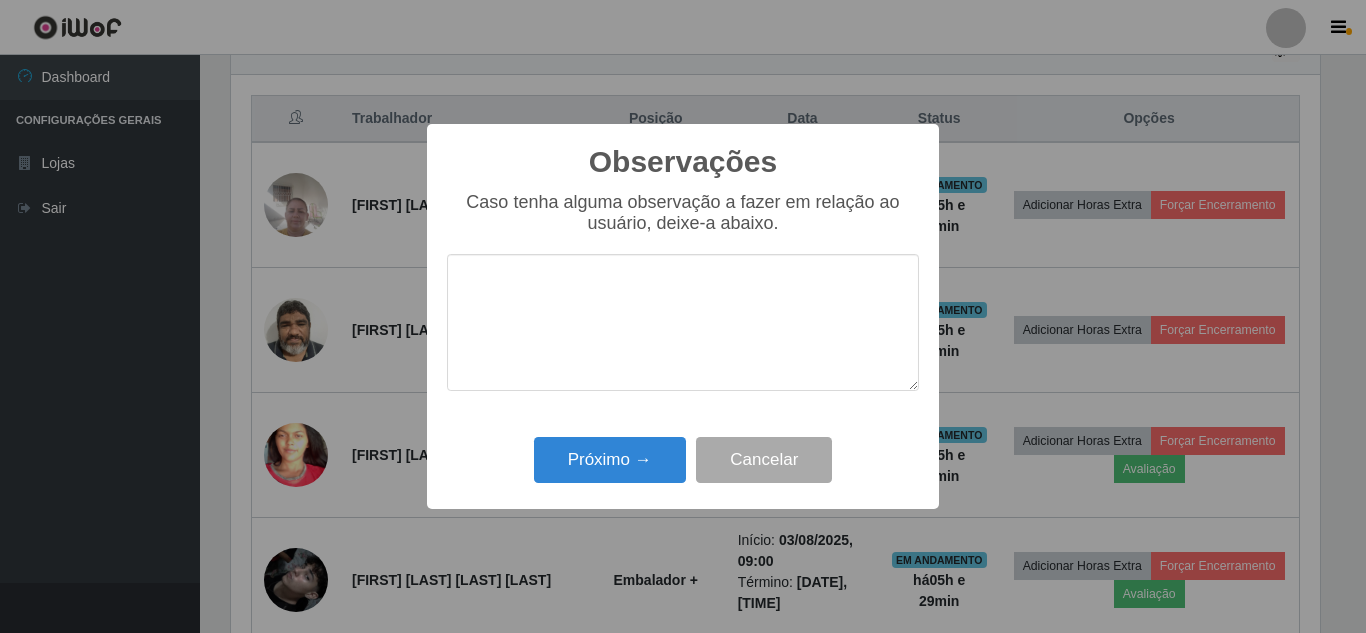 click at bounding box center (683, 322) 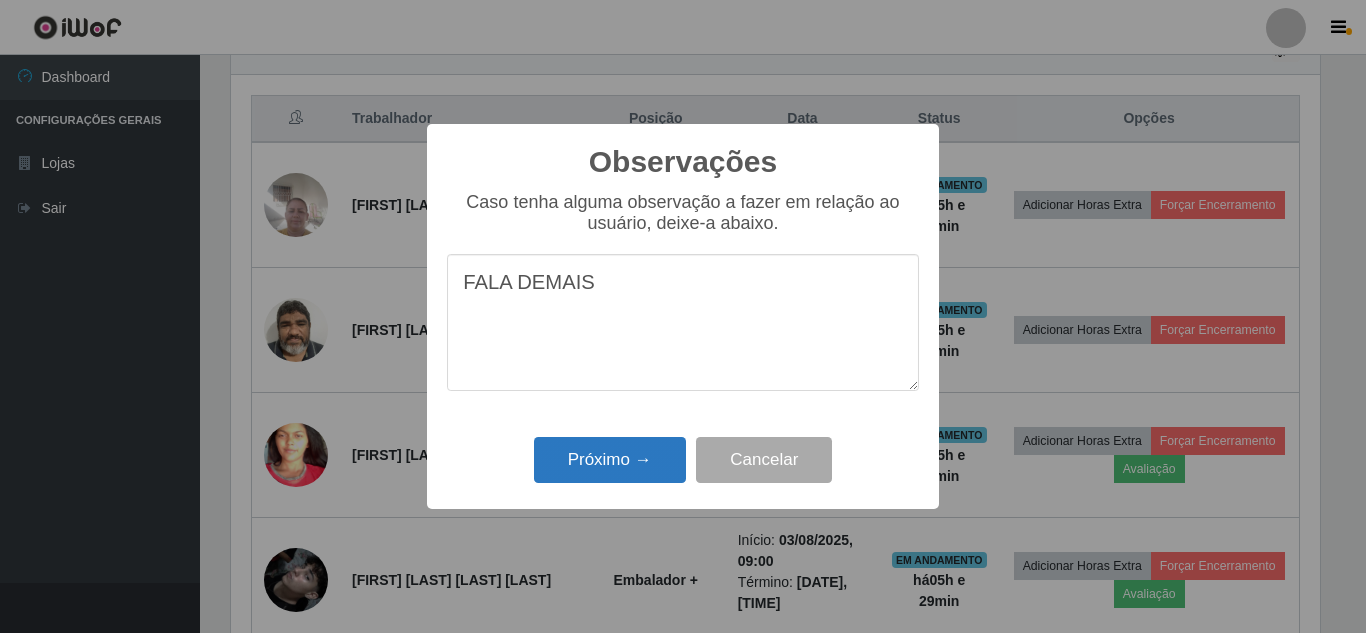 type on "FALA DEMAIS" 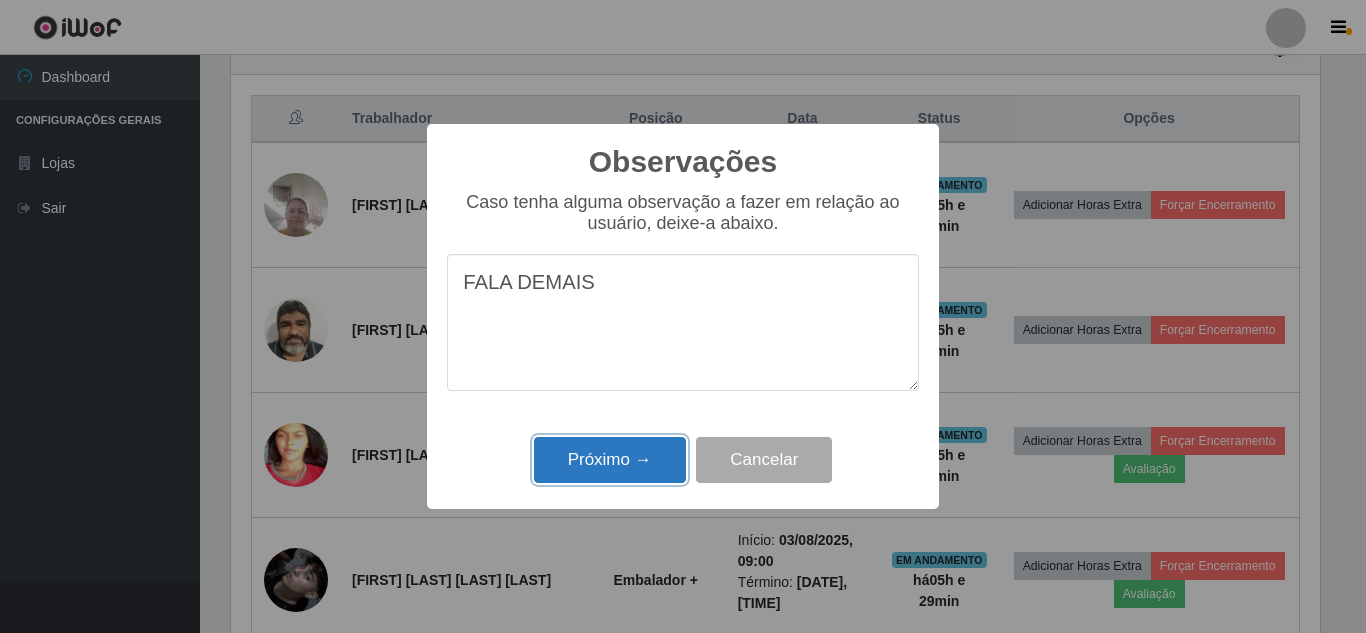 click on "Próximo →" at bounding box center (610, 460) 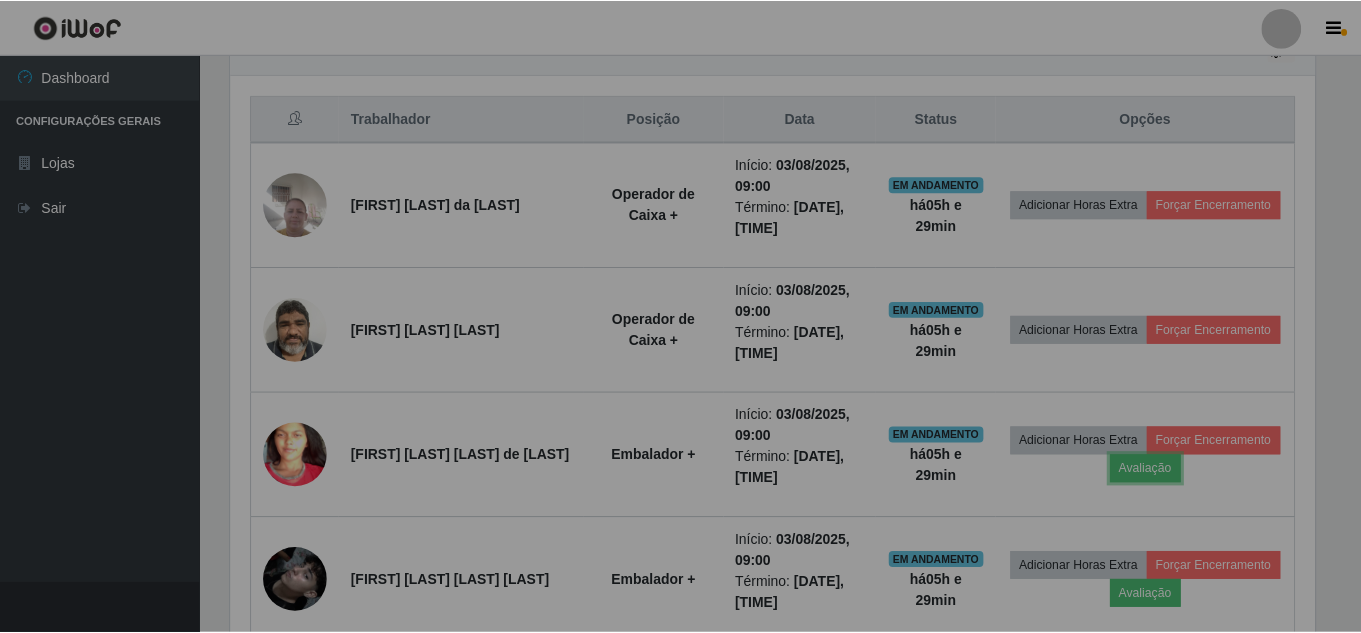 scroll, scrollTop: 999585, scrollLeft: 998901, axis: both 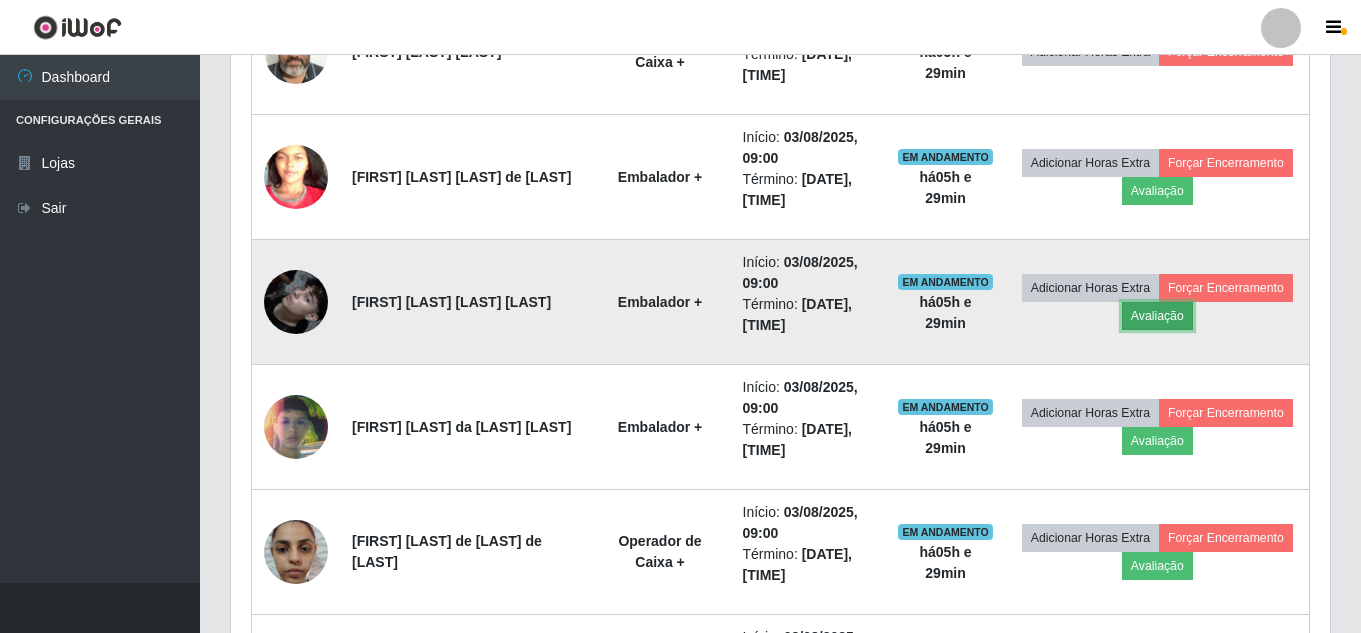 click on "Avaliação" at bounding box center [1157, 316] 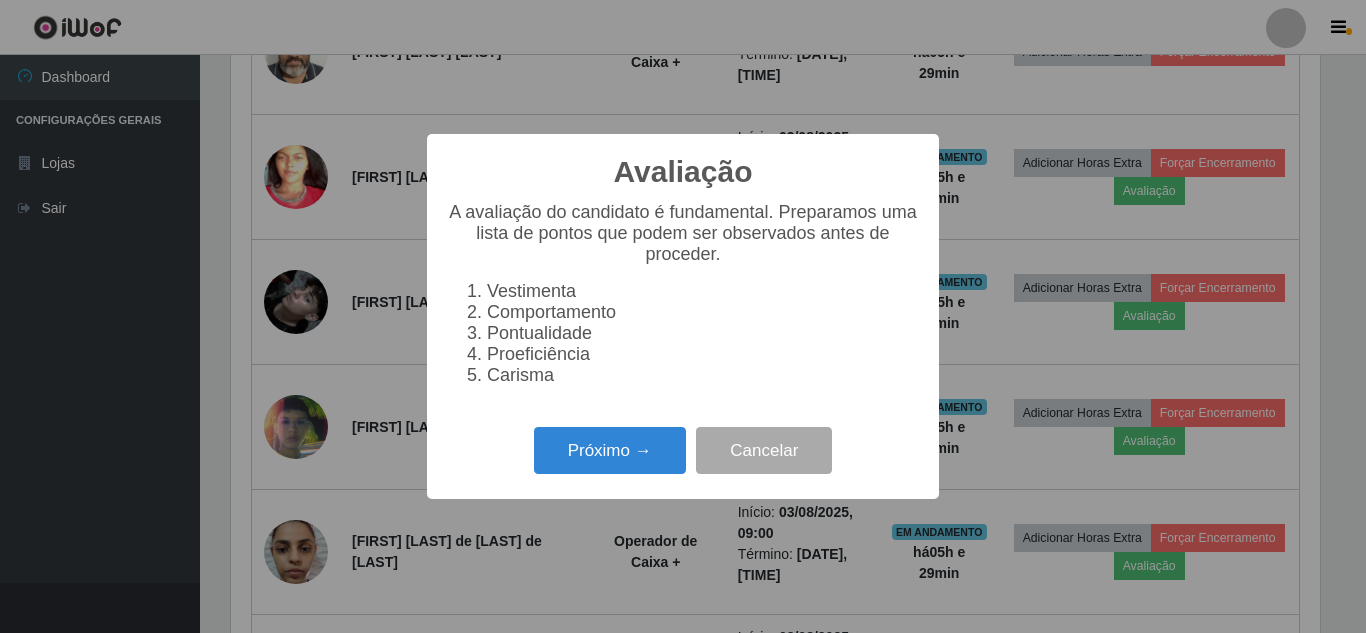 scroll, scrollTop: 999585, scrollLeft: 998911, axis: both 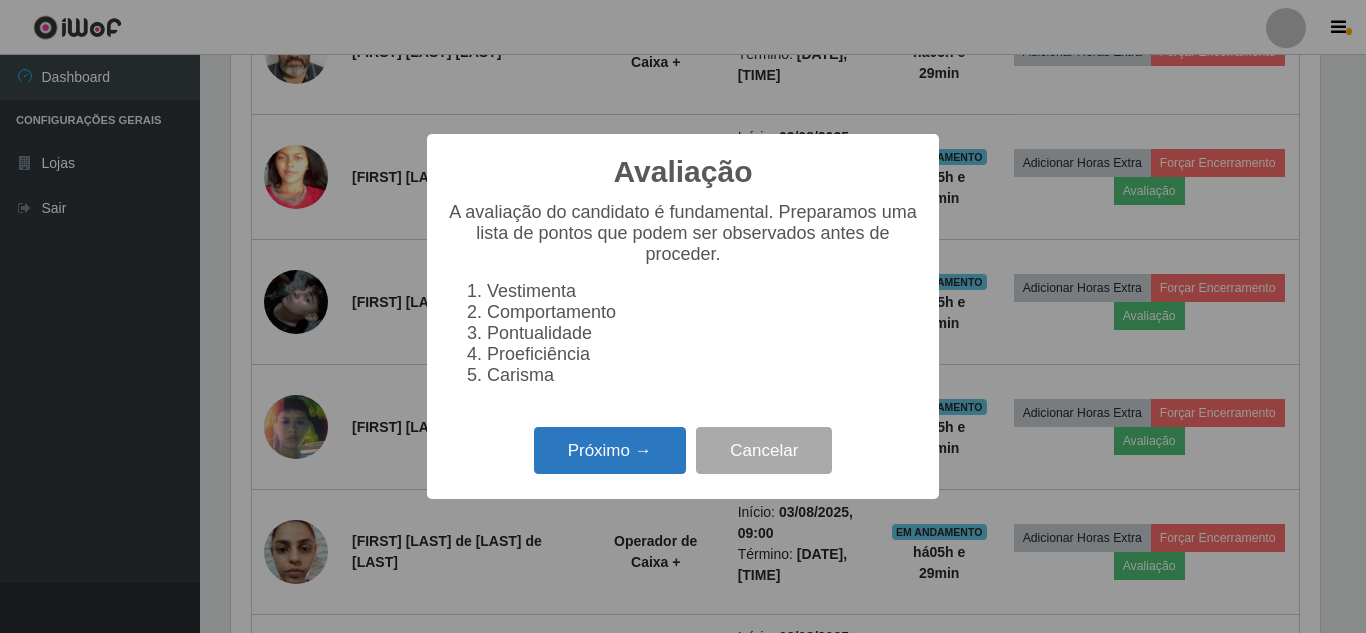 click on "Próximo →" at bounding box center (610, 450) 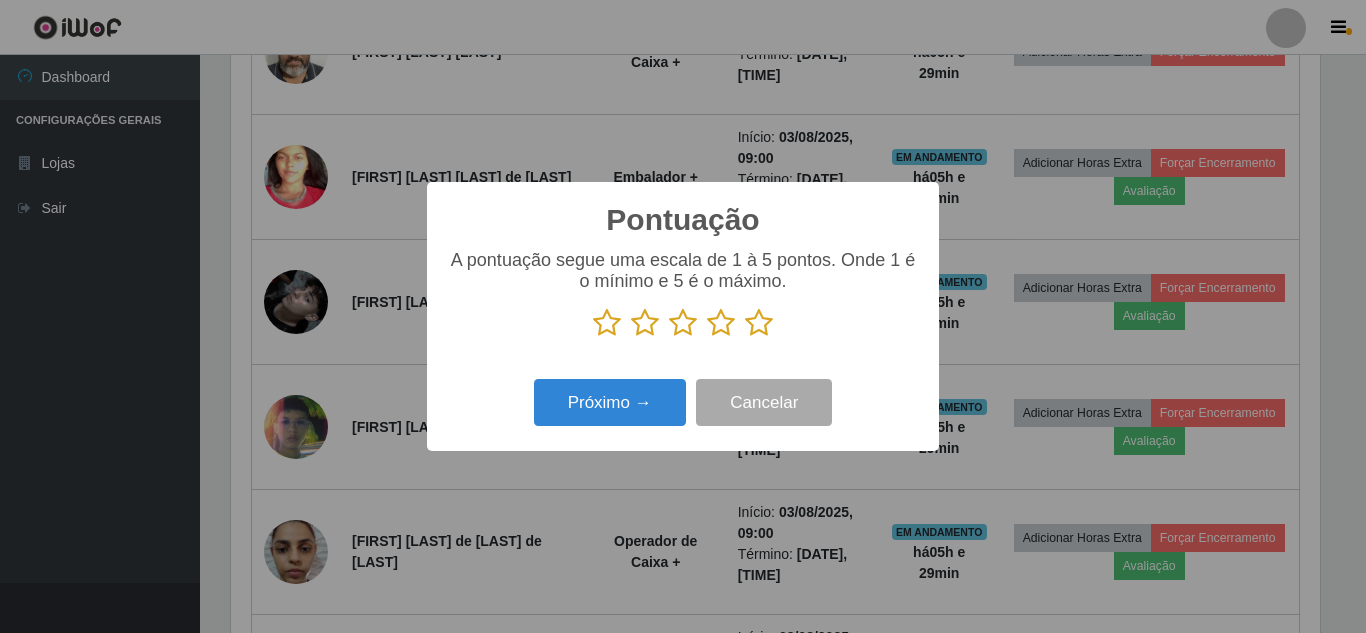 click at bounding box center [683, 323] 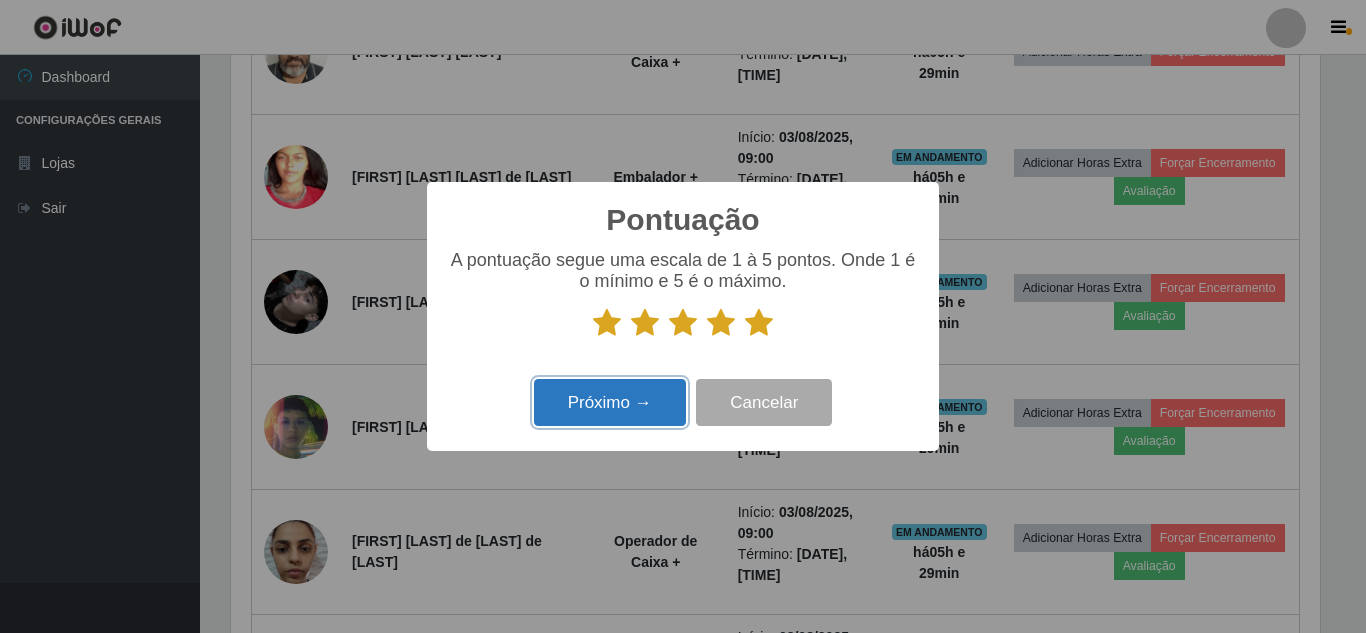 click on "Próximo →" at bounding box center [610, 402] 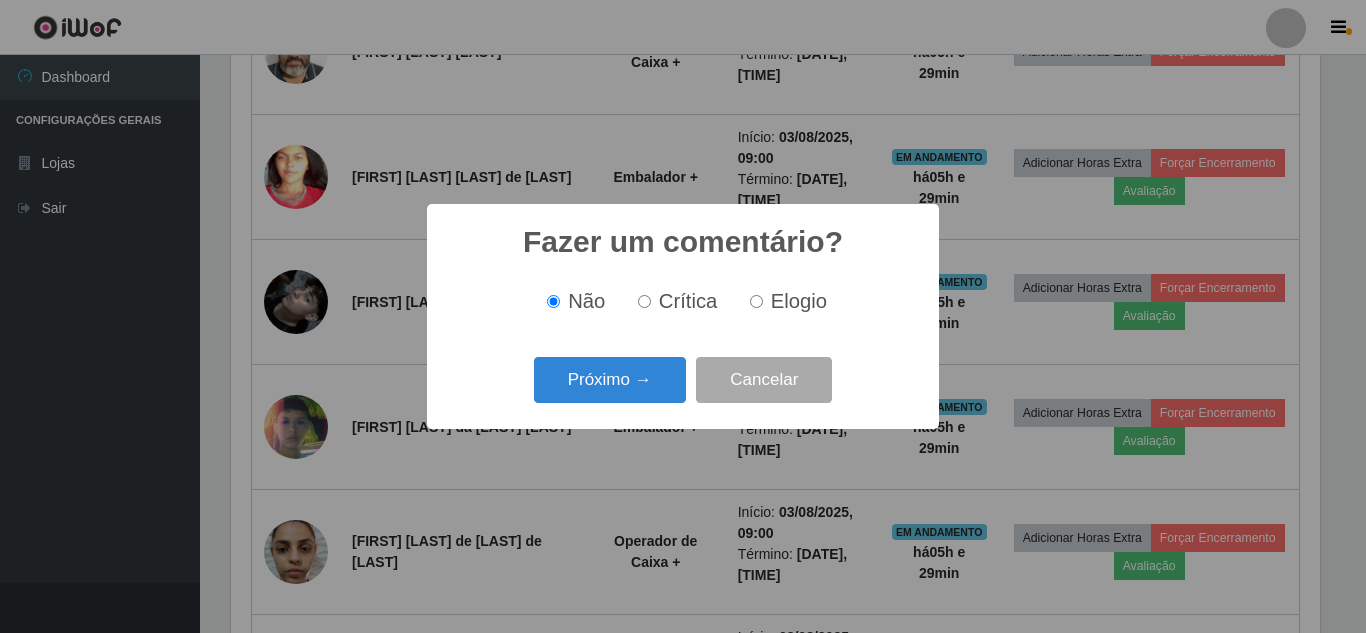 scroll, scrollTop: 999585, scrollLeft: 998911, axis: both 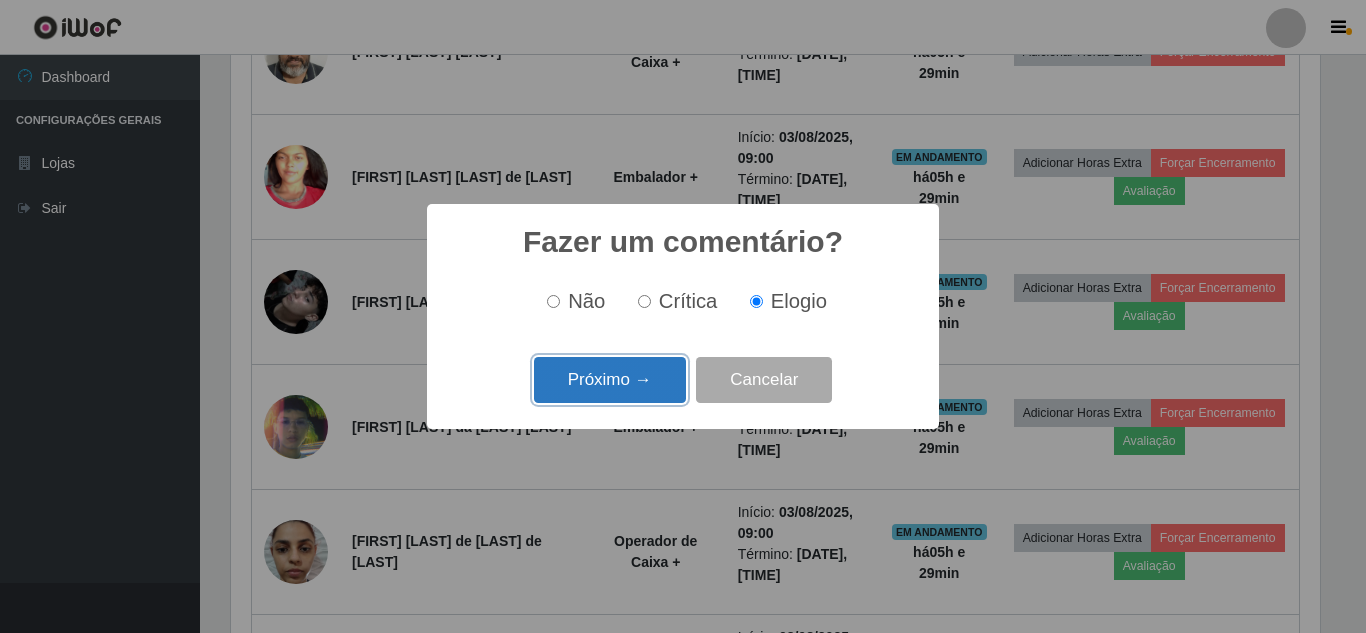 click on "Próximo →" at bounding box center (610, 380) 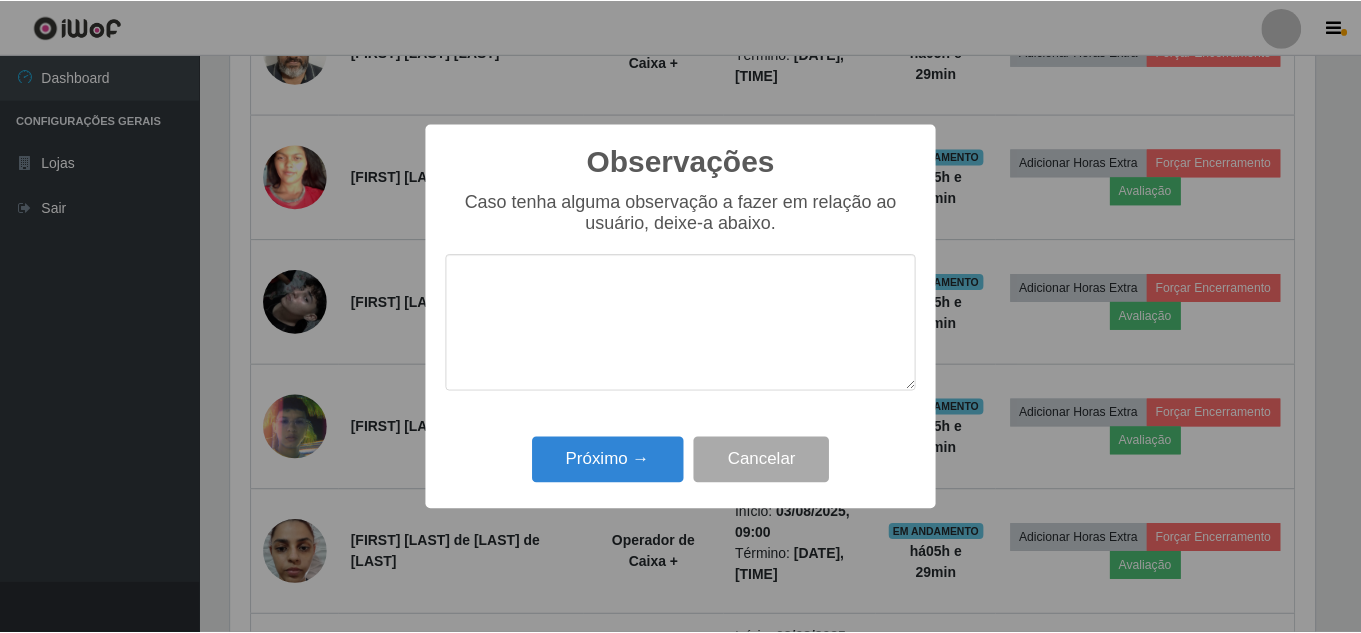 scroll, scrollTop: 999585, scrollLeft: 998911, axis: both 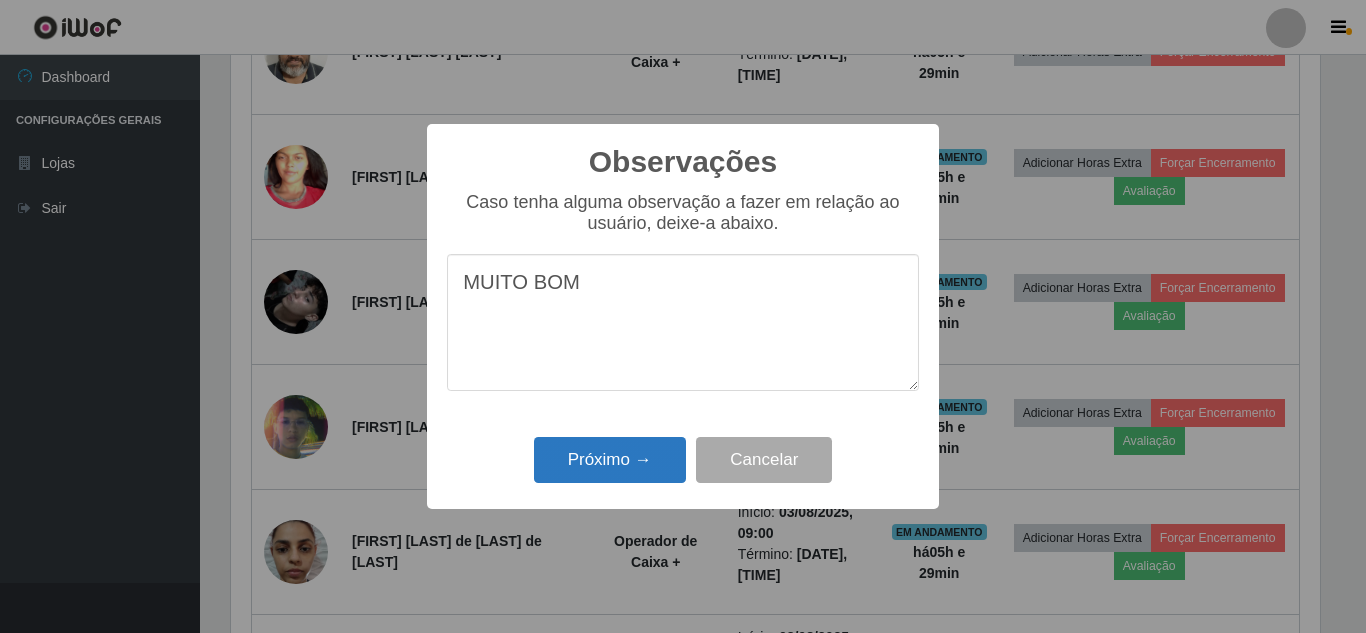 type on "MUITO BOM" 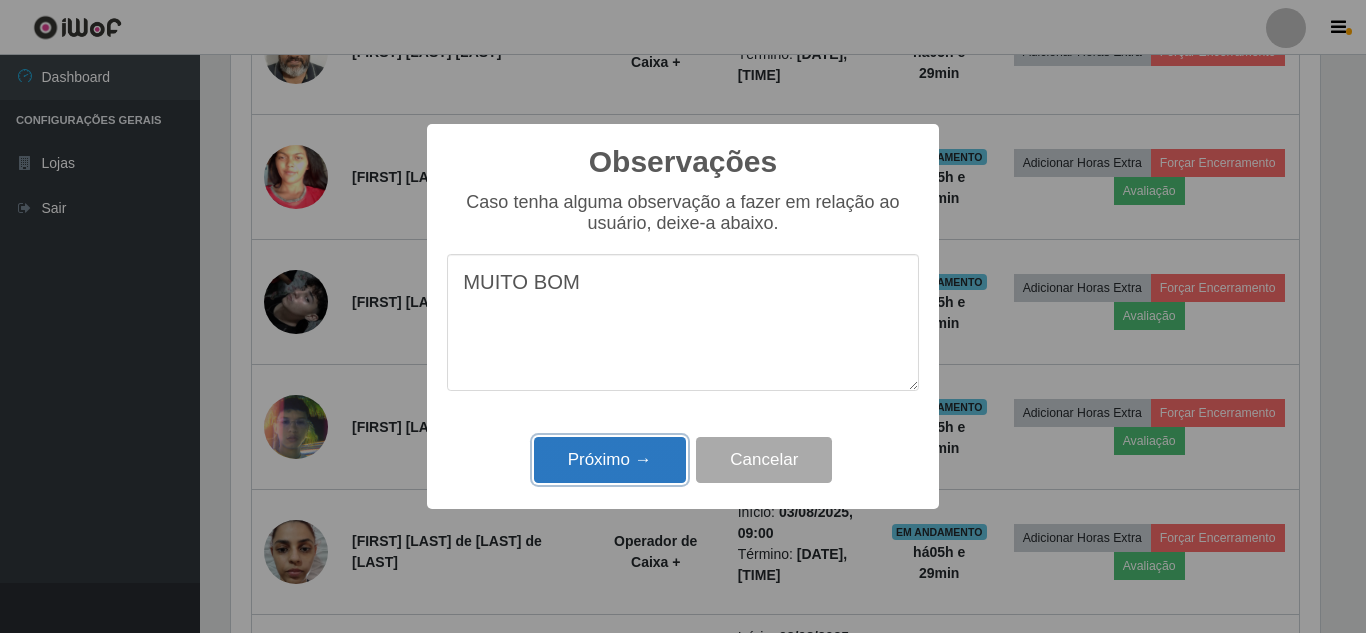 click on "Próximo →" at bounding box center (610, 460) 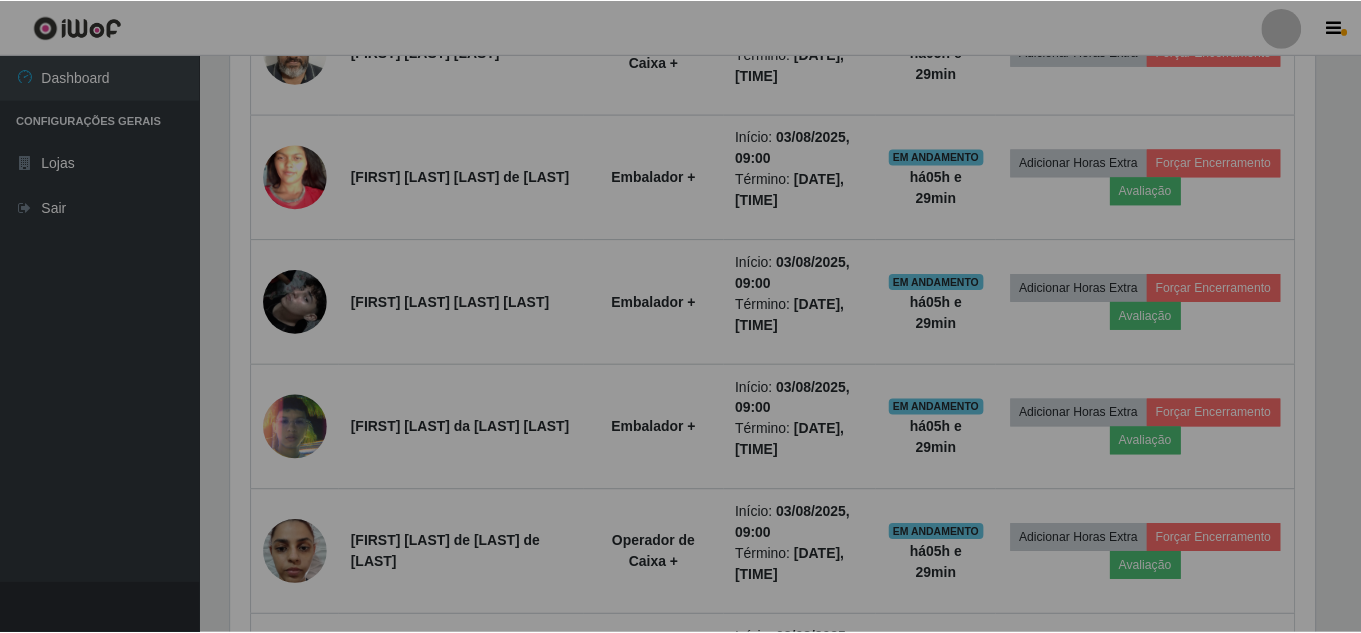 scroll, scrollTop: 999585, scrollLeft: 998901, axis: both 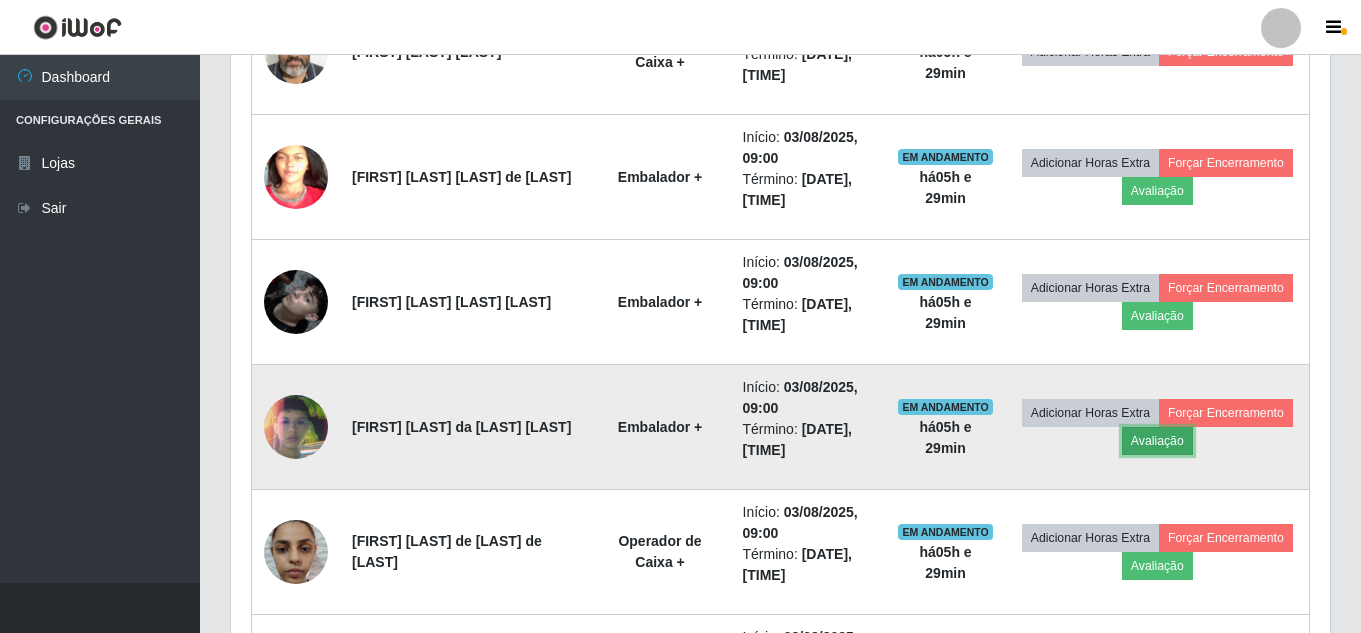 click on "Avaliação" at bounding box center [1157, 441] 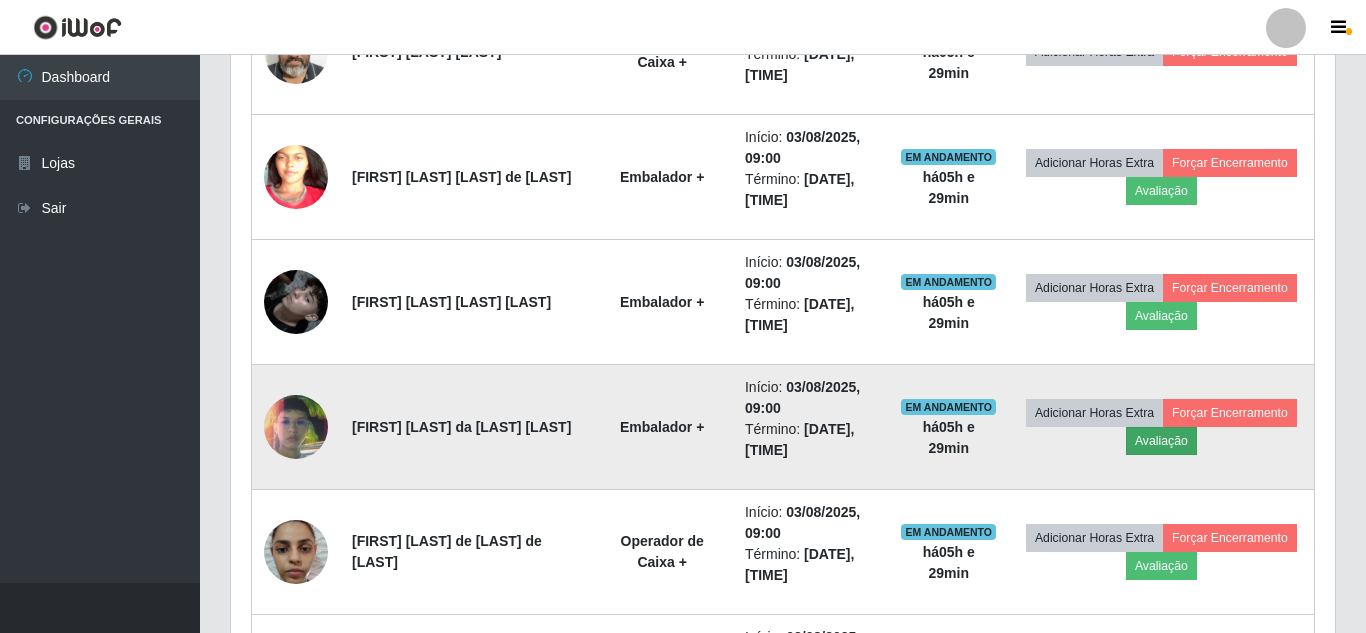 scroll, scrollTop: 999585, scrollLeft: 998911, axis: both 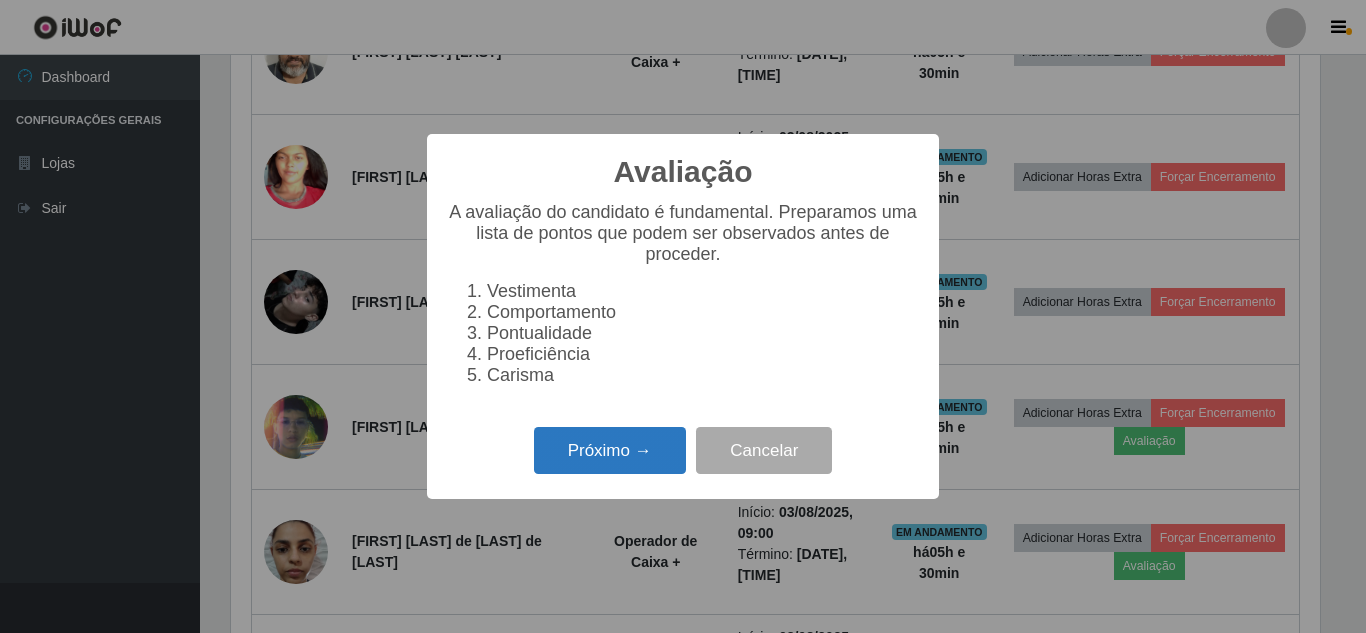 click on "Próximo →" at bounding box center [610, 450] 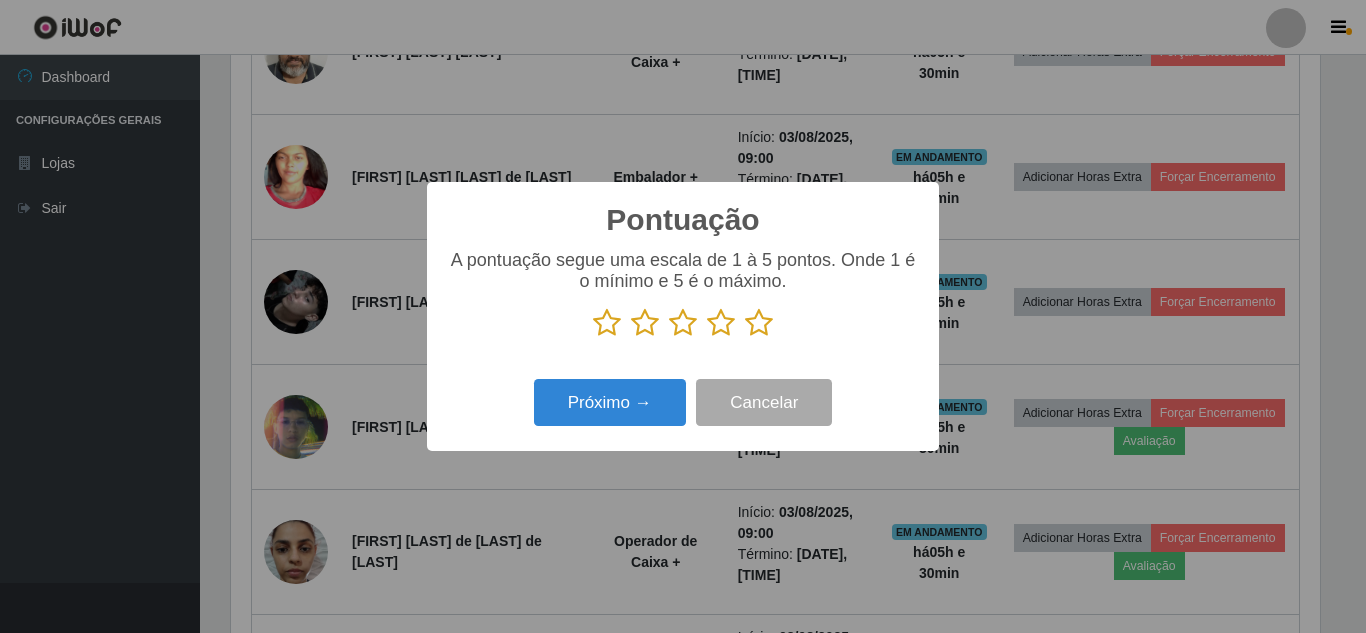 click at bounding box center (683, 323) 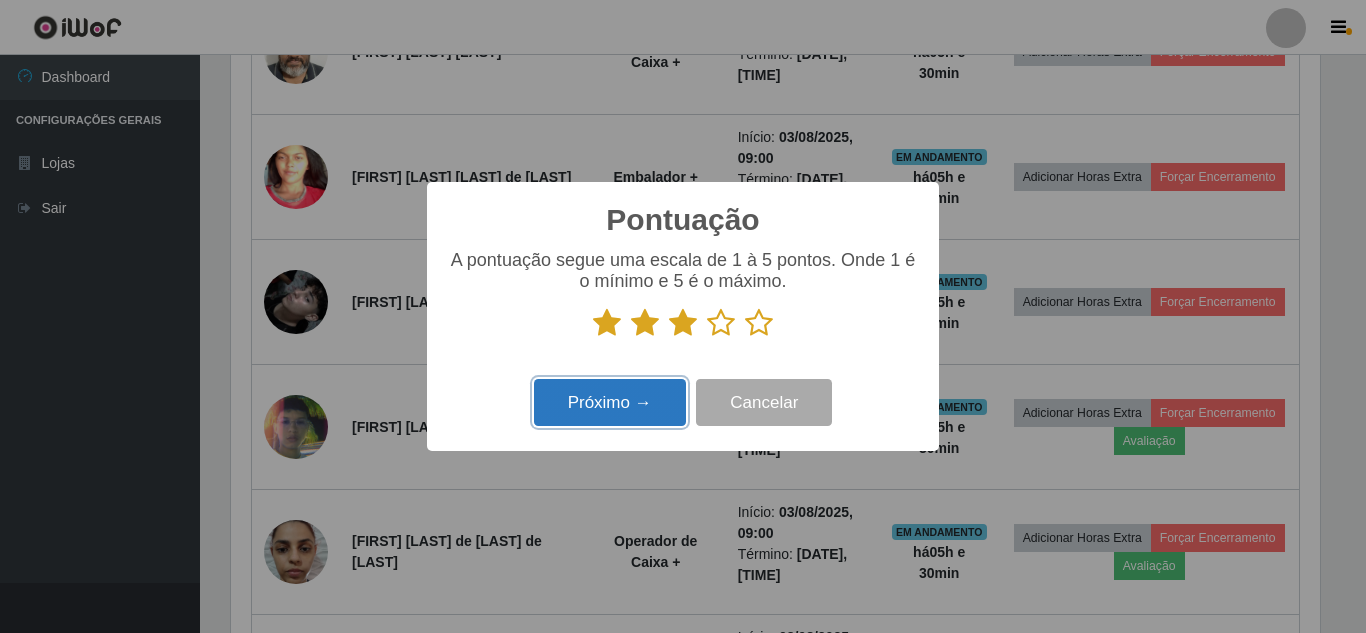 click on "Próximo →" at bounding box center [610, 402] 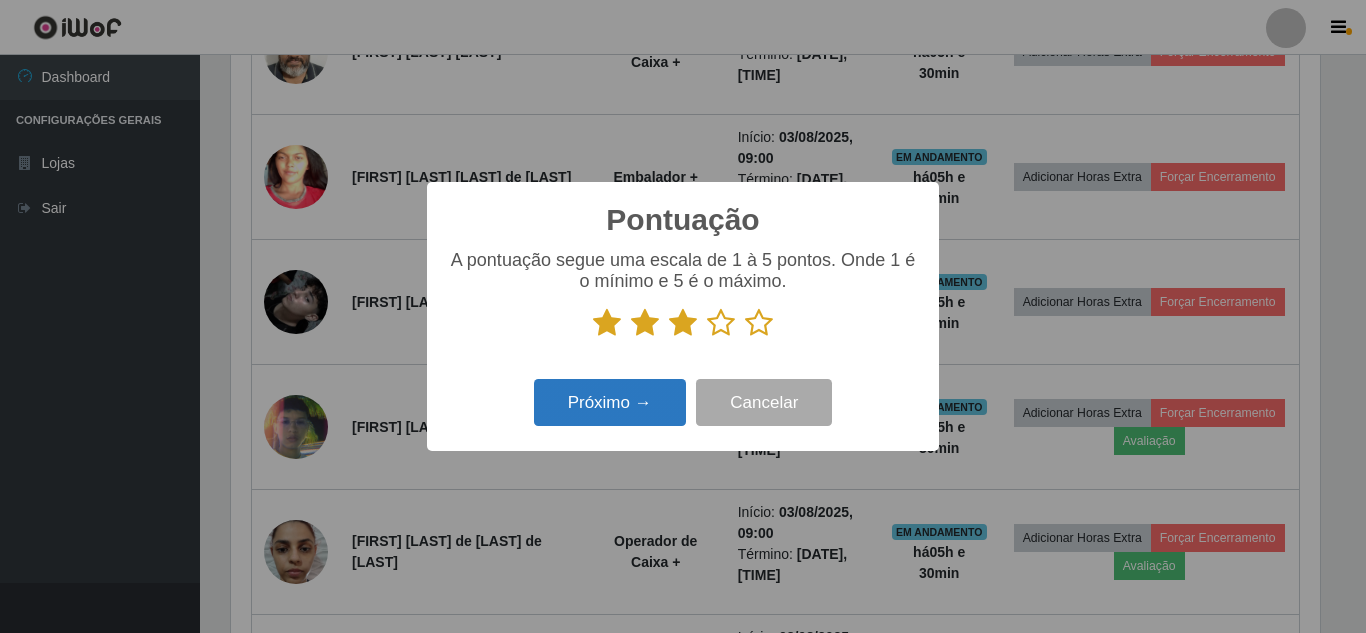 scroll, scrollTop: 999585, scrollLeft: 998911, axis: both 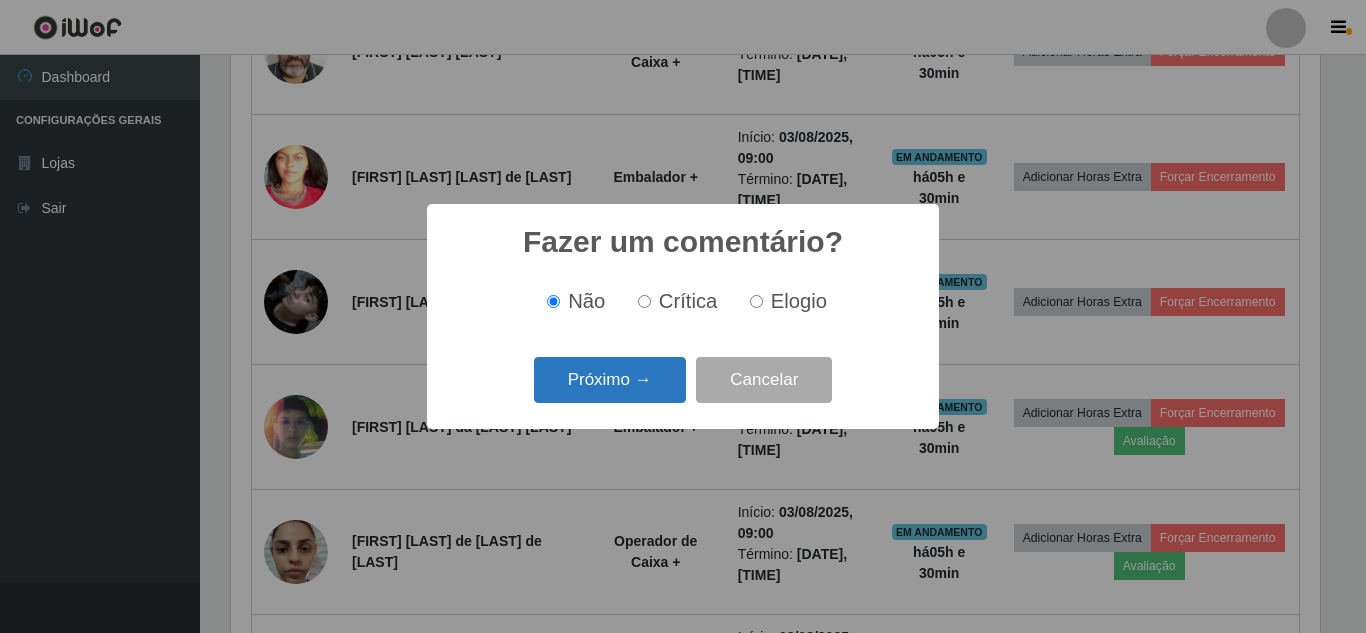 click on "Próximo →" at bounding box center [610, 380] 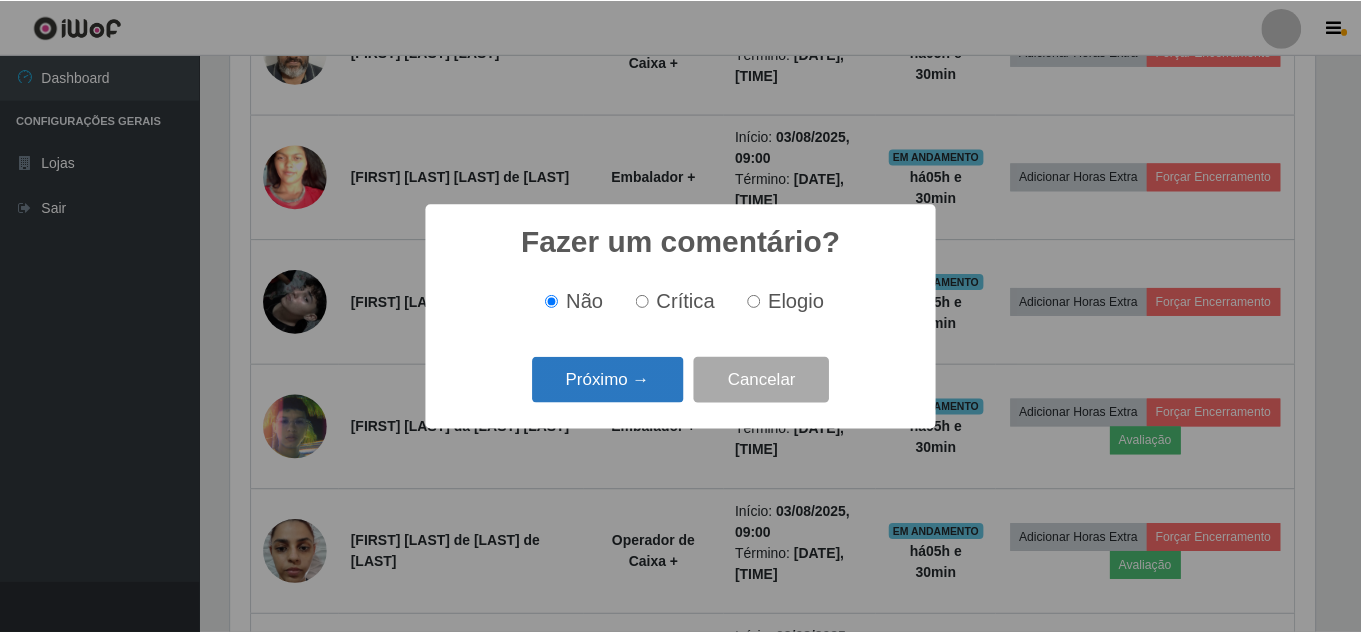 scroll, scrollTop: 999585, scrollLeft: 998911, axis: both 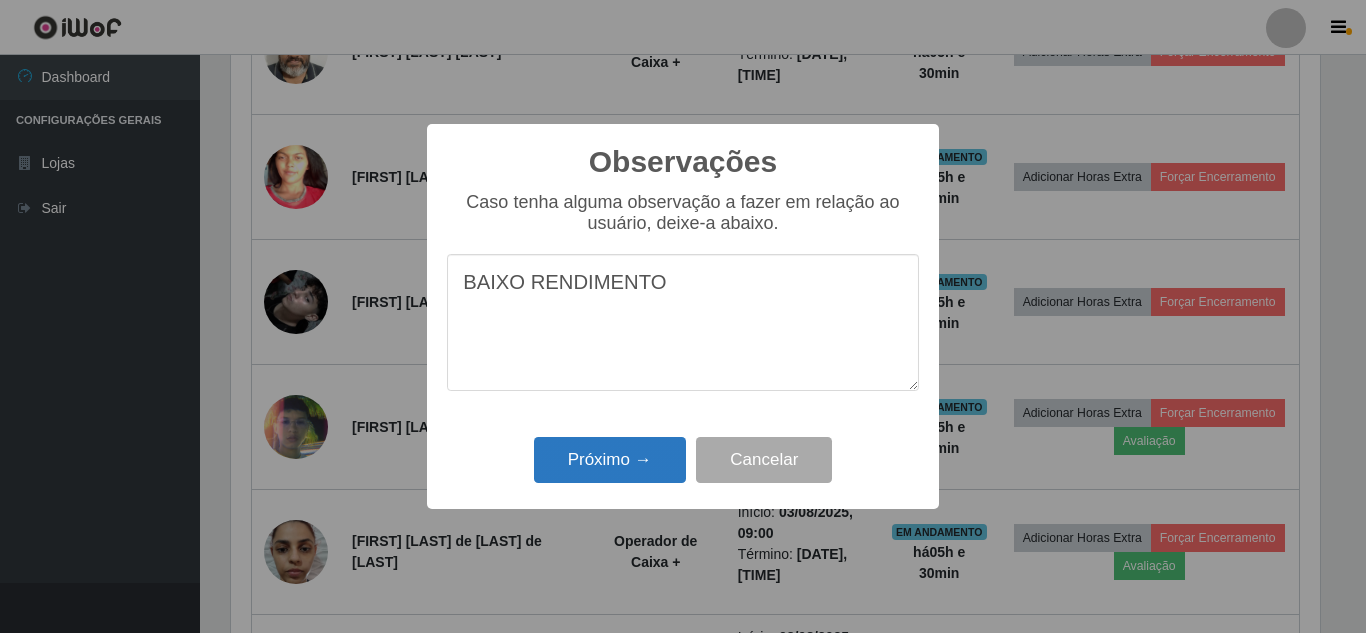 type on "BAIXO RENDIMENTO" 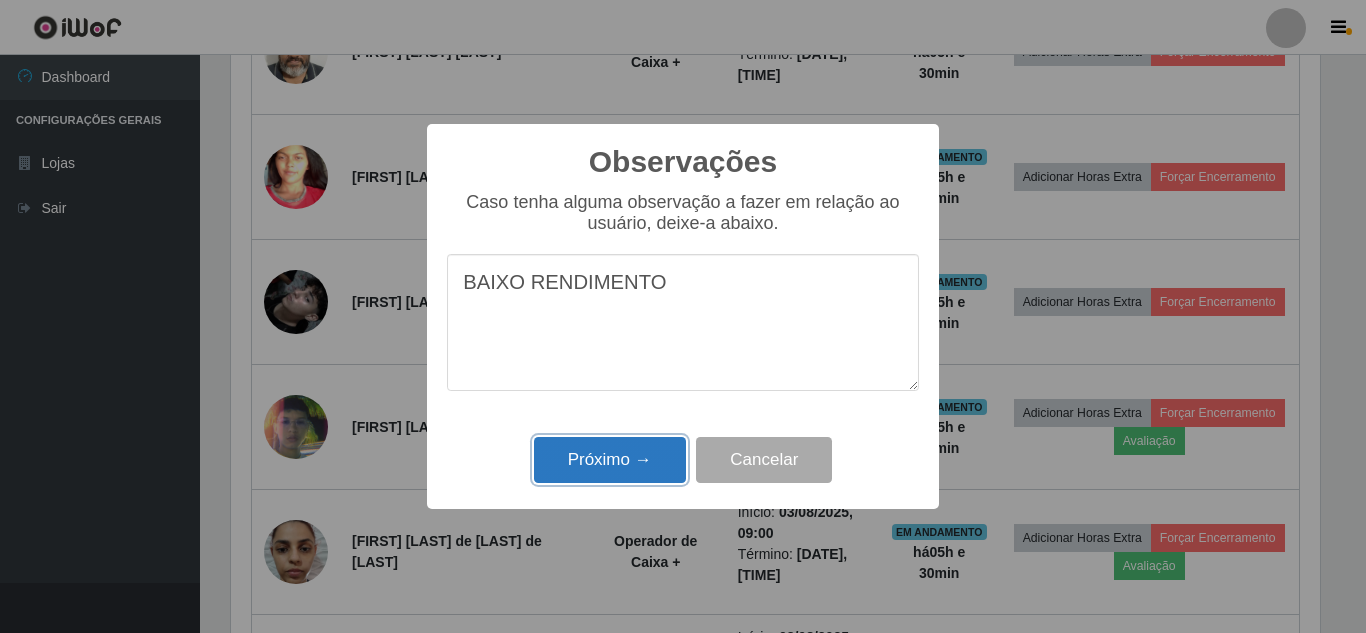 click on "Próximo →" at bounding box center [610, 460] 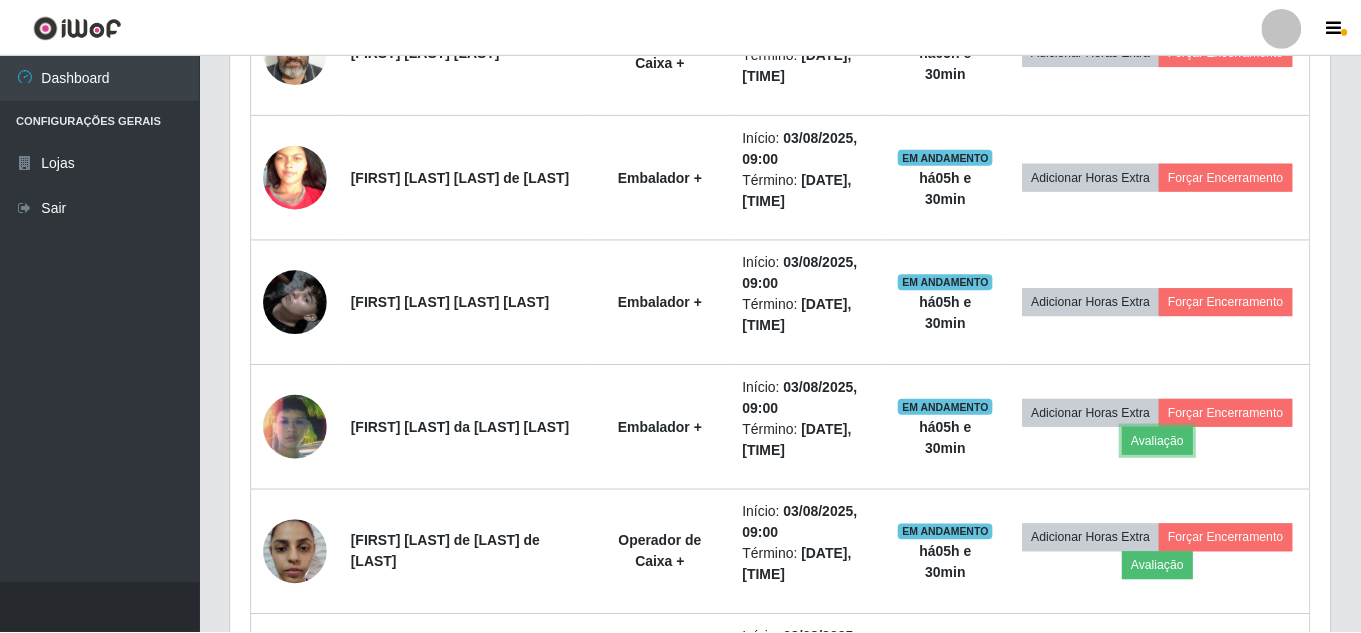scroll, scrollTop: 999585, scrollLeft: 998901, axis: both 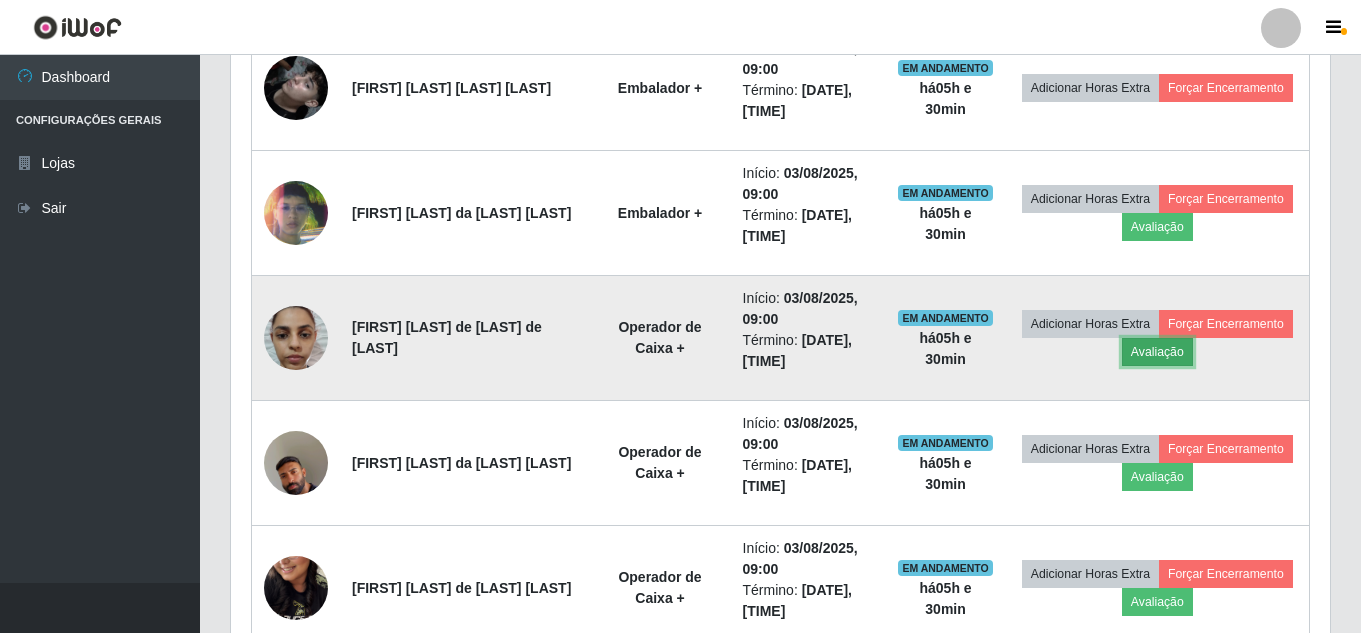 click on "Avaliação" at bounding box center [1157, 352] 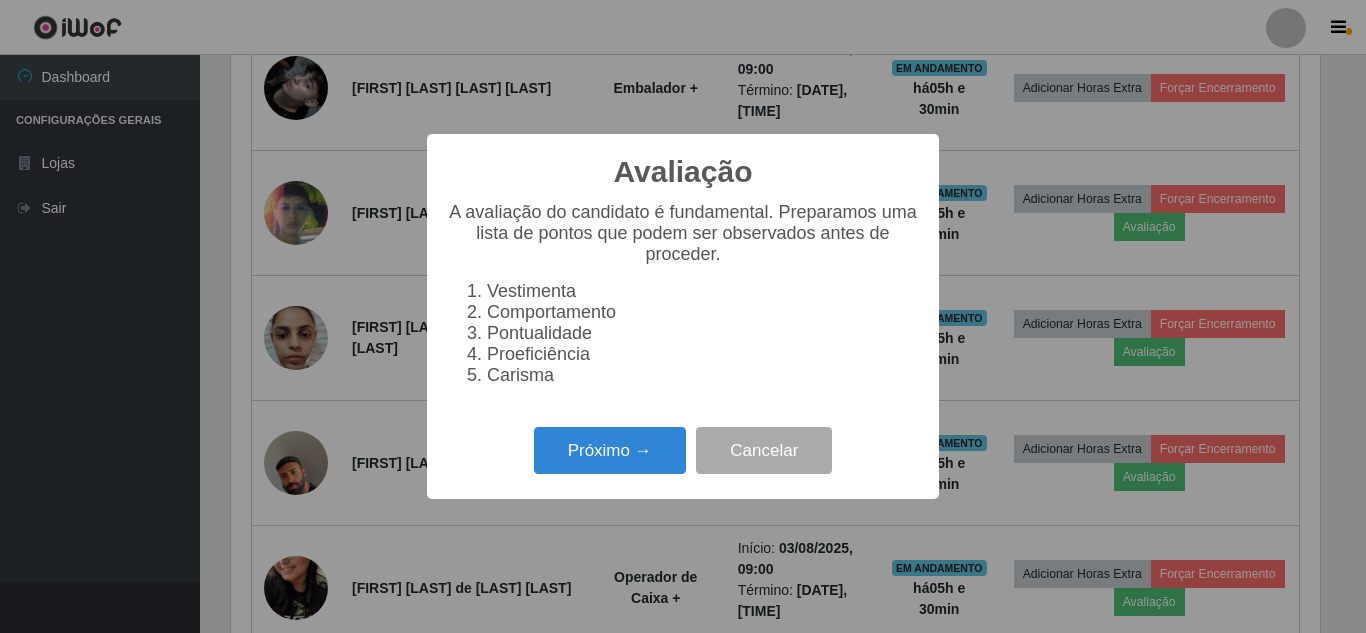 scroll, scrollTop: 999585, scrollLeft: 998911, axis: both 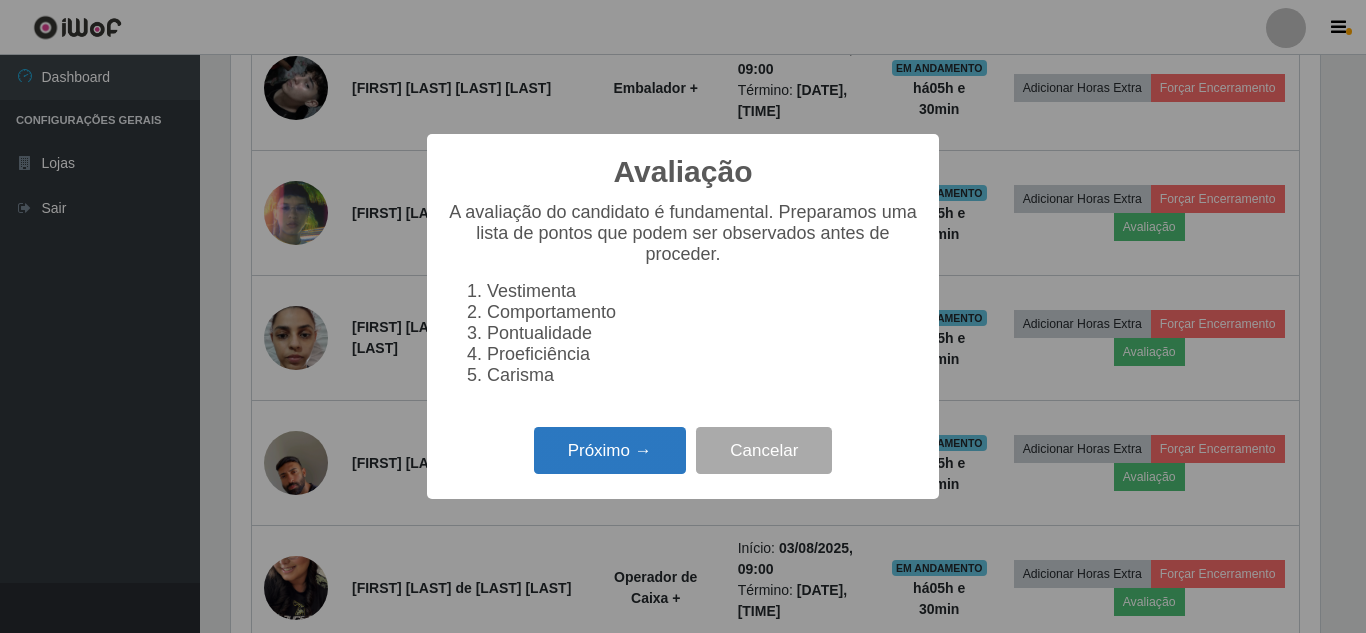 click on "Próximo →" at bounding box center [610, 450] 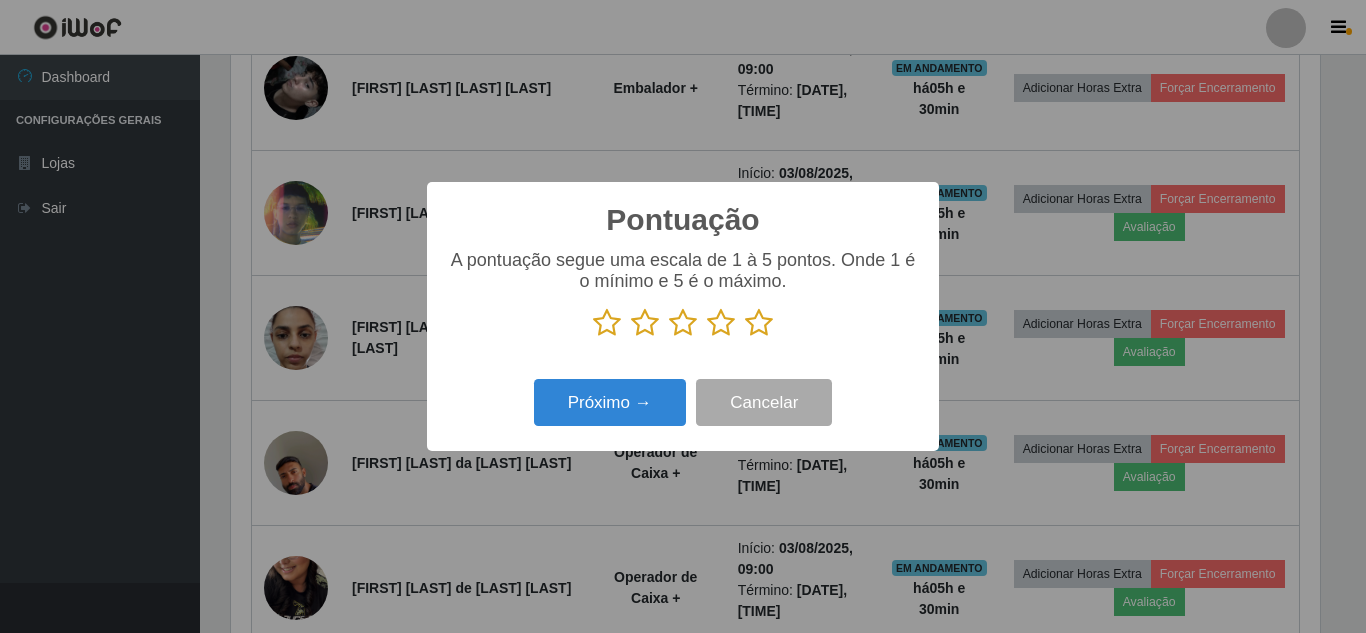 click at bounding box center [759, 323] 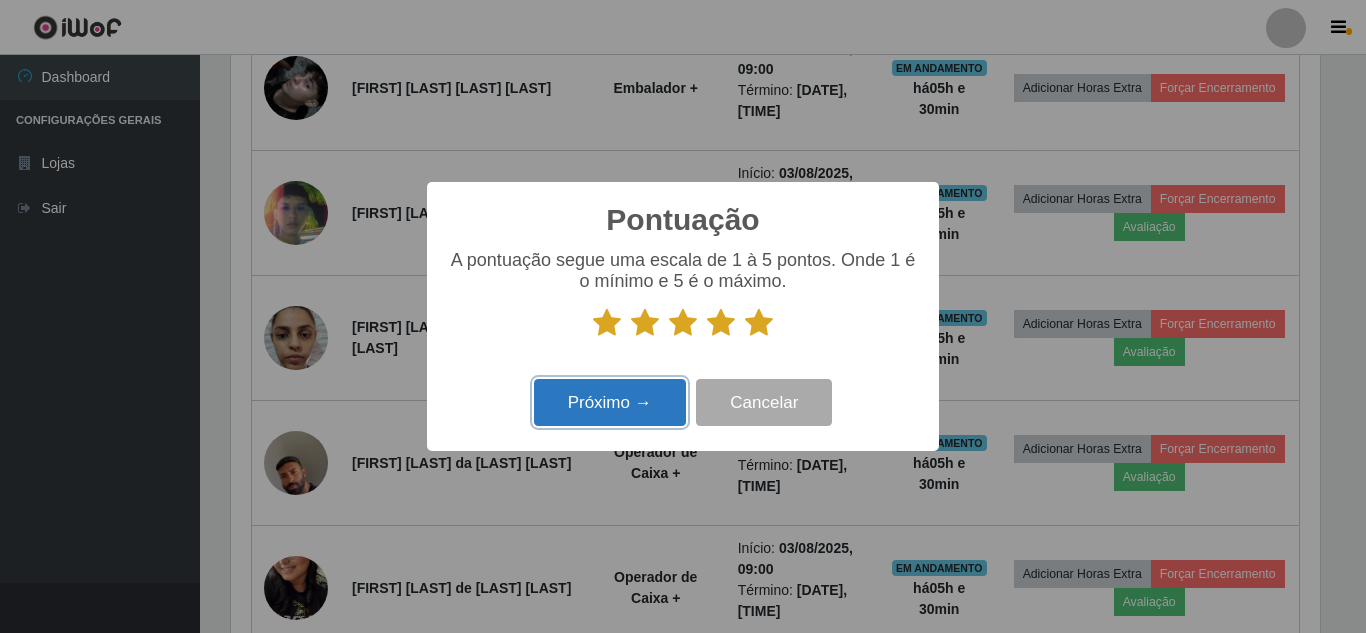 click on "Próximo →" at bounding box center (610, 402) 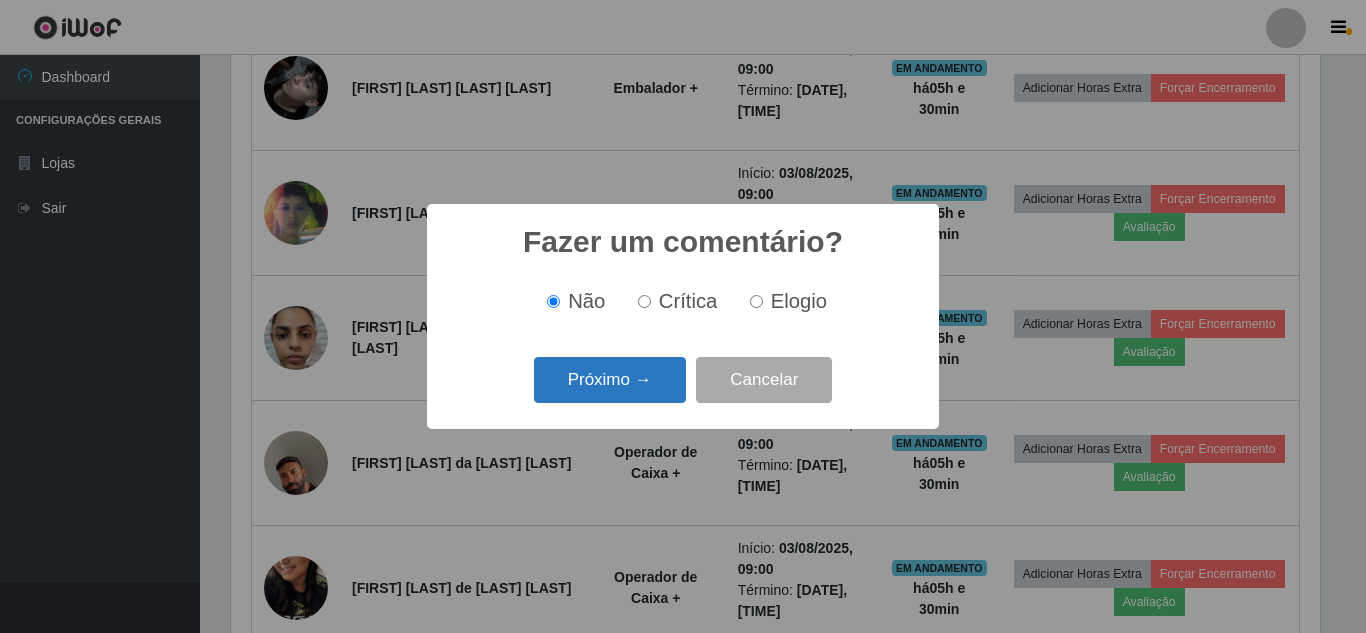 click on "Próximo →" at bounding box center (610, 380) 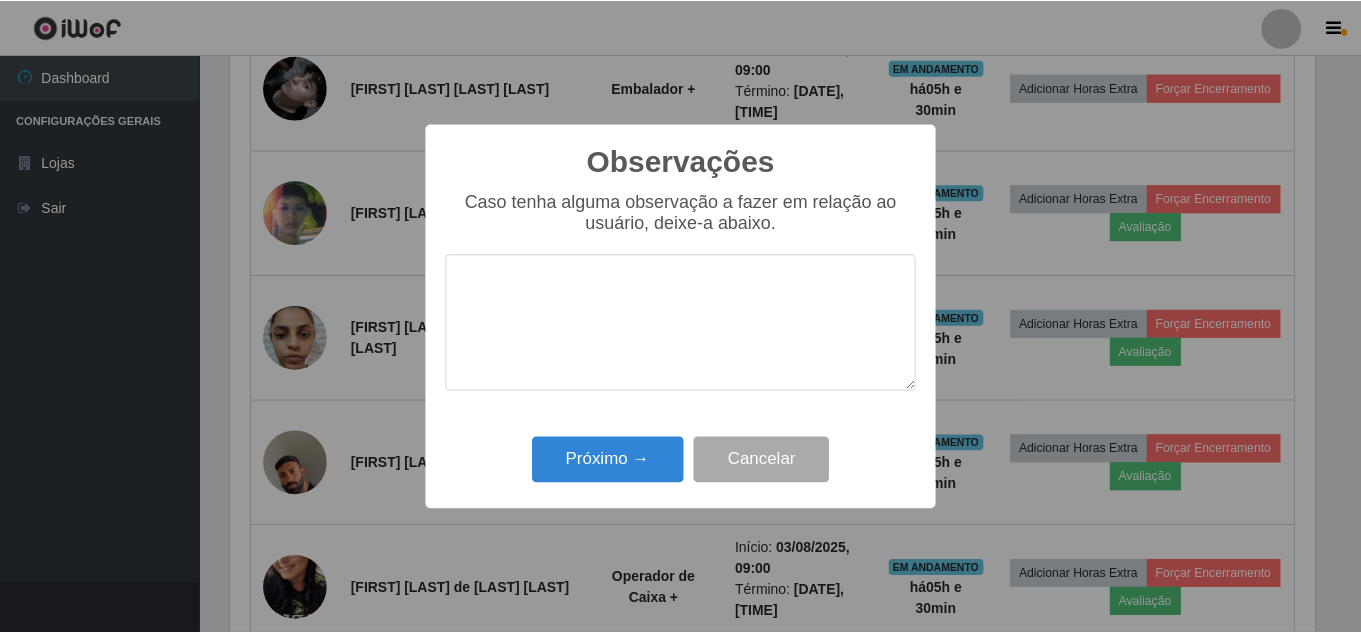 scroll, scrollTop: 999585, scrollLeft: 998911, axis: both 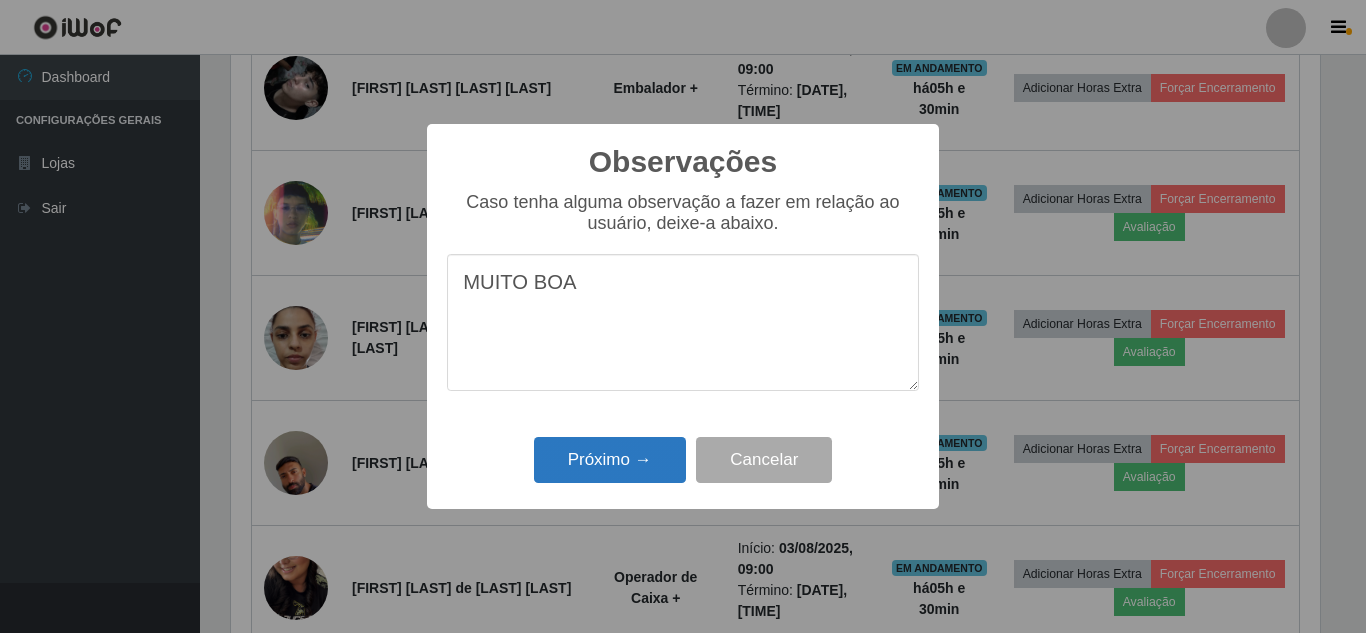 type on "MUITO BOA" 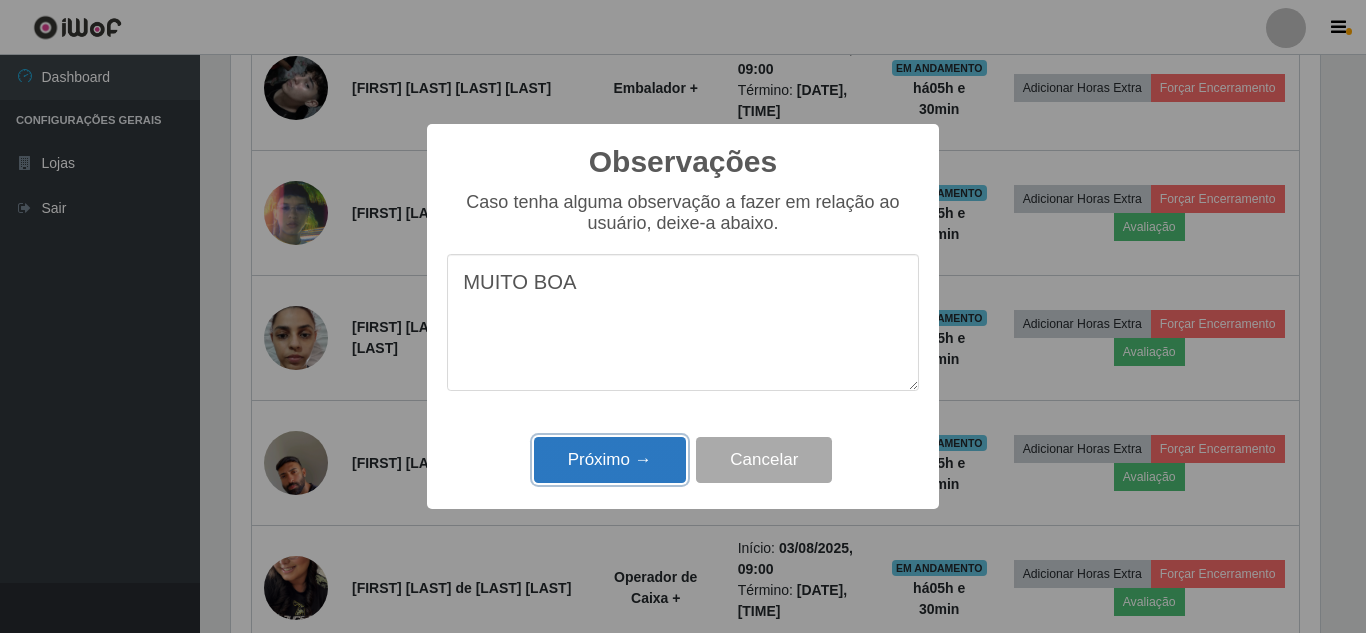 click on "Próximo →" at bounding box center (610, 460) 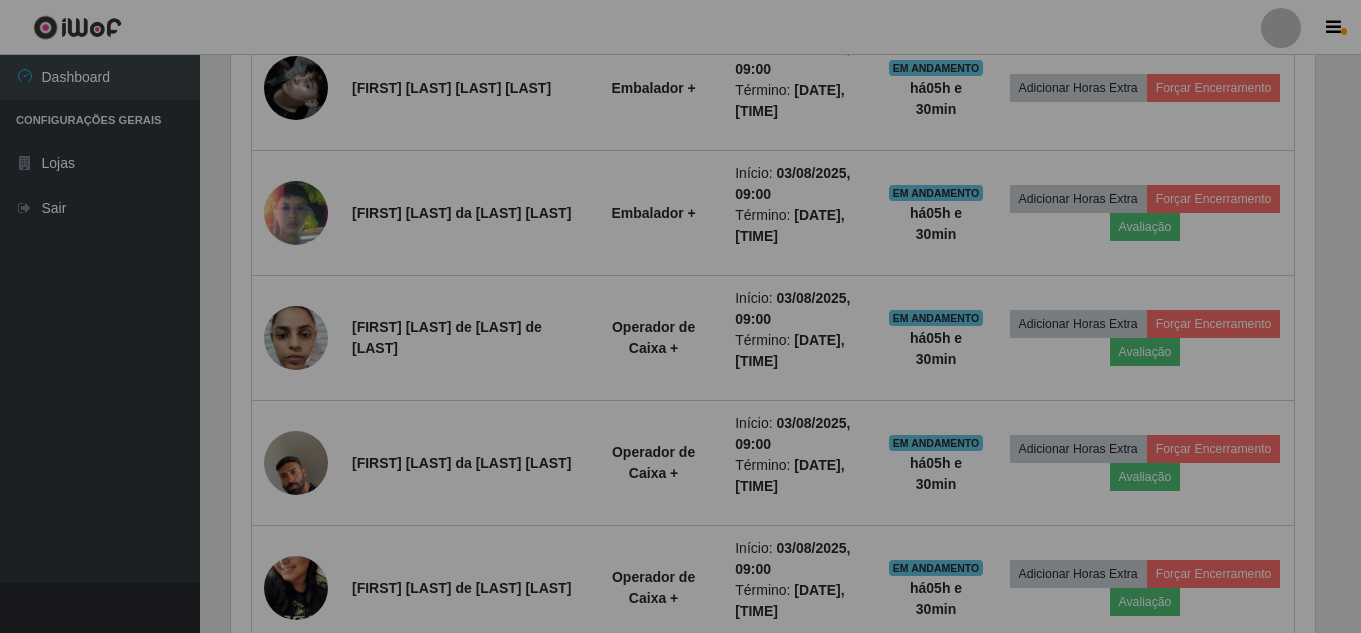 scroll, scrollTop: 999585, scrollLeft: 998901, axis: both 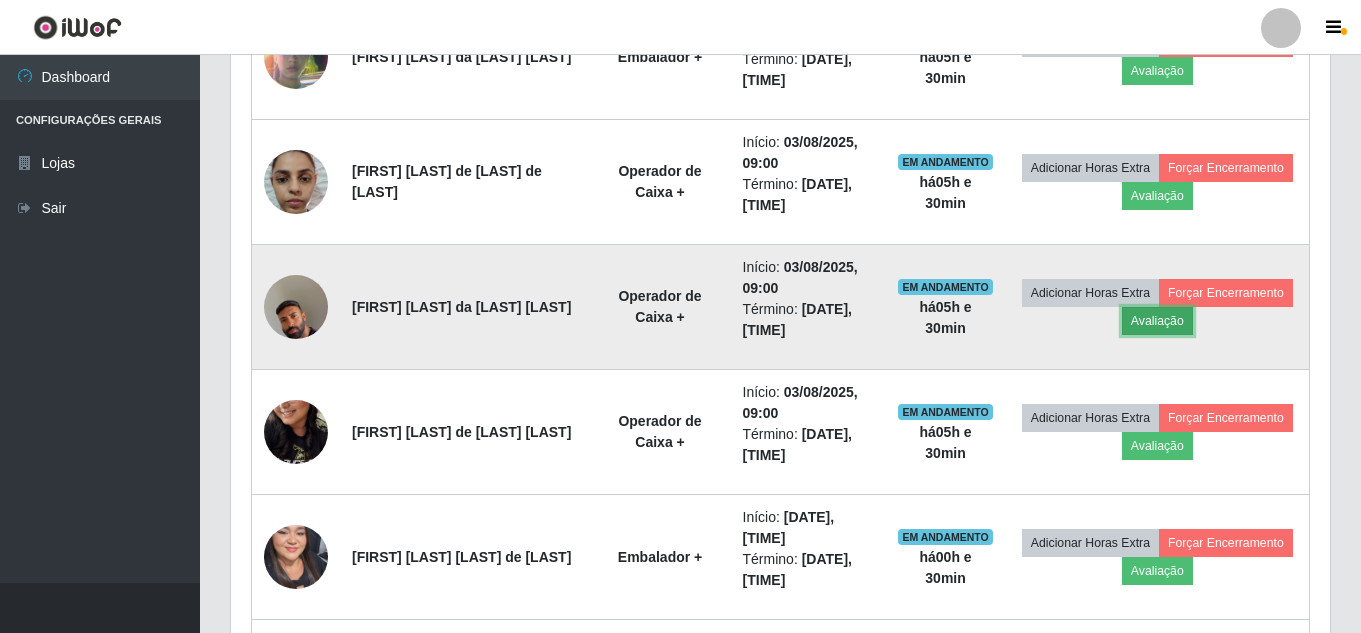 click on "Avaliação" at bounding box center (1157, 321) 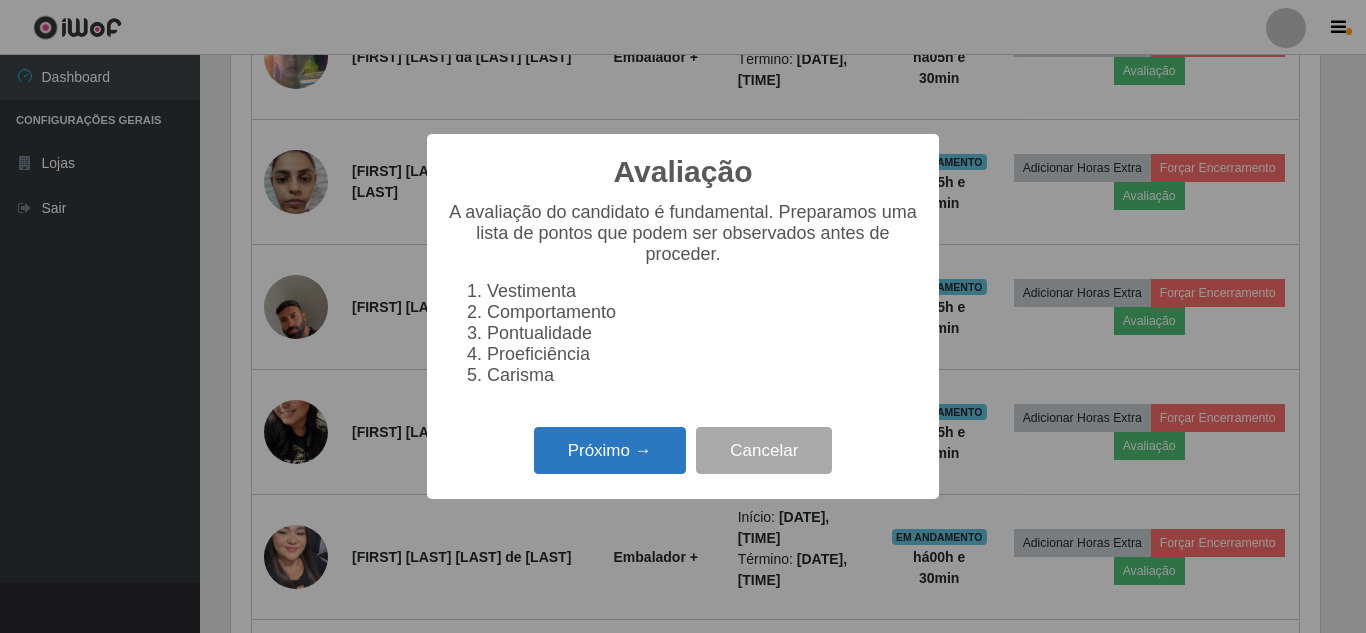 click on "Próximo →" at bounding box center (610, 450) 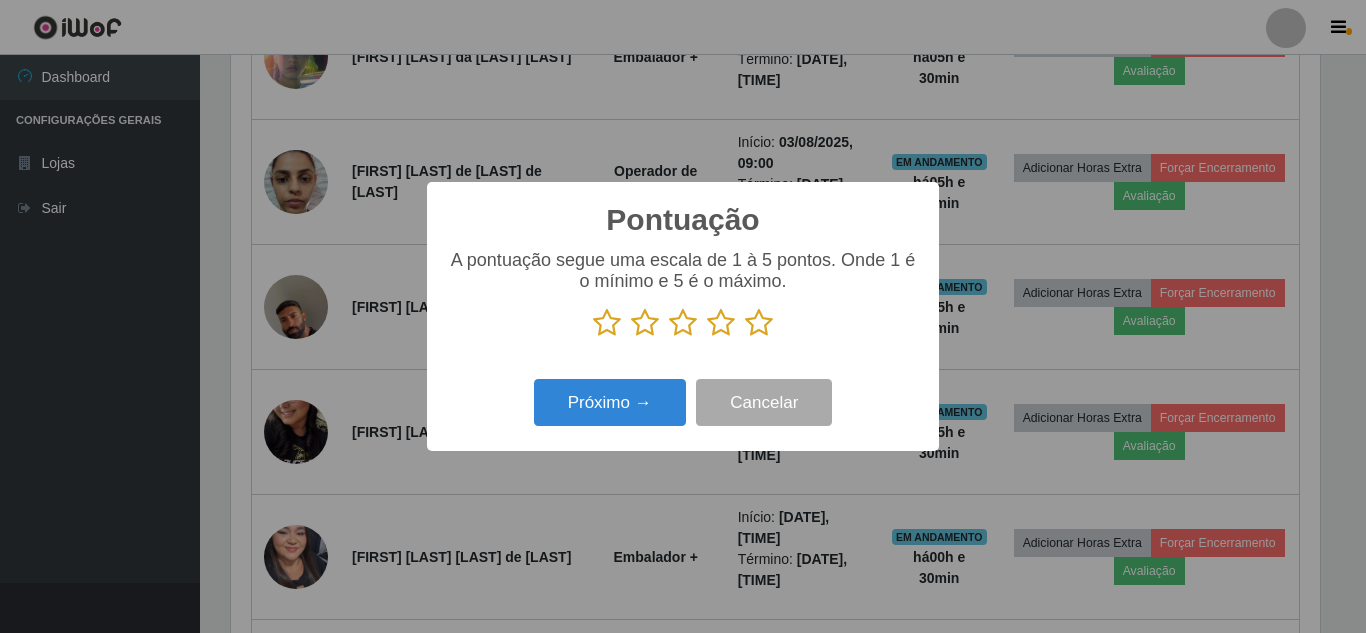 scroll, scrollTop: 999585, scrollLeft: 998911, axis: both 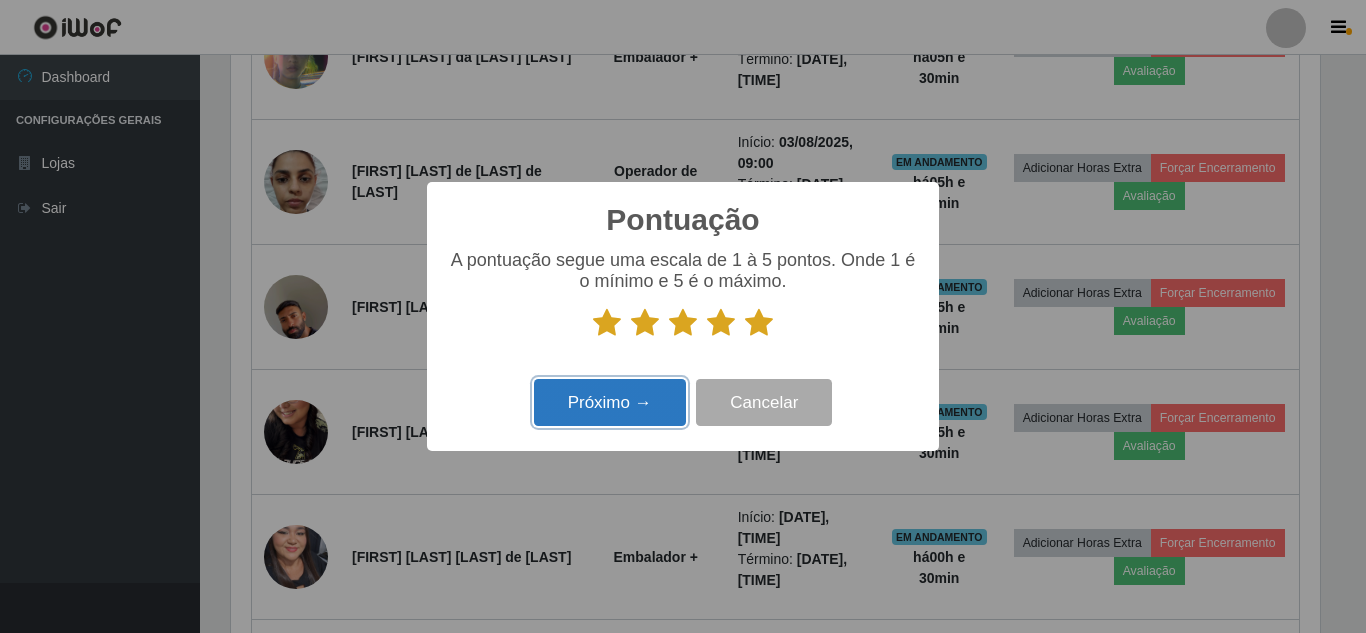 click on "Próximo →" at bounding box center (610, 402) 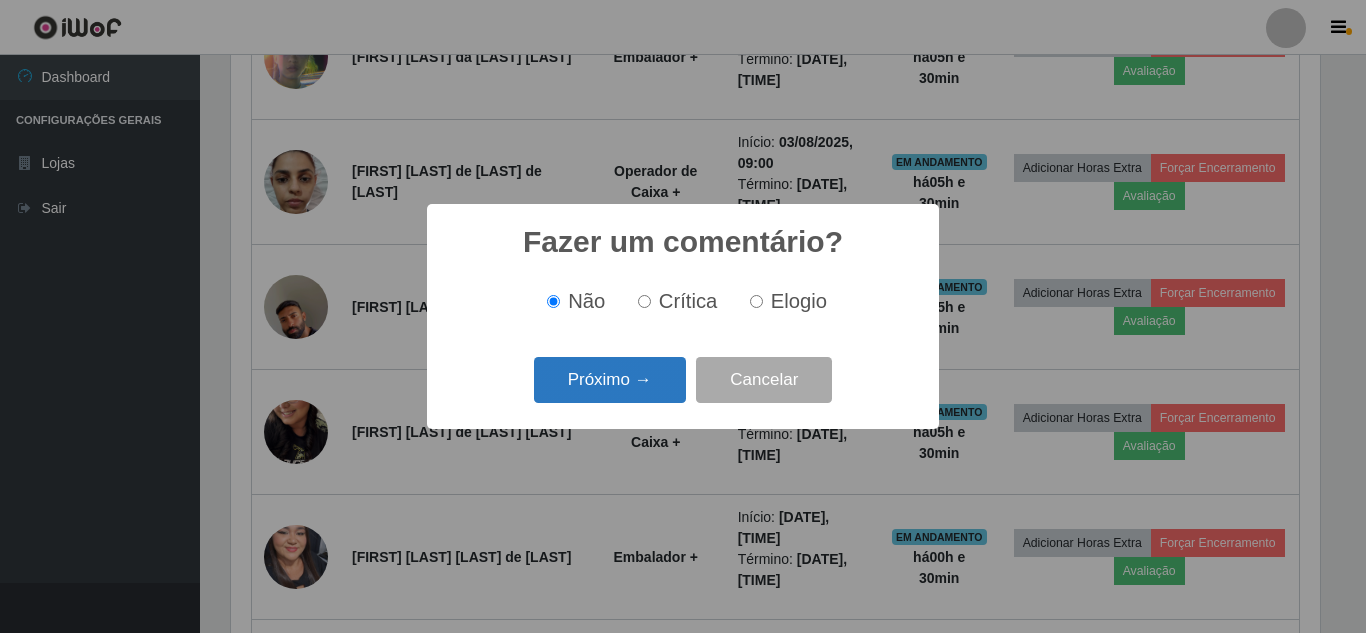 click on "Próximo →" at bounding box center (610, 380) 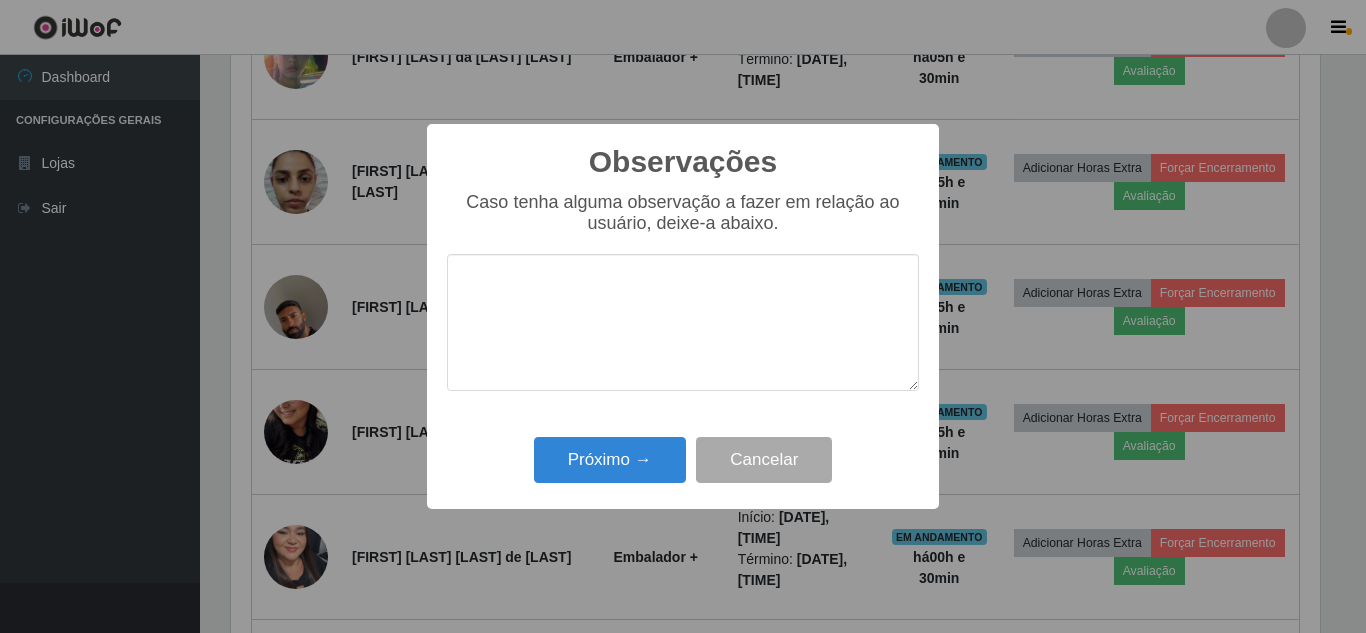 click at bounding box center (683, 322) 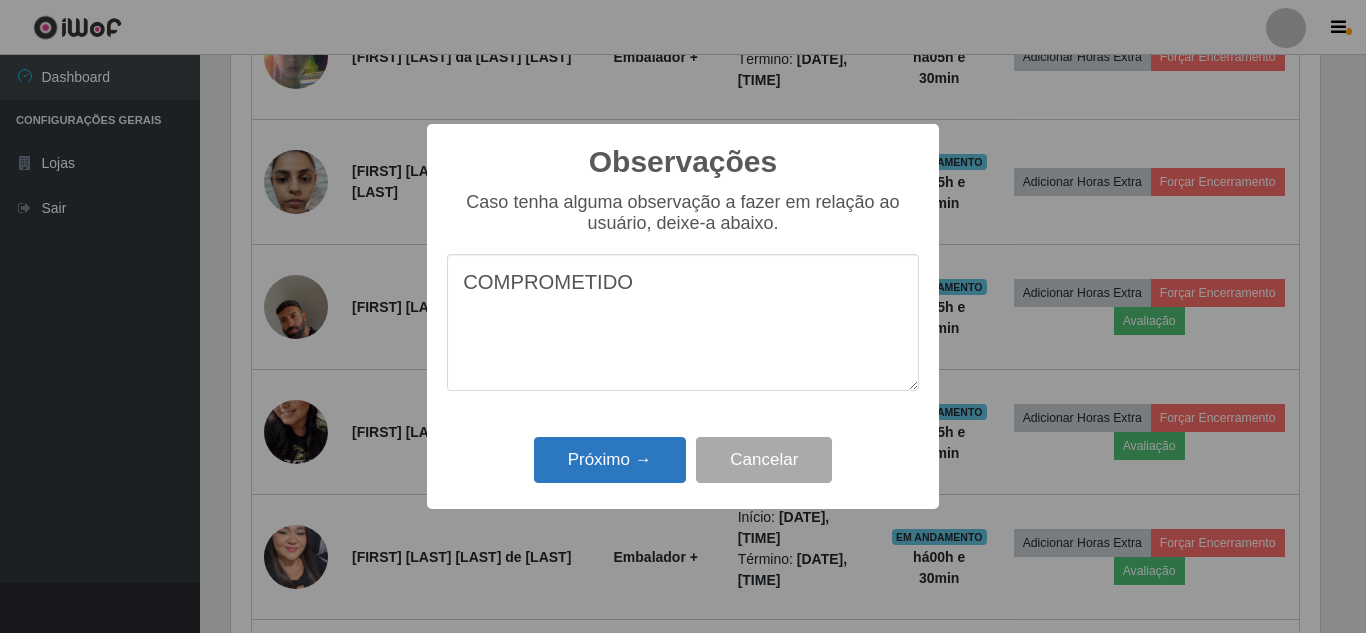 type on "COMPROMETIDO" 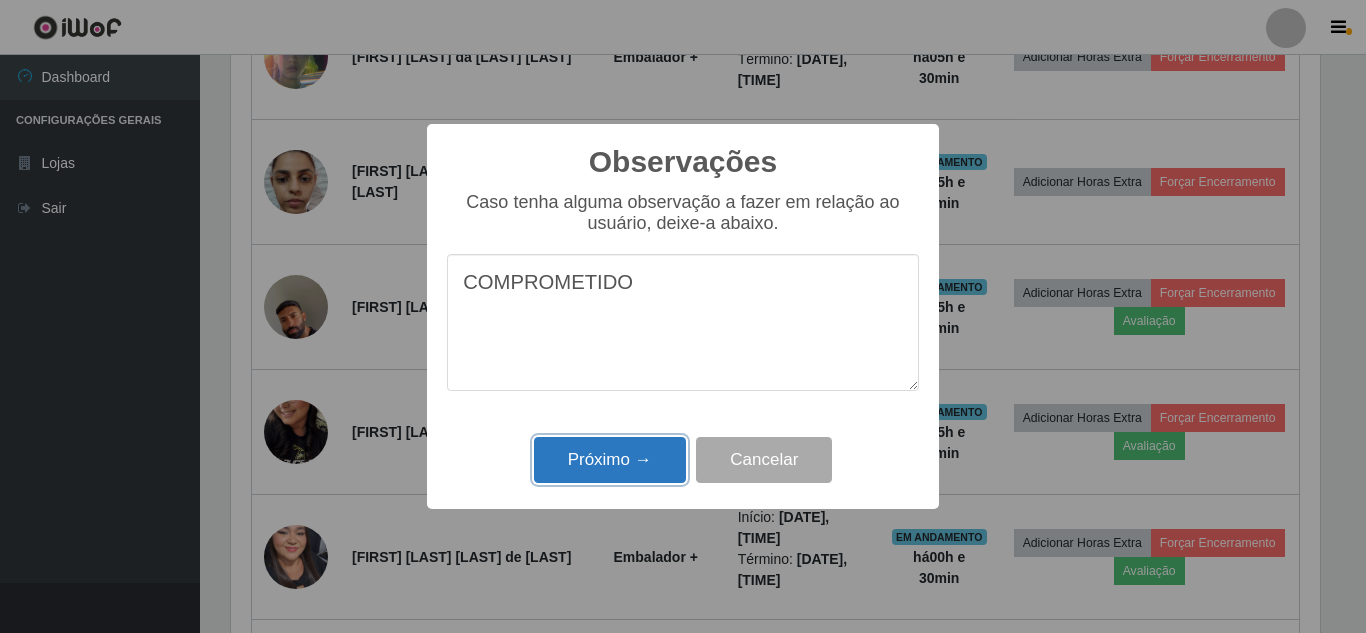 click on "Próximo →" at bounding box center [610, 460] 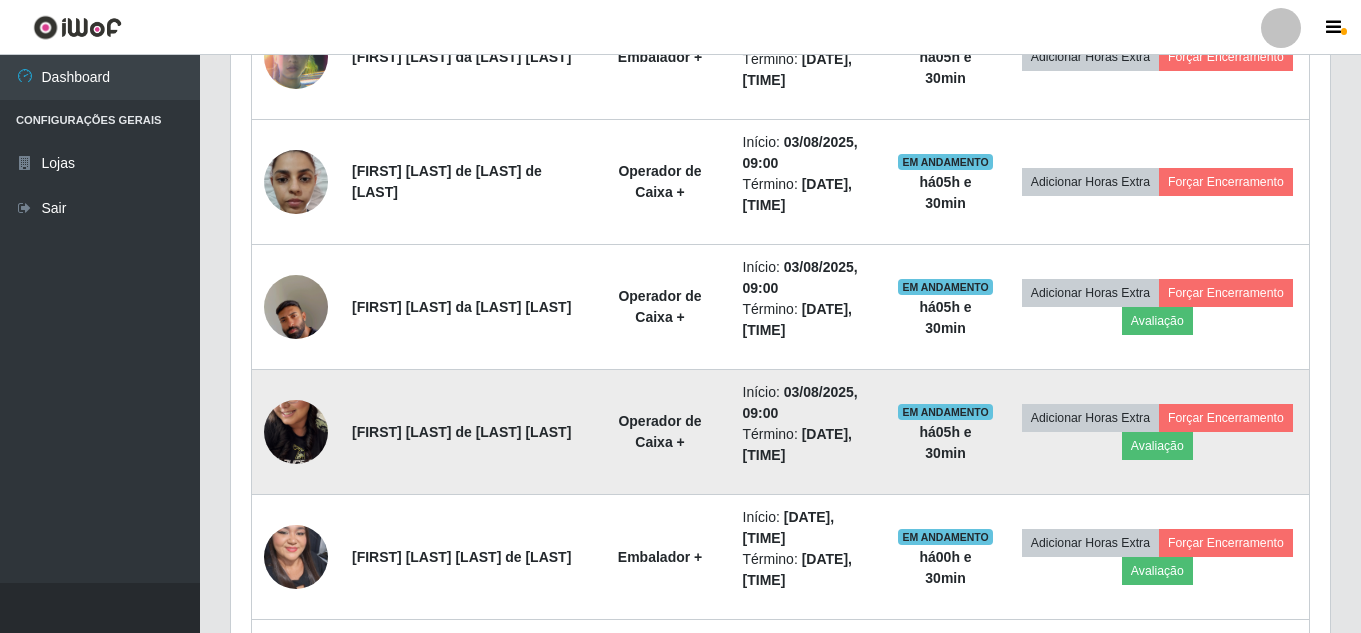 scroll, scrollTop: 999585, scrollLeft: 998901, axis: both 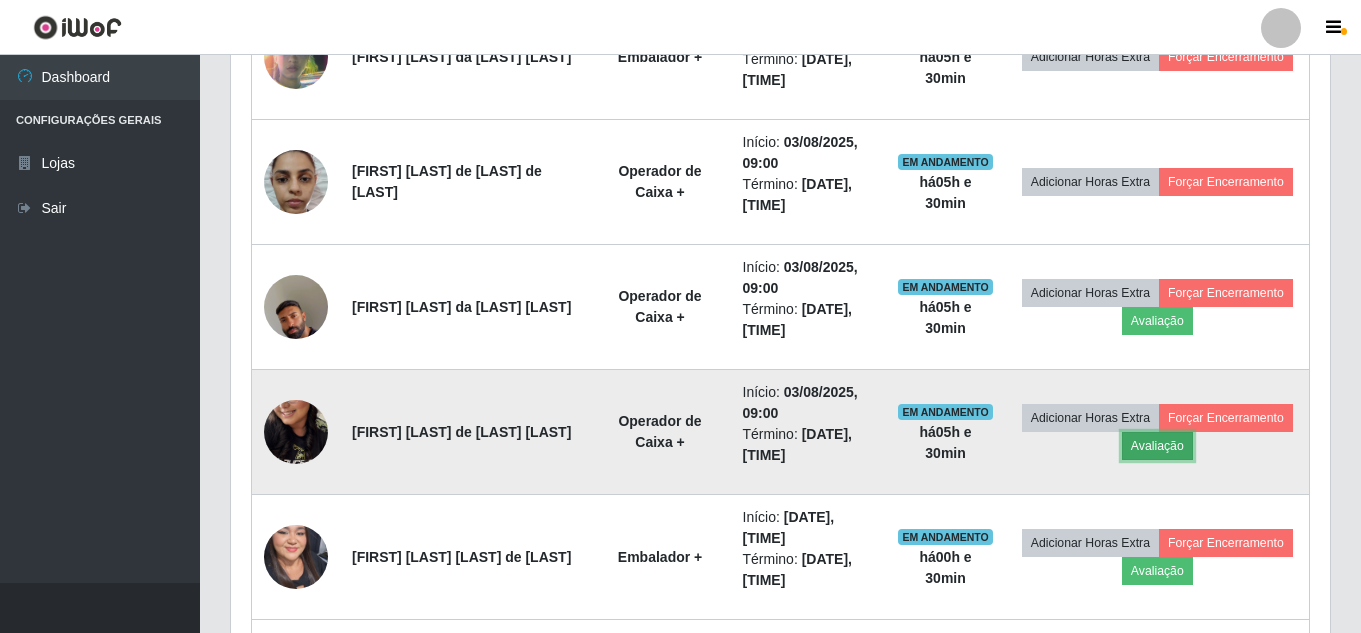 click on "Avaliação" at bounding box center [1157, 446] 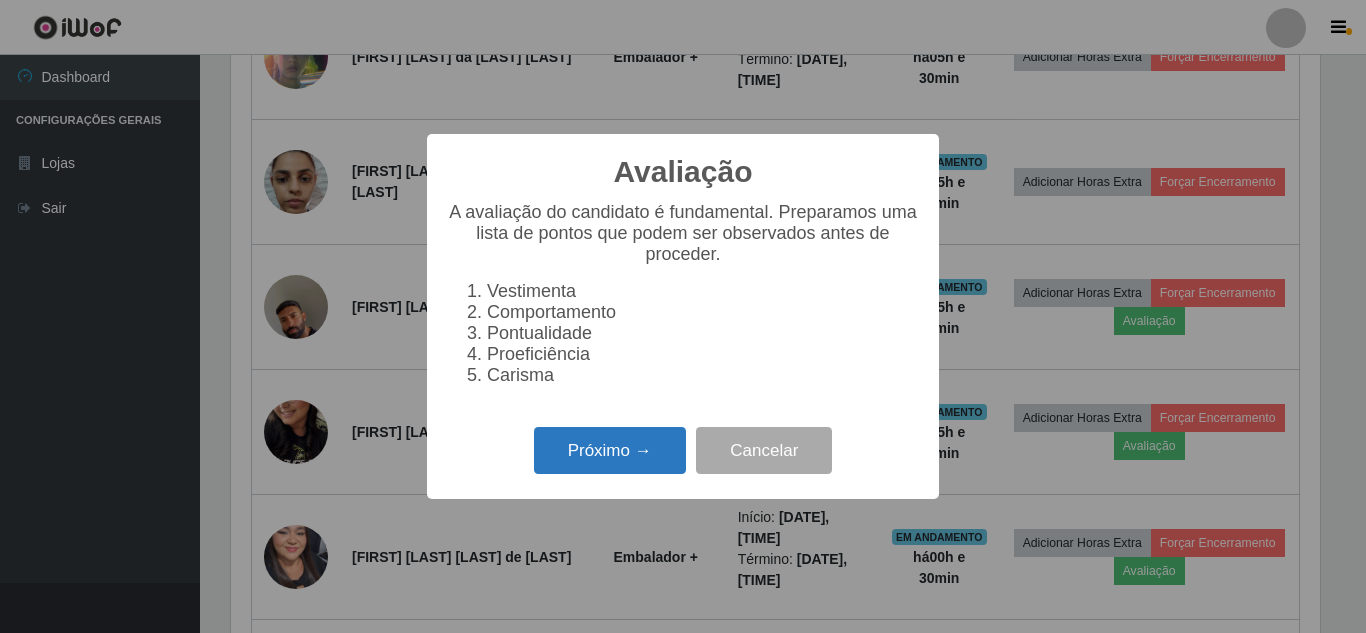 click on "Próximo →" at bounding box center [610, 450] 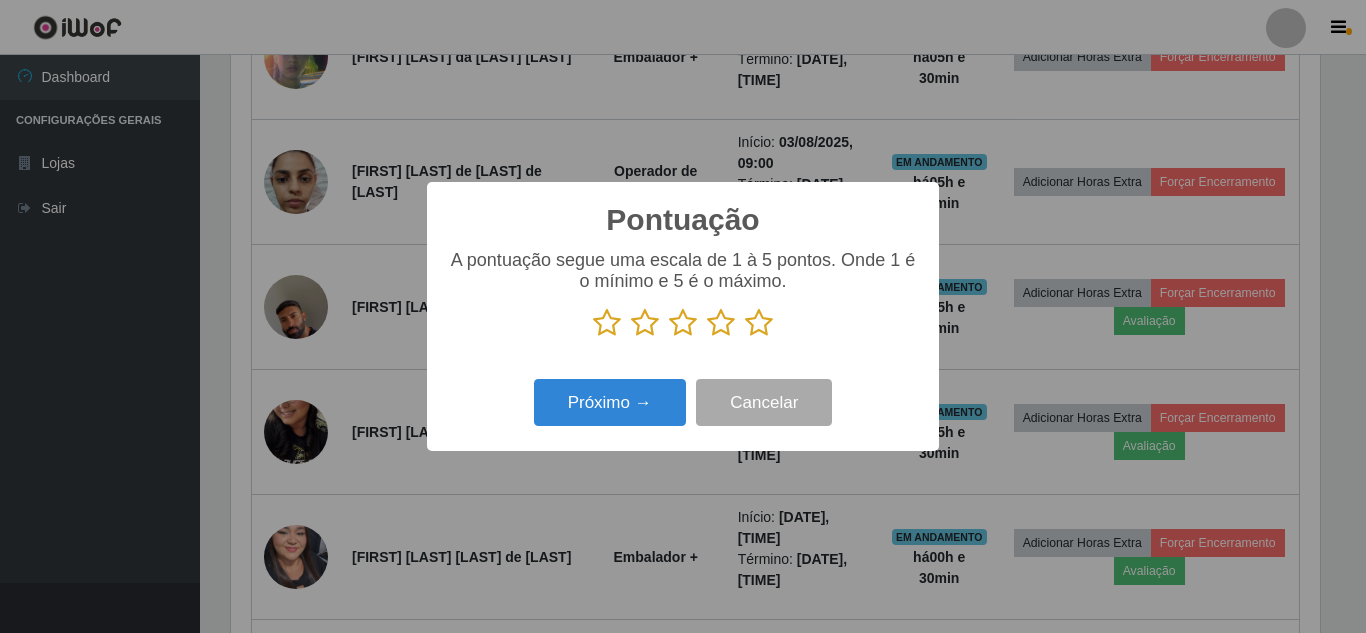 click at bounding box center [759, 323] 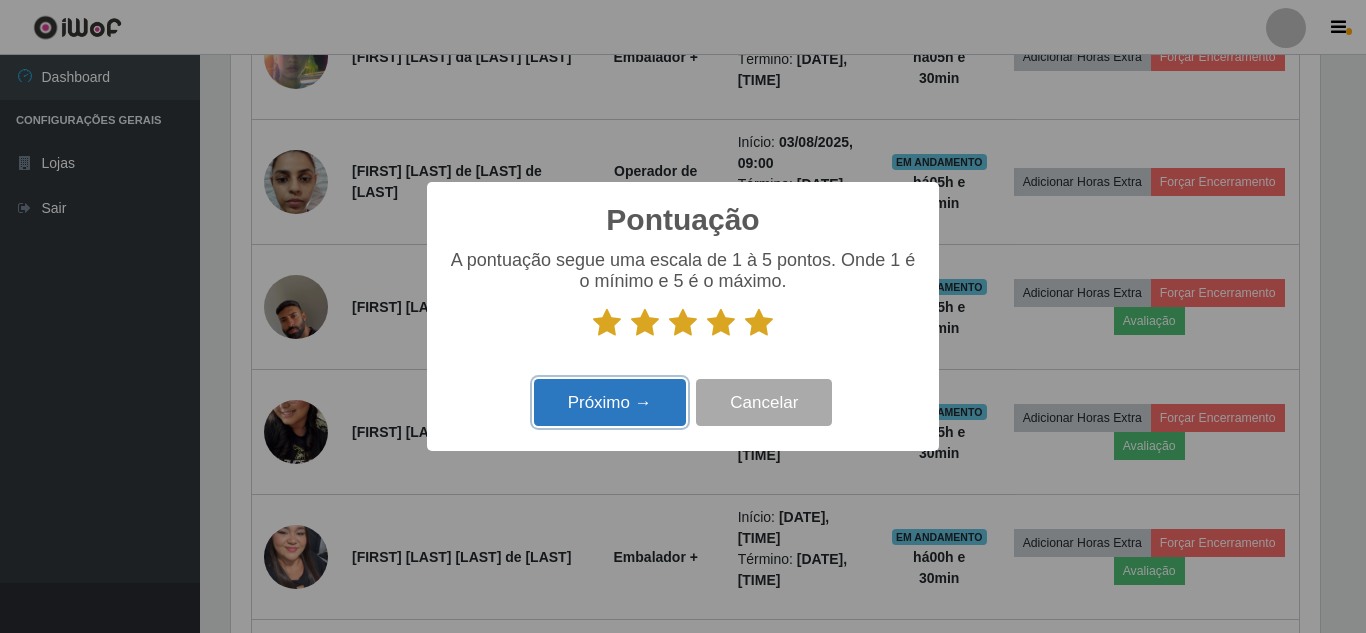 click on "Próximo →" at bounding box center [610, 402] 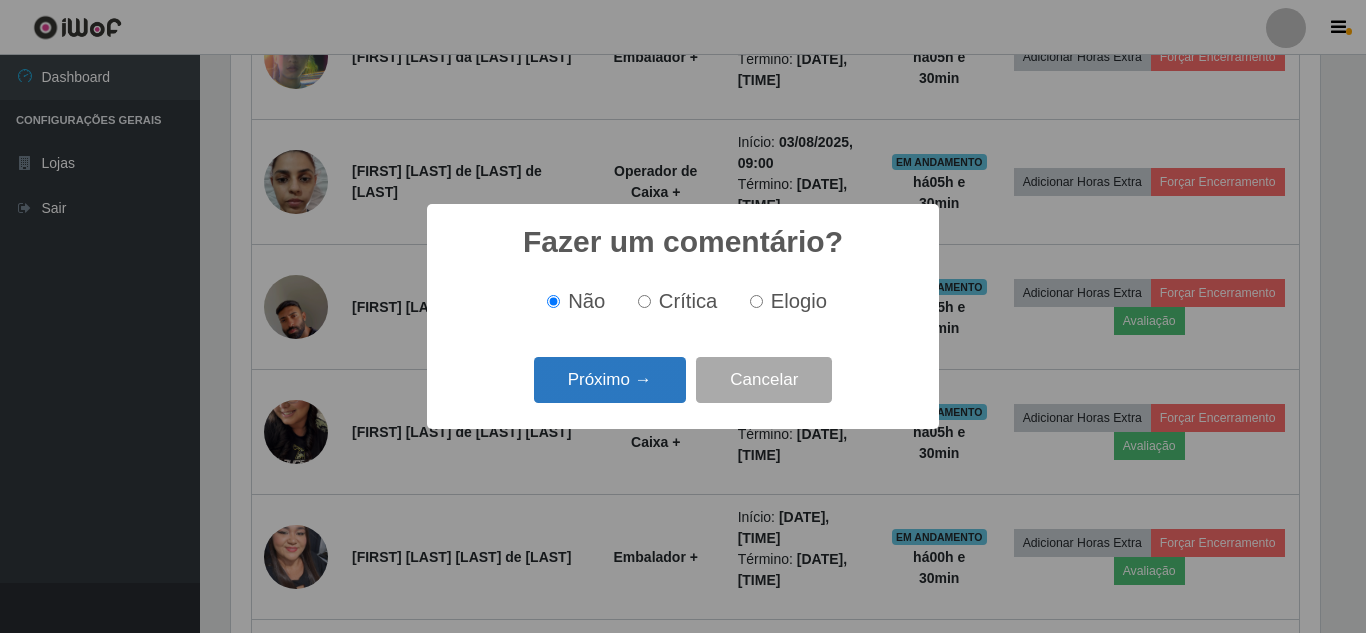click on "Próximo →" at bounding box center (610, 380) 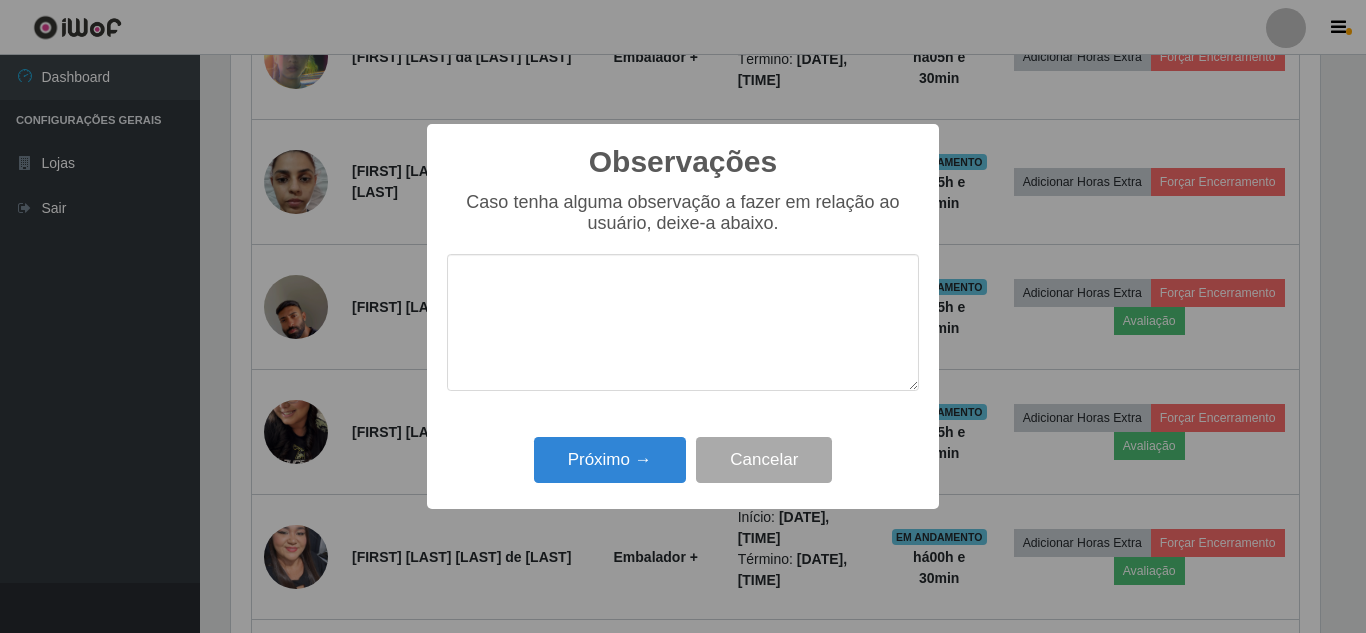 click at bounding box center (683, 322) 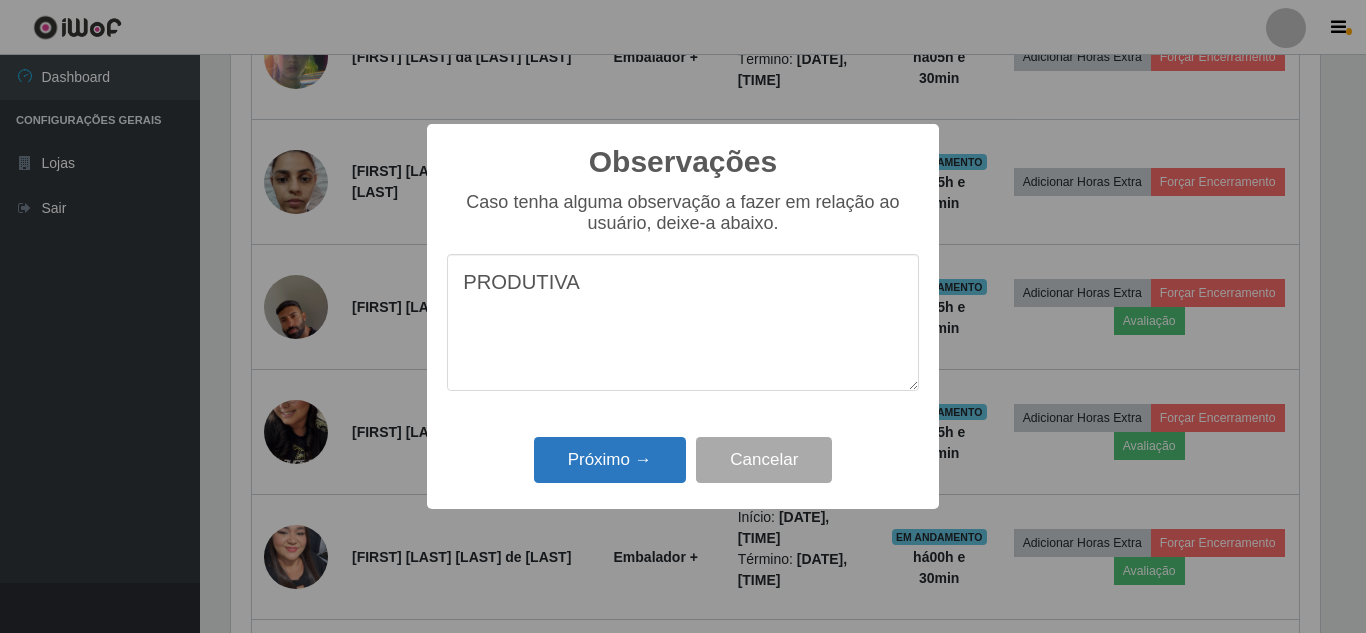 type on "PRODUTIVA" 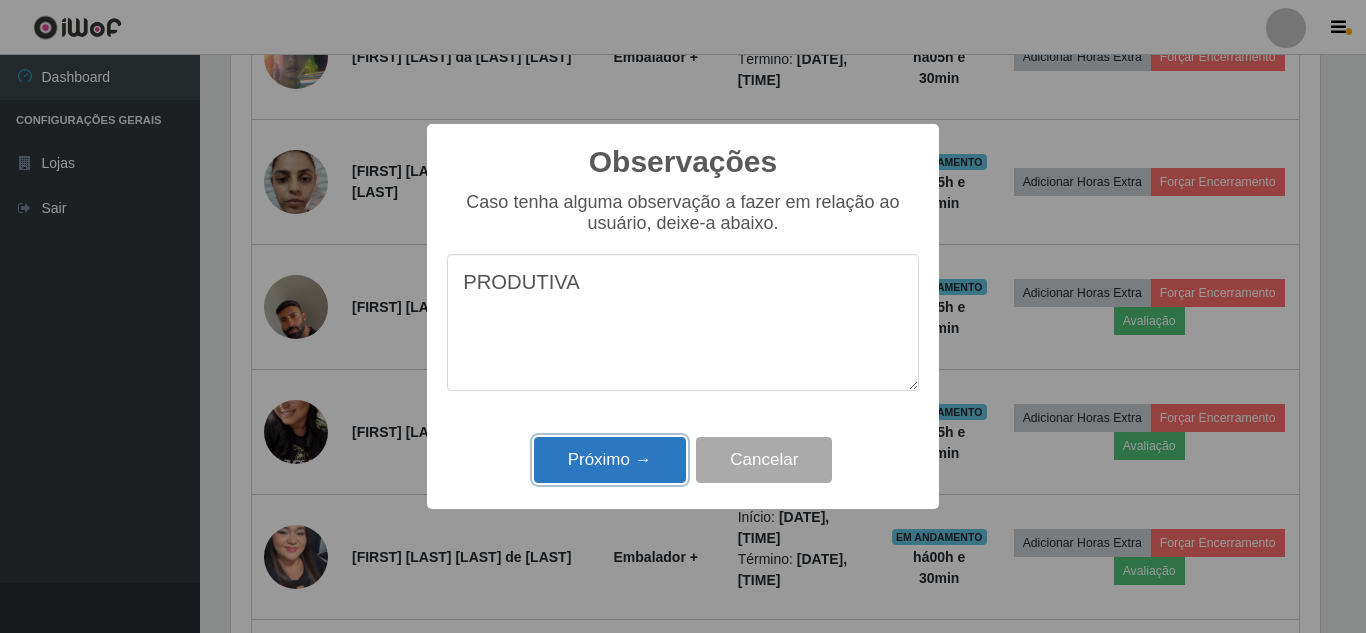 click on "Próximo →" at bounding box center [610, 460] 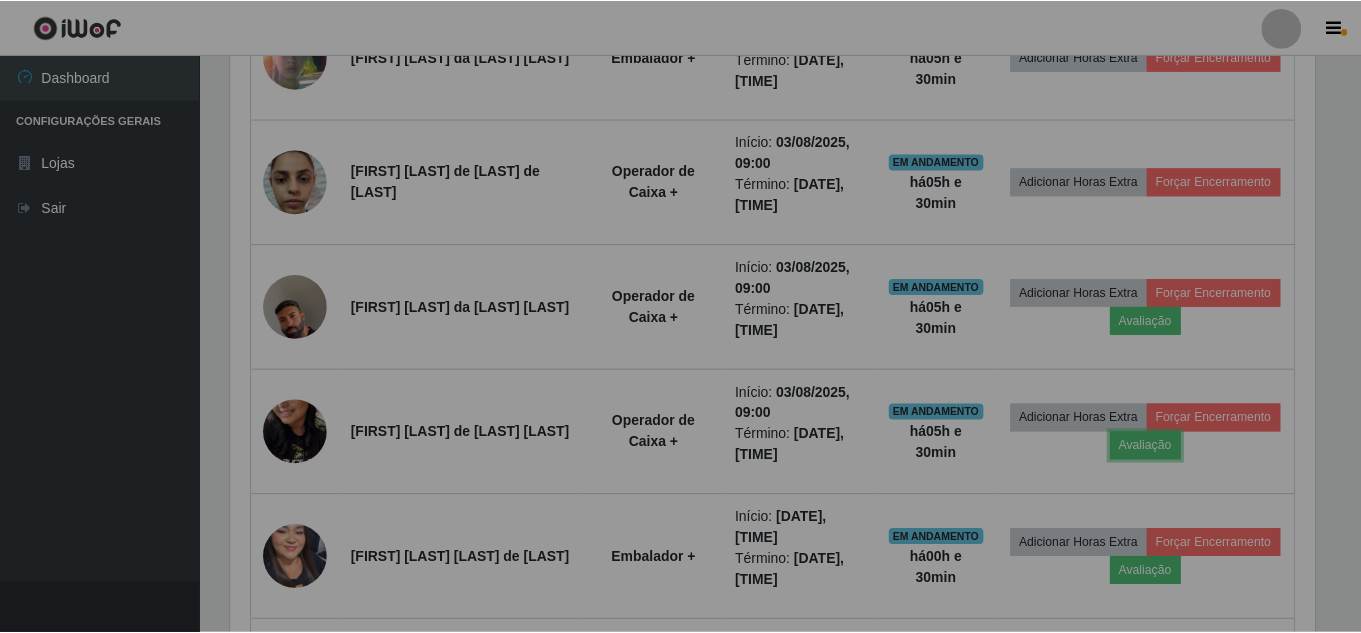 scroll, scrollTop: 999585, scrollLeft: 998901, axis: both 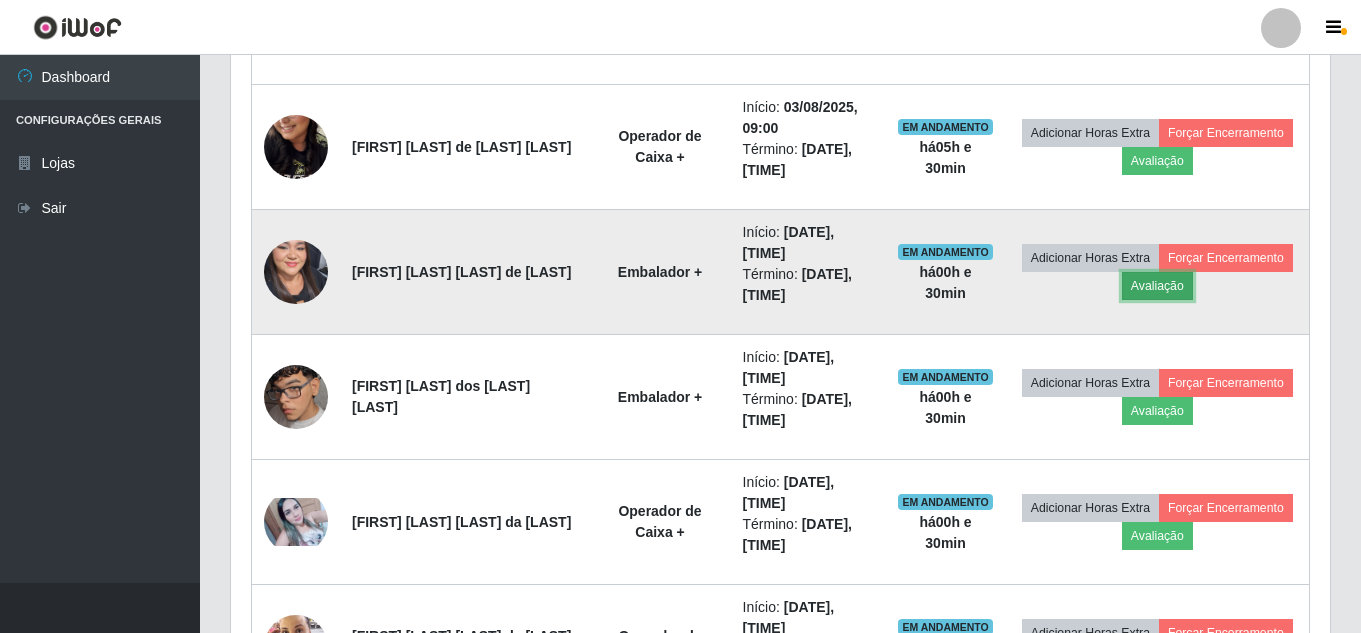 click on "Avaliação" at bounding box center [1157, 286] 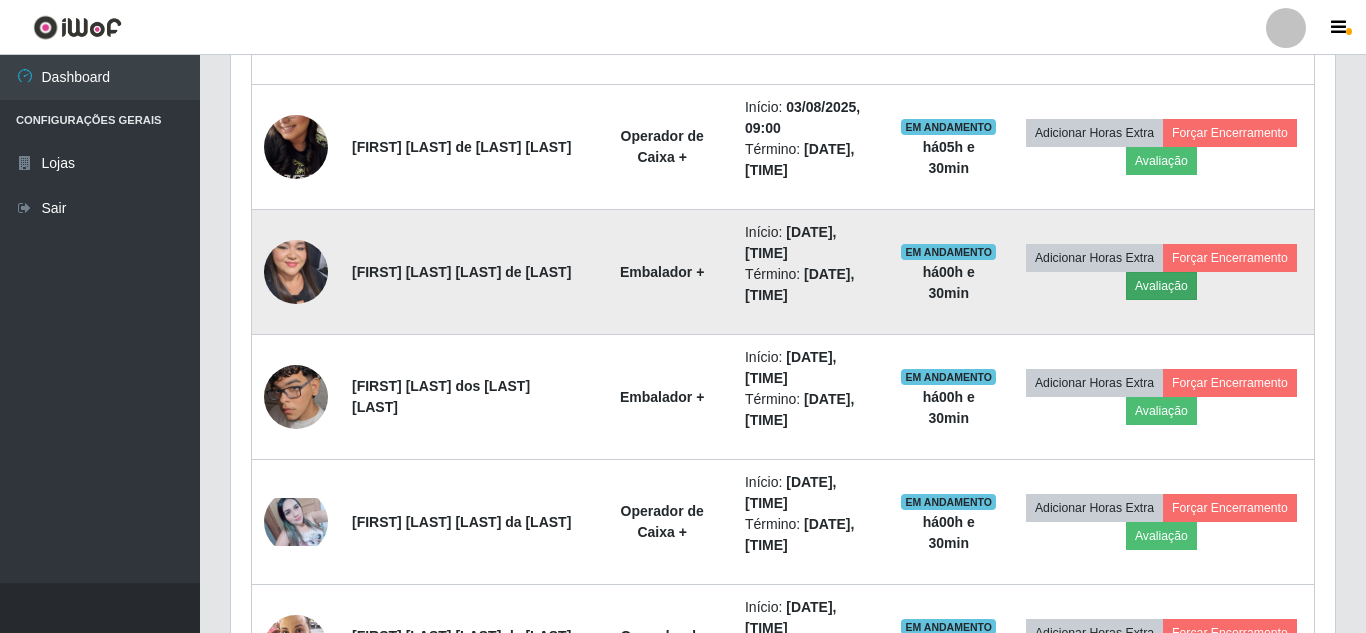 scroll, scrollTop: 999585, scrollLeft: 998911, axis: both 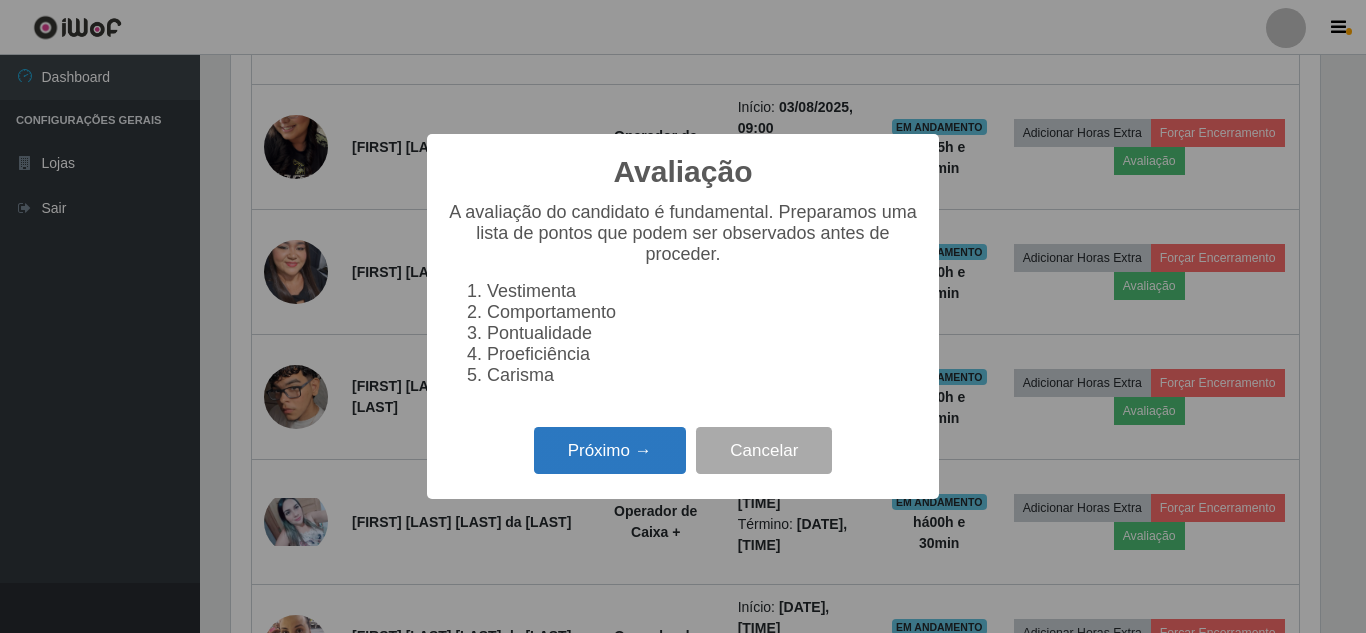 click on "Próximo →" at bounding box center [610, 450] 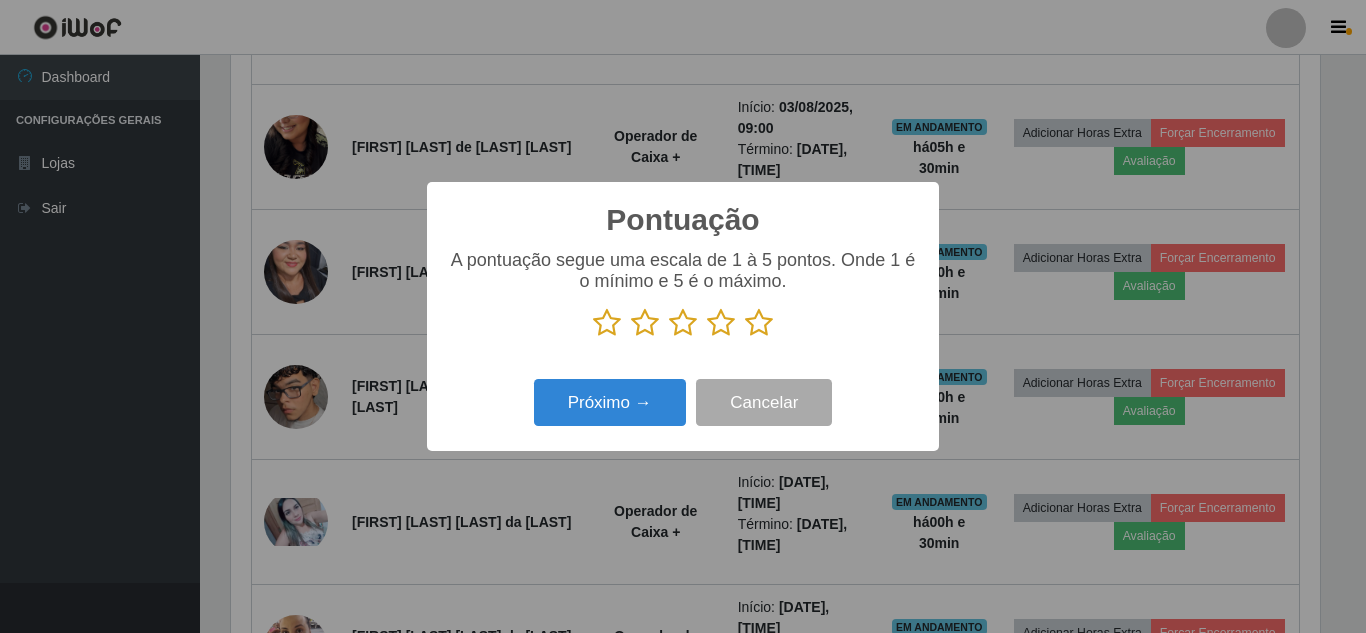 scroll, scrollTop: 999585, scrollLeft: 998911, axis: both 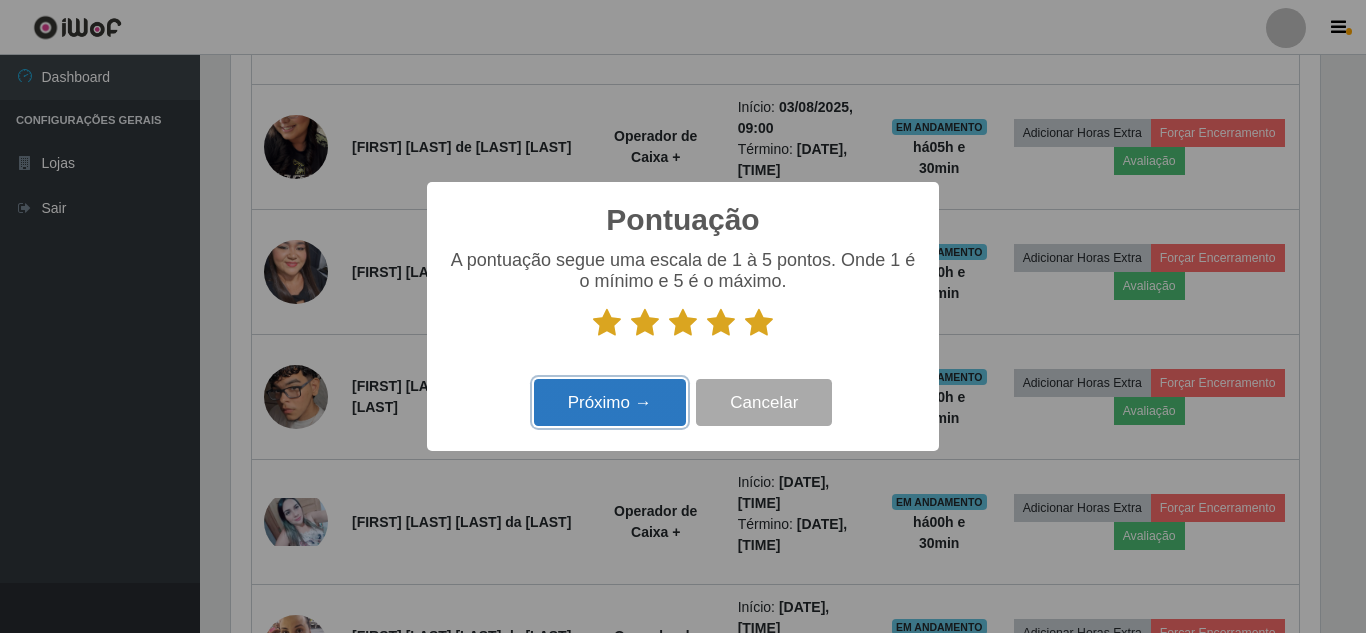 click on "Próximo →" at bounding box center (610, 402) 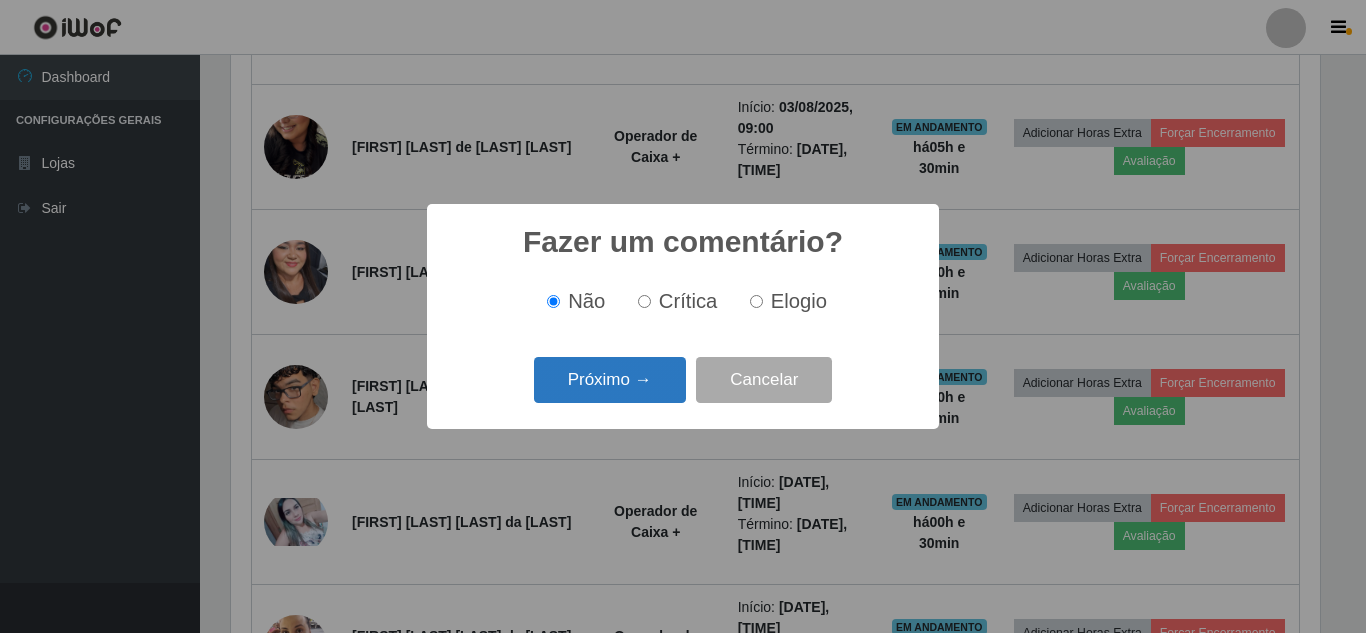 click on "Próximo →" at bounding box center (610, 380) 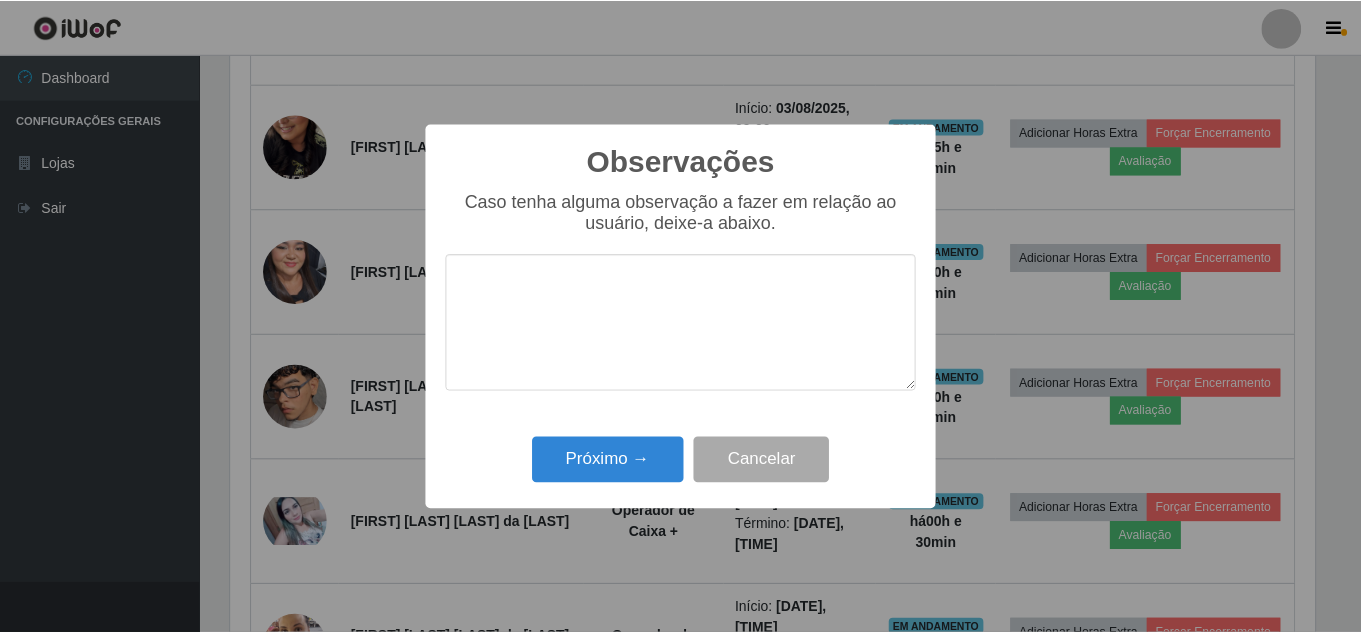 scroll, scrollTop: 999585, scrollLeft: 998911, axis: both 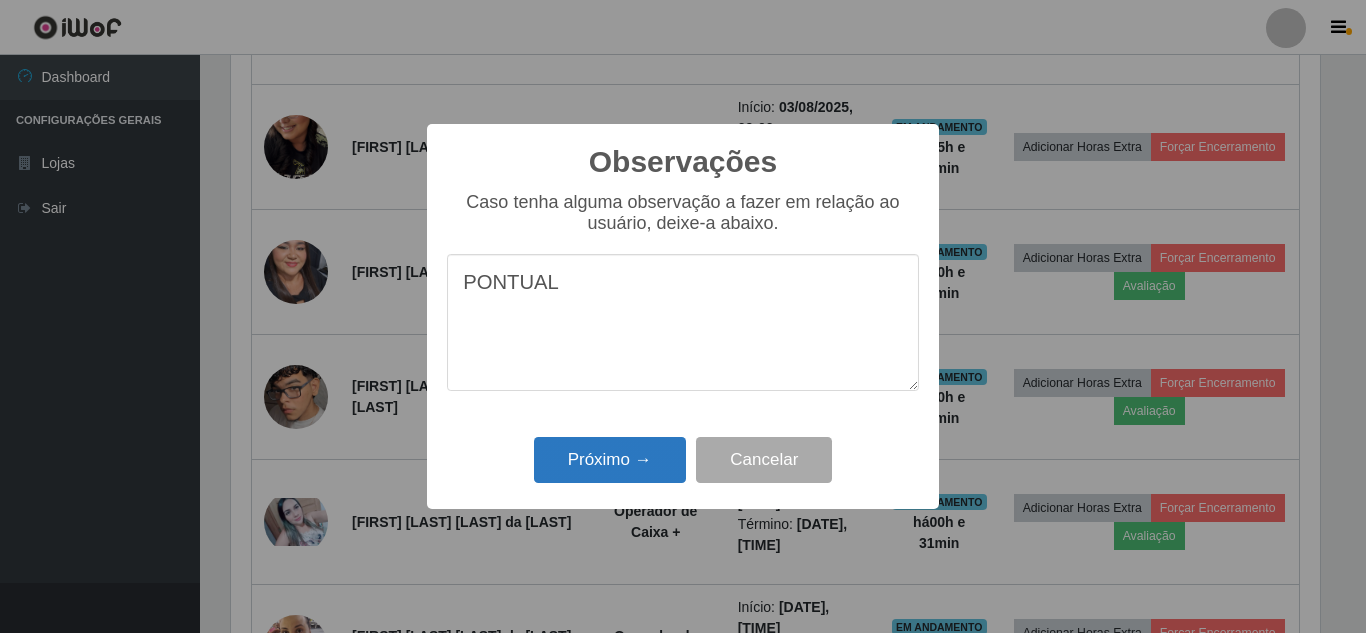 type on "PONTUAL" 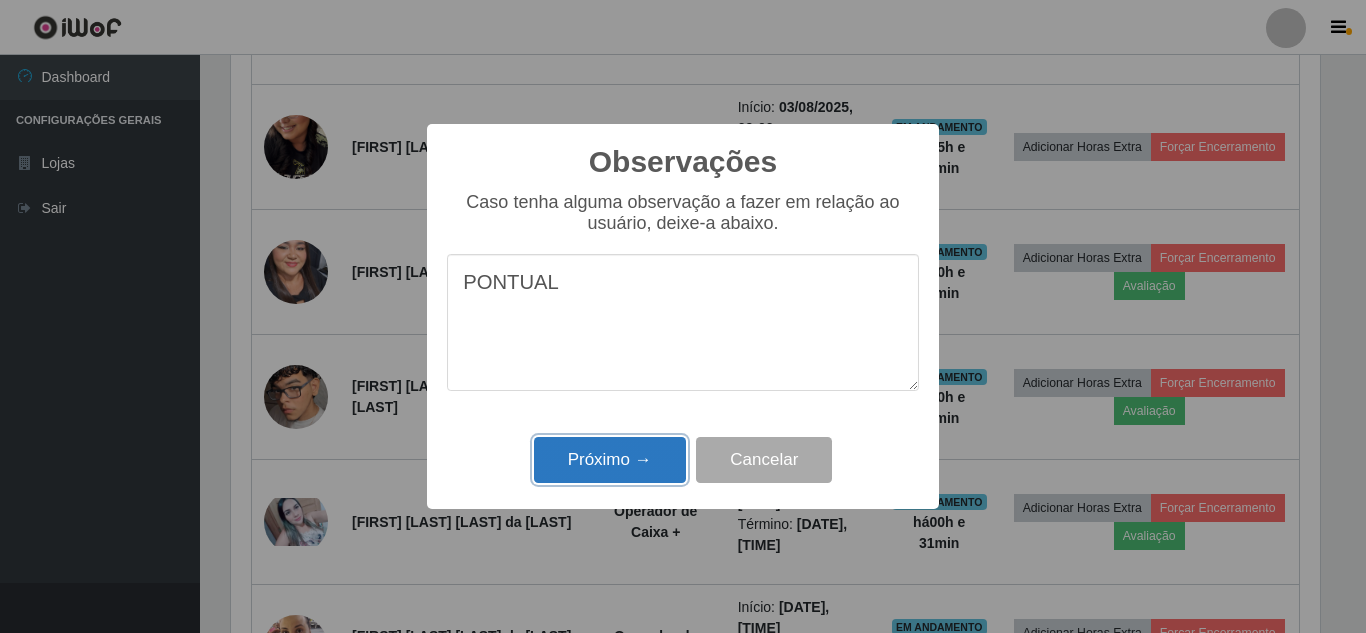click on "Próximo →" at bounding box center (610, 460) 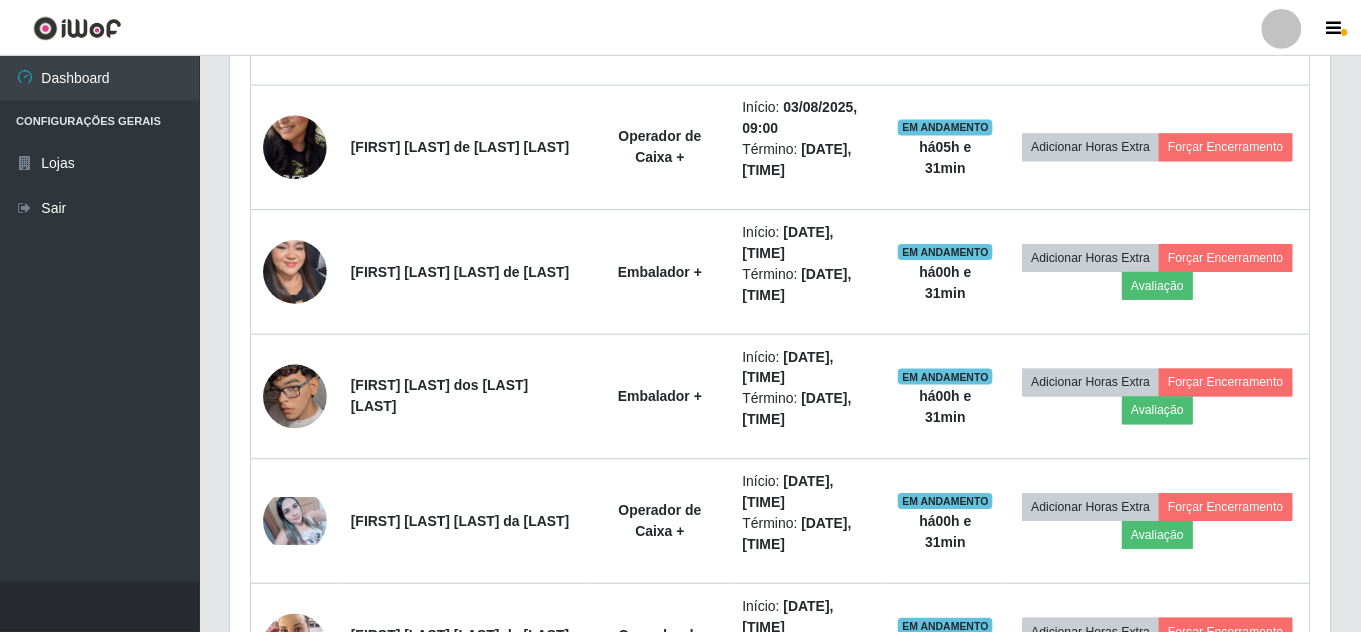 scroll, scrollTop: 999585, scrollLeft: 998901, axis: both 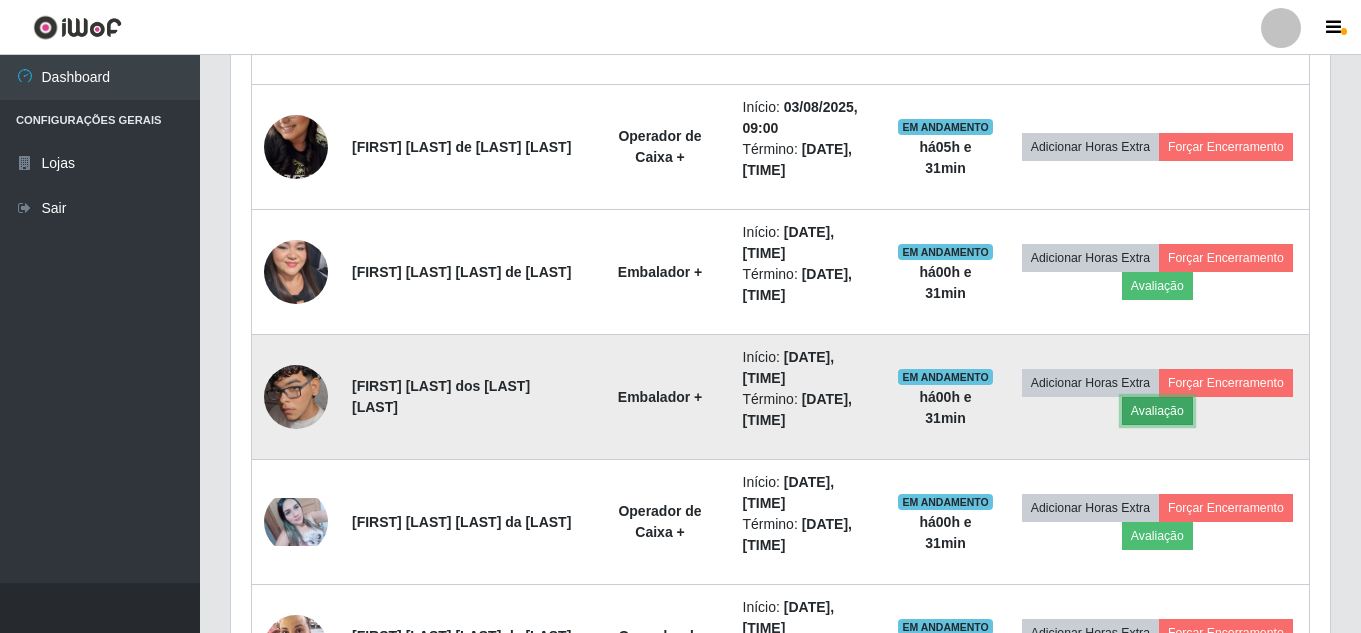 click on "Avaliação" at bounding box center [1157, 411] 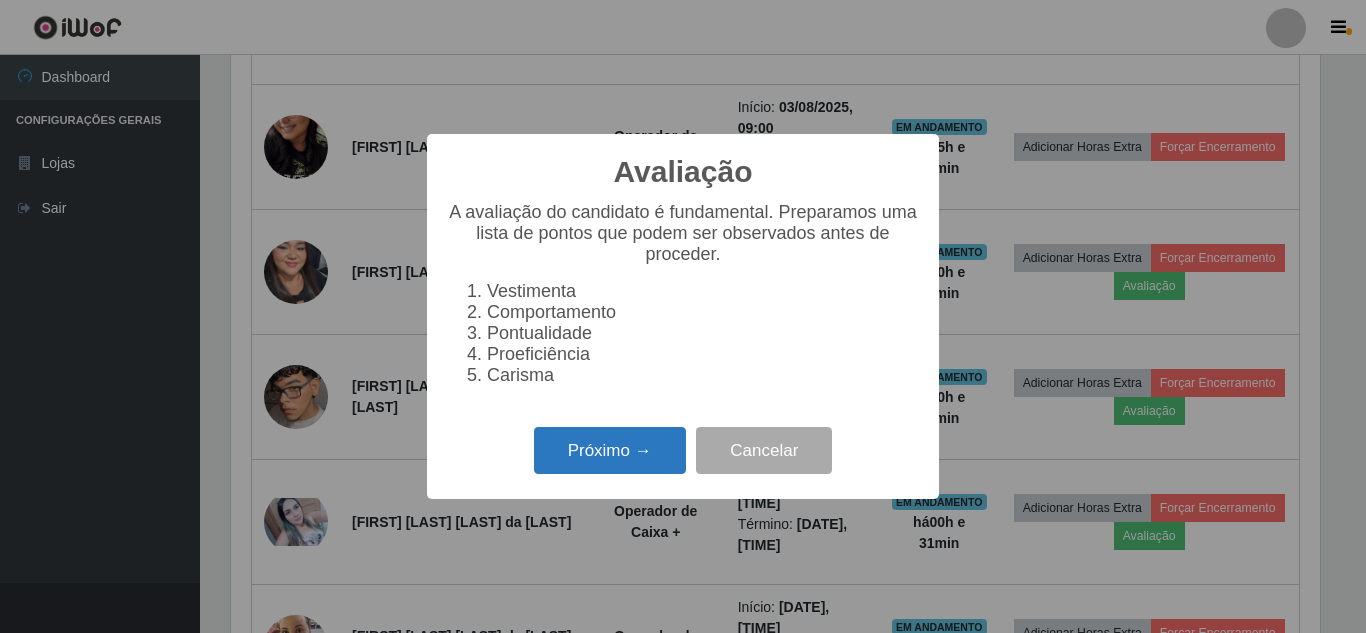 click on "Próximo →" at bounding box center (610, 450) 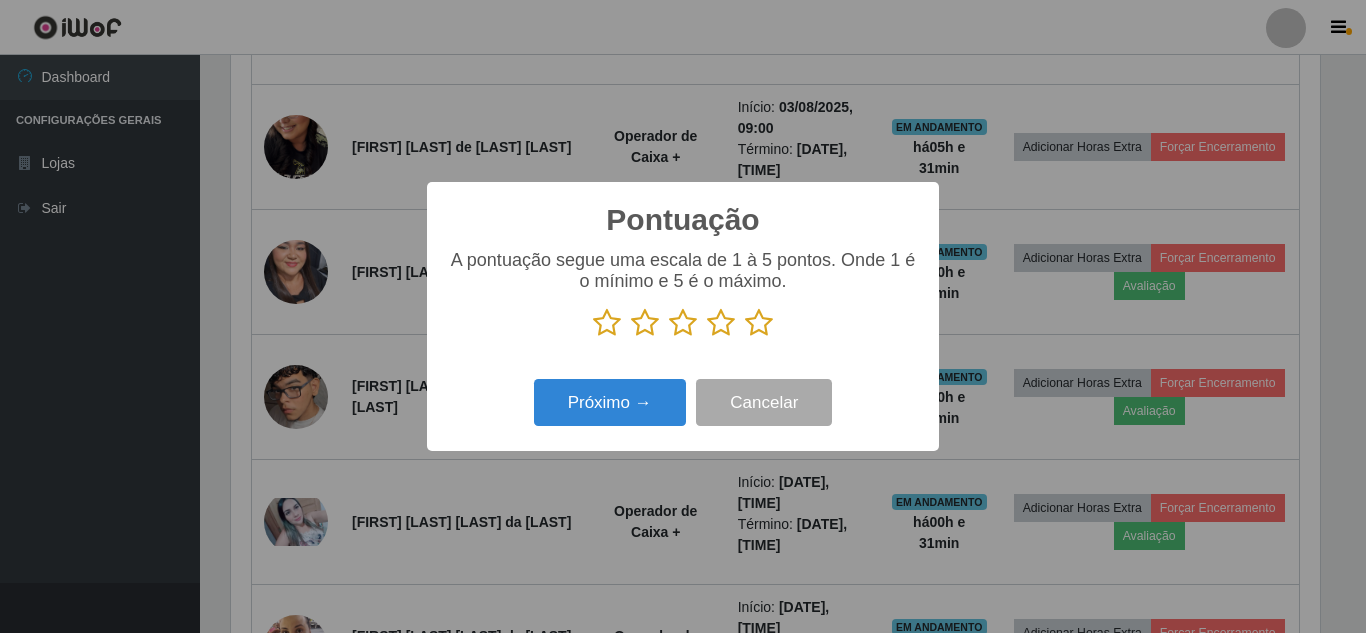 click at bounding box center (759, 323) 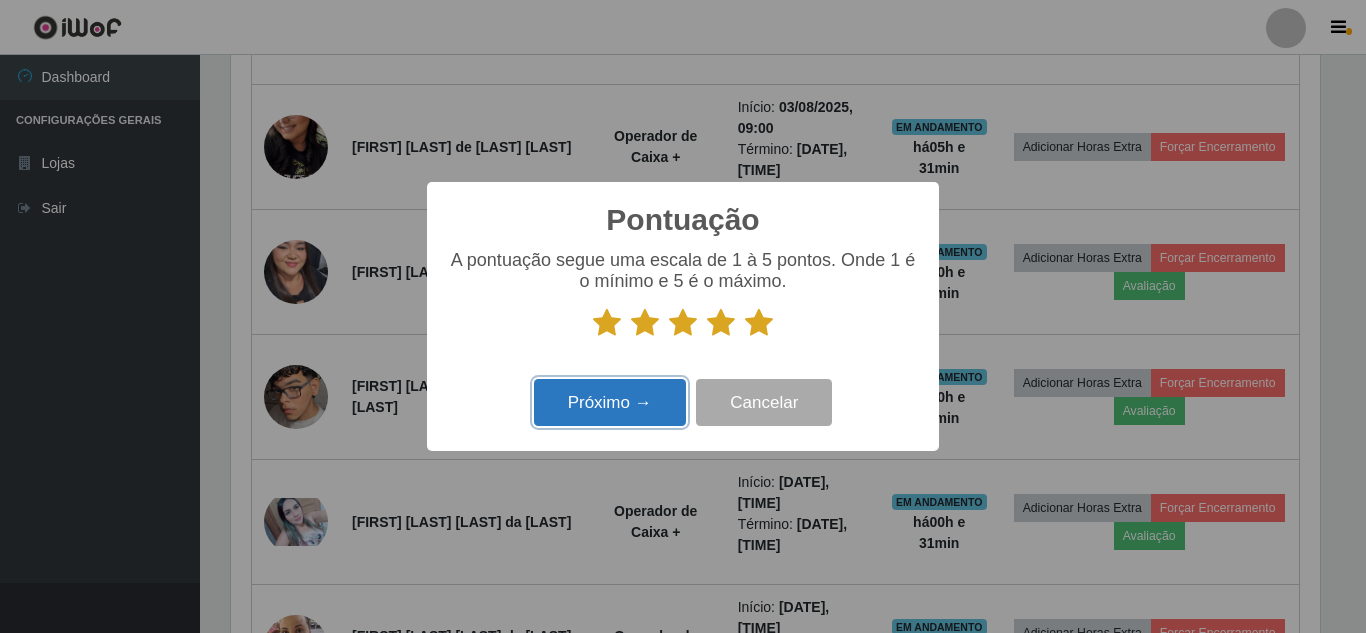 click on "Próximo →" at bounding box center (610, 402) 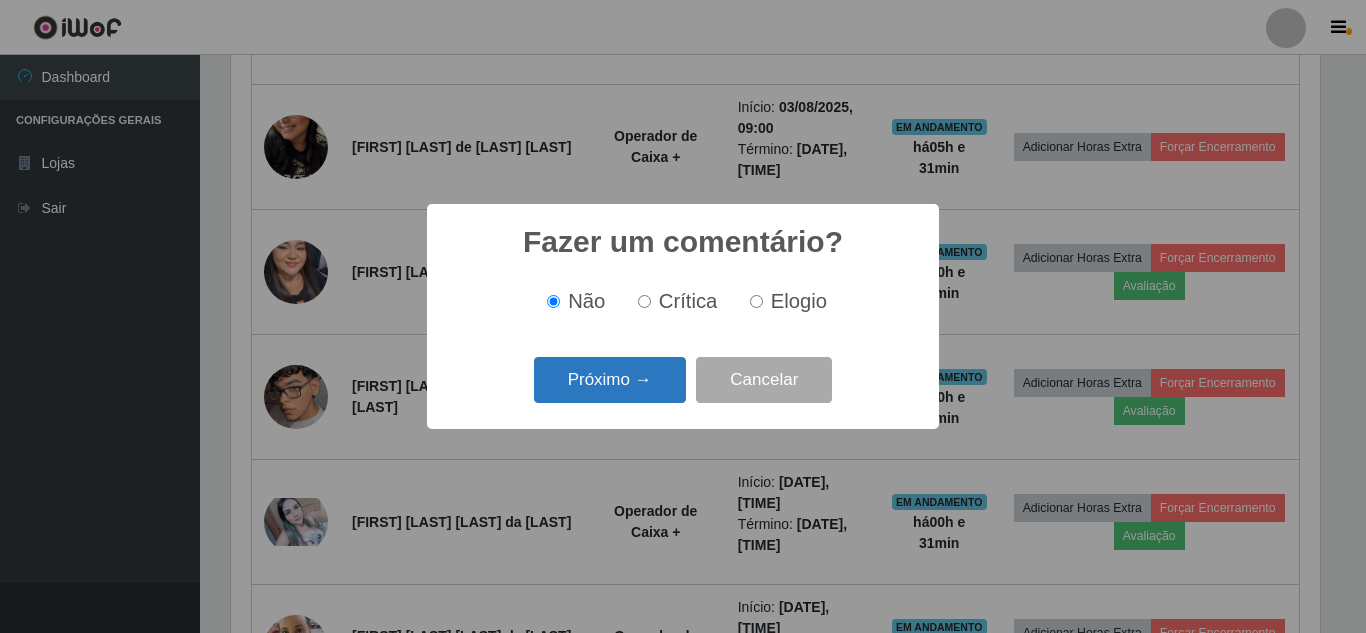 click on "Próximo →" at bounding box center (610, 380) 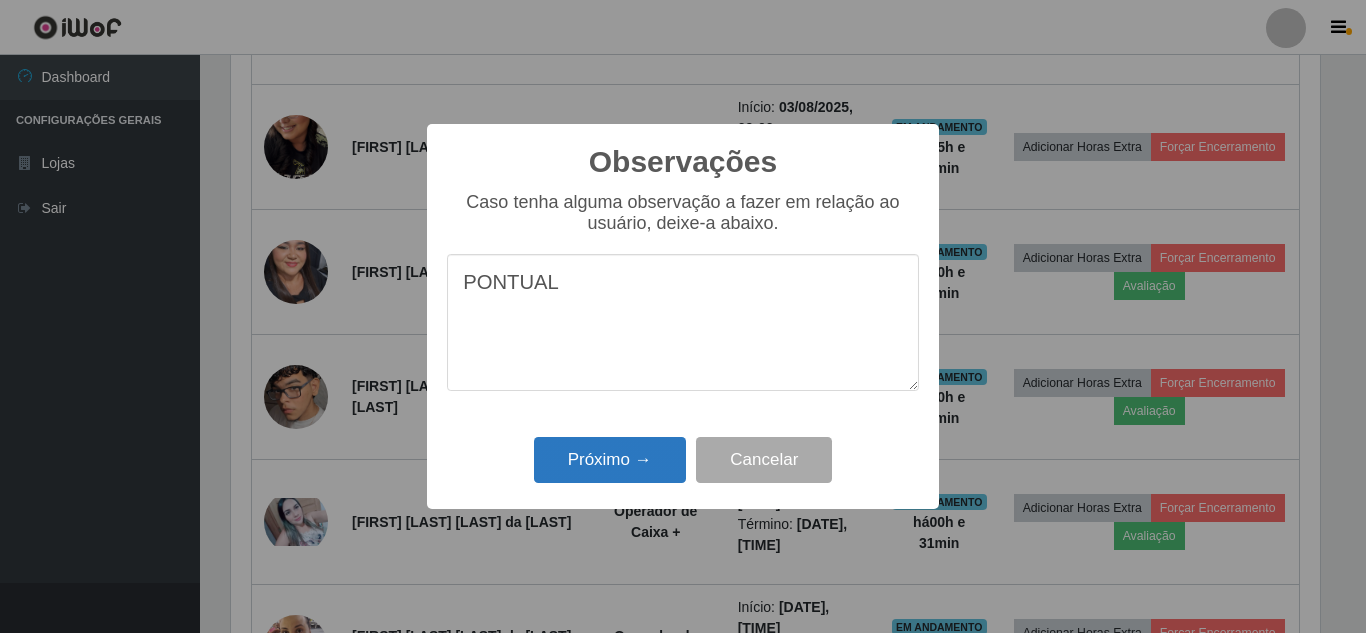 type on "PONTUAL" 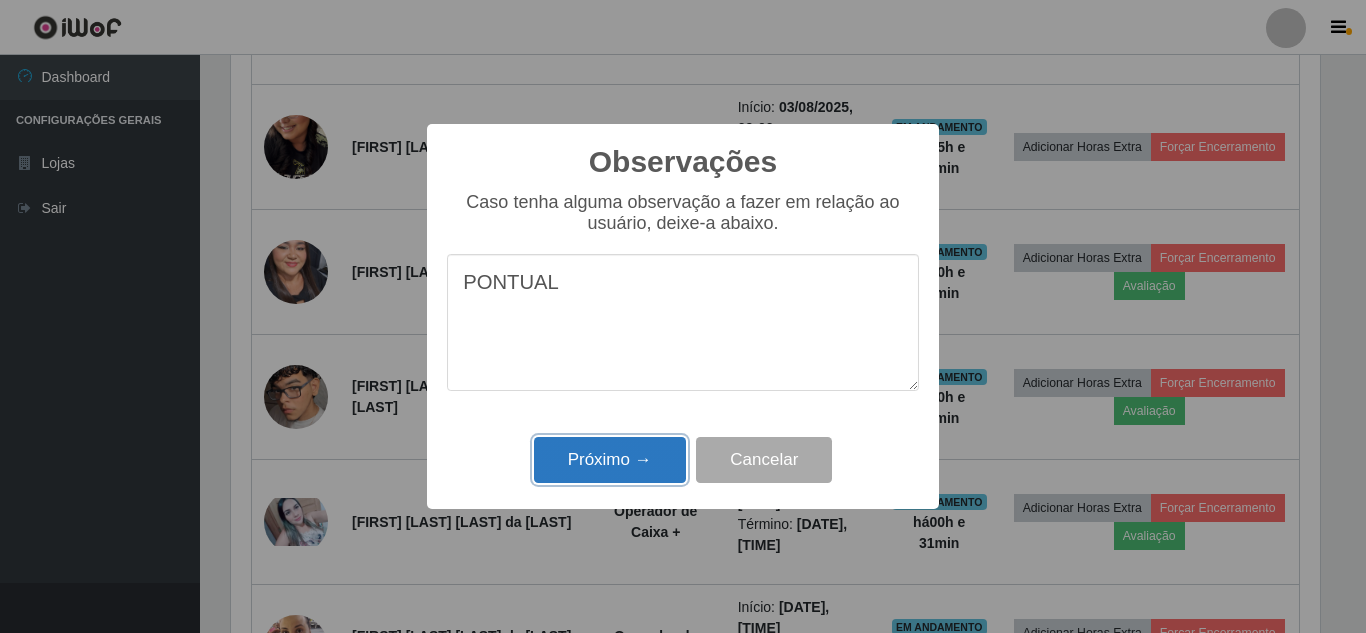 click on "Próximo →" at bounding box center (610, 460) 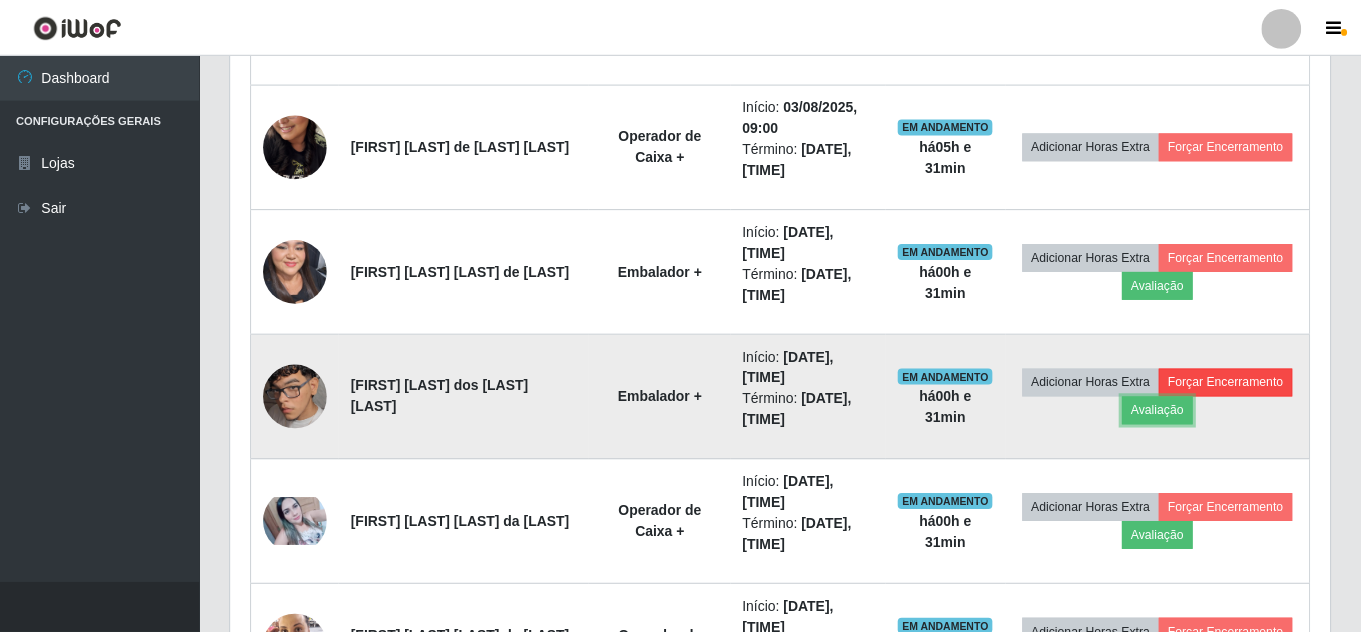 scroll, scrollTop: 999585, scrollLeft: 998901, axis: both 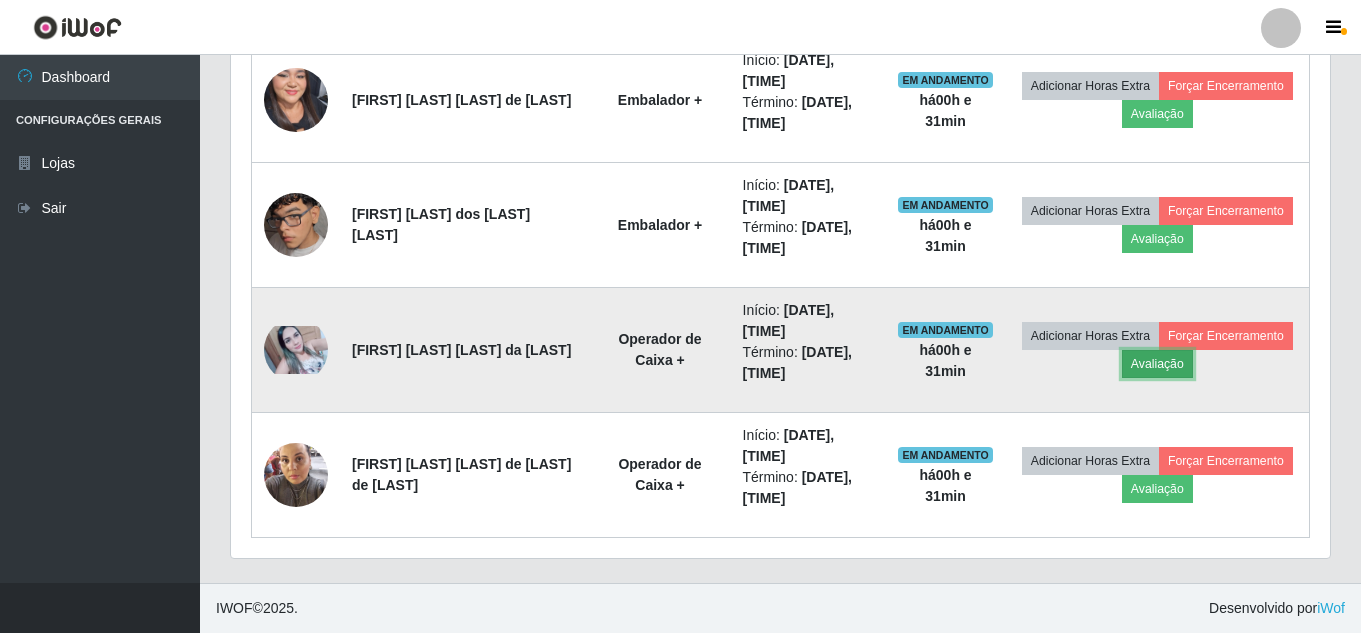 click on "Avaliação" at bounding box center (1157, 364) 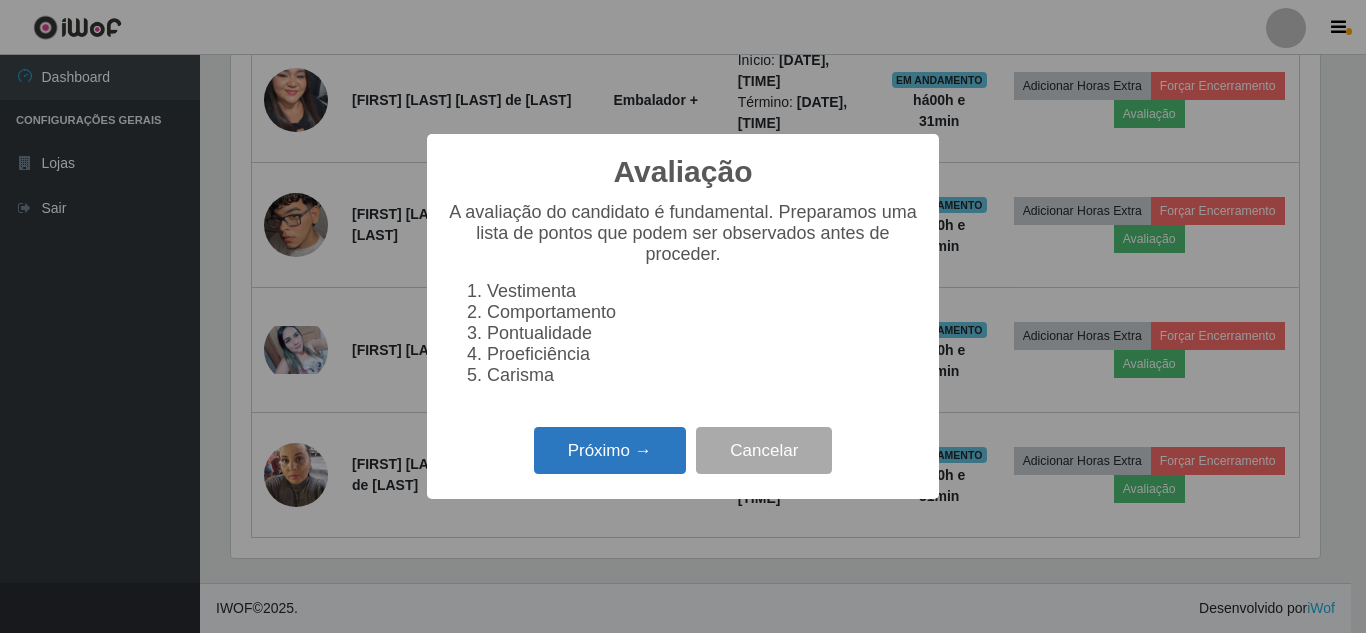 click on "Próximo →" at bounding box center [610, 450] 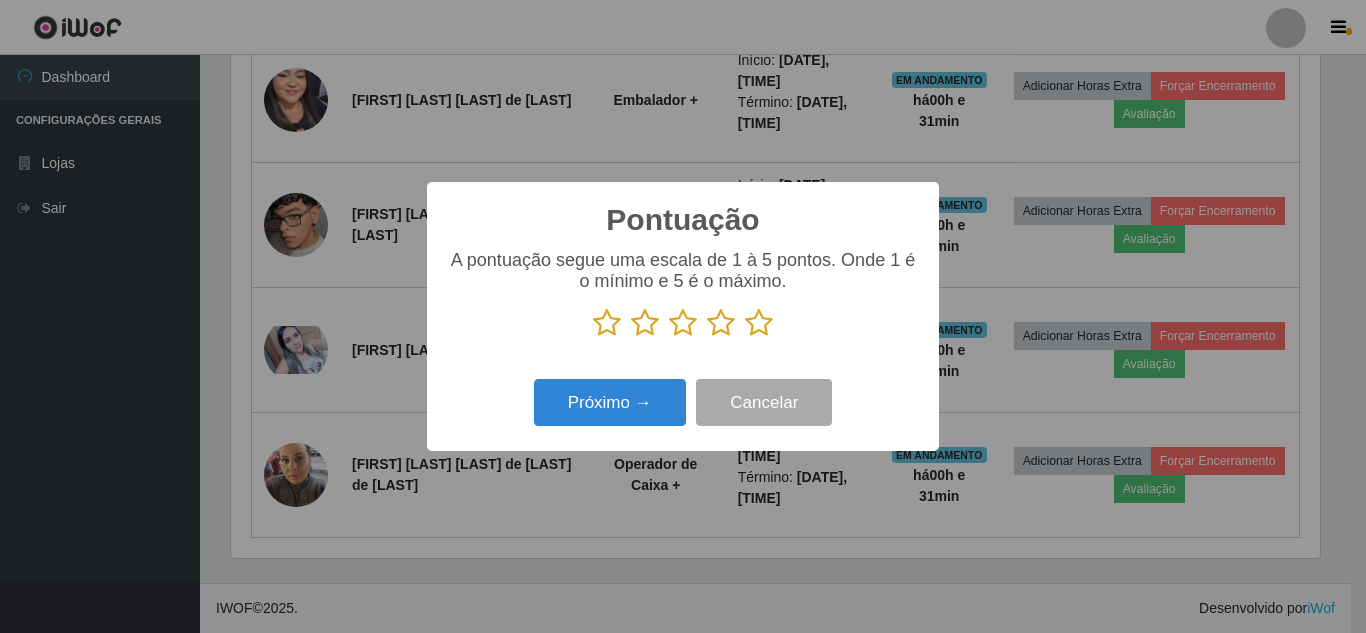 click at bounding box center (759, 323) 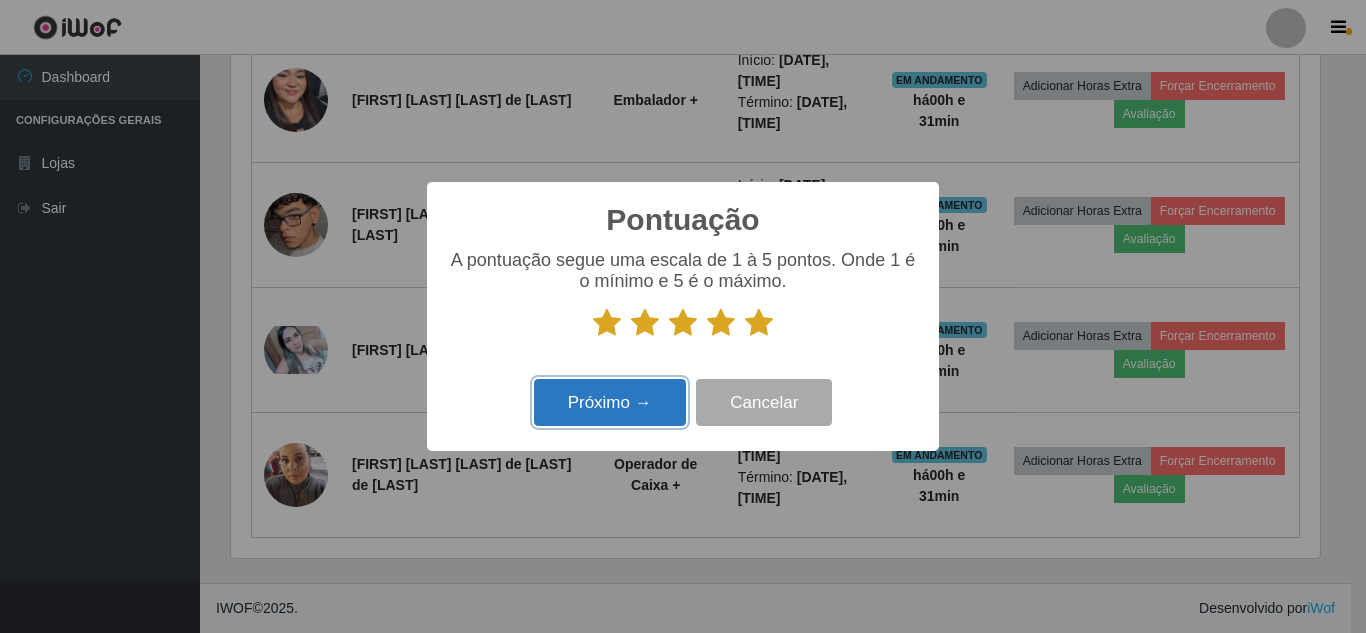 click on "Próximo →" at bounding box center (610, 402) 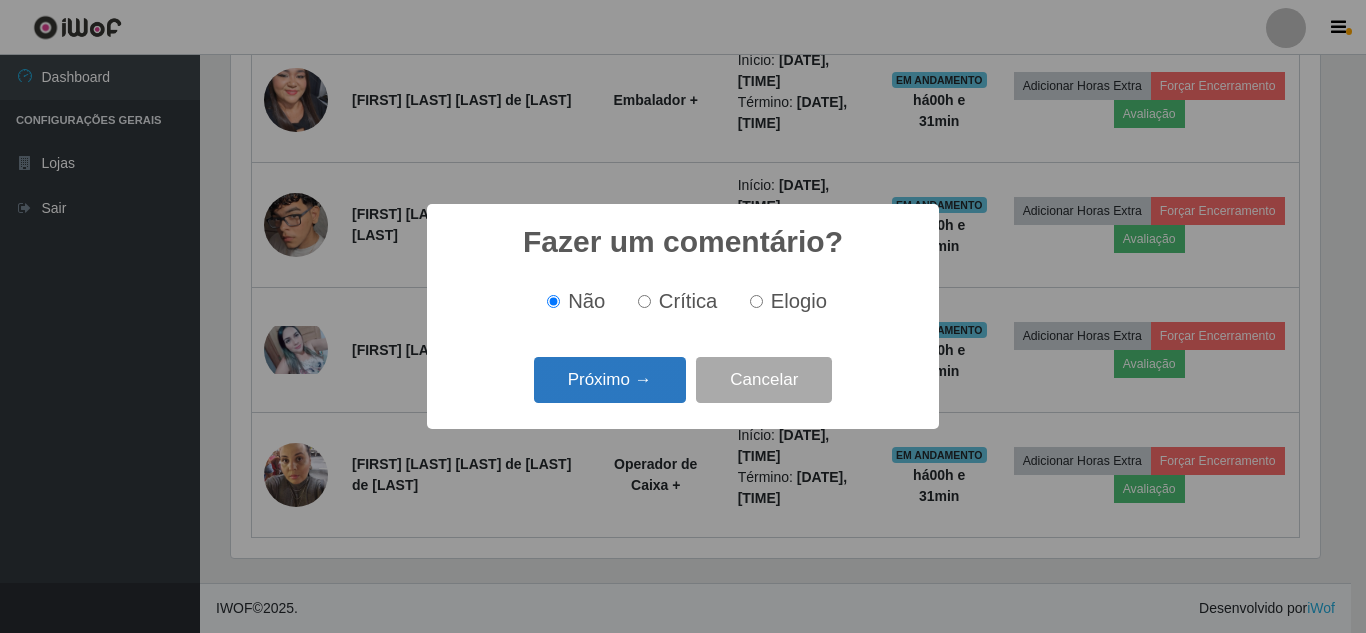 click on "Próximo →" at bounding box center [610, 380] 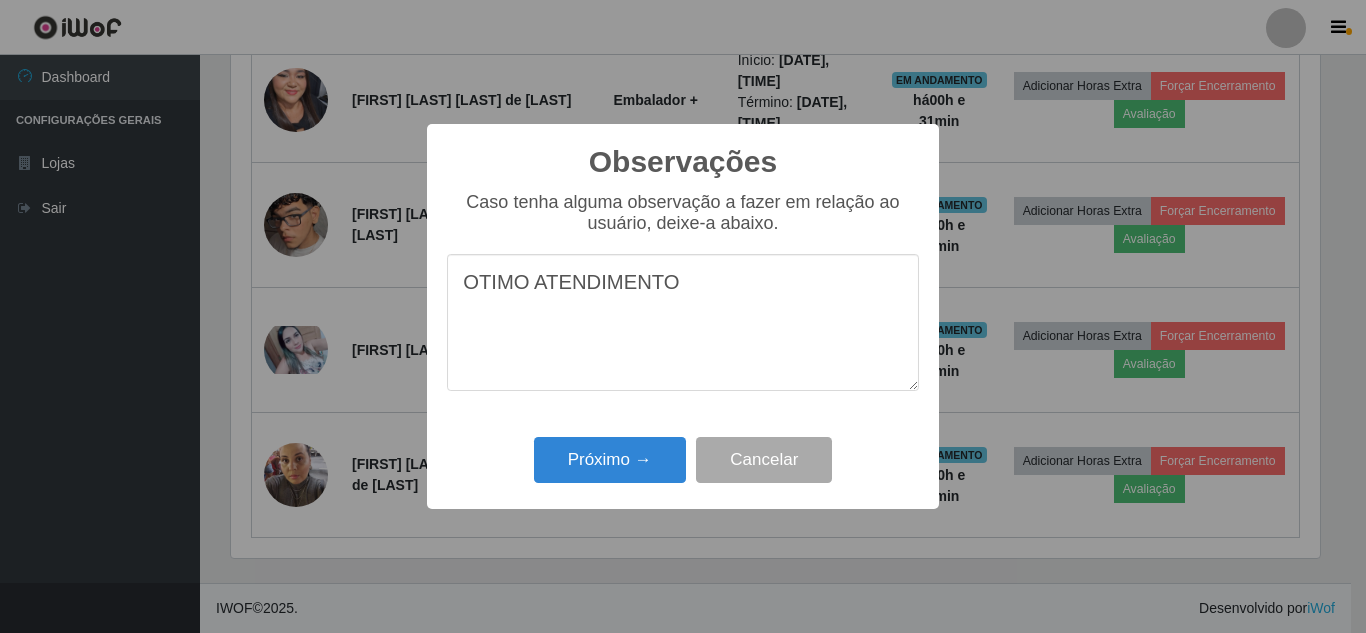 click on "OTIMO ATENDIMENTO" at bounding box center (683, 322) 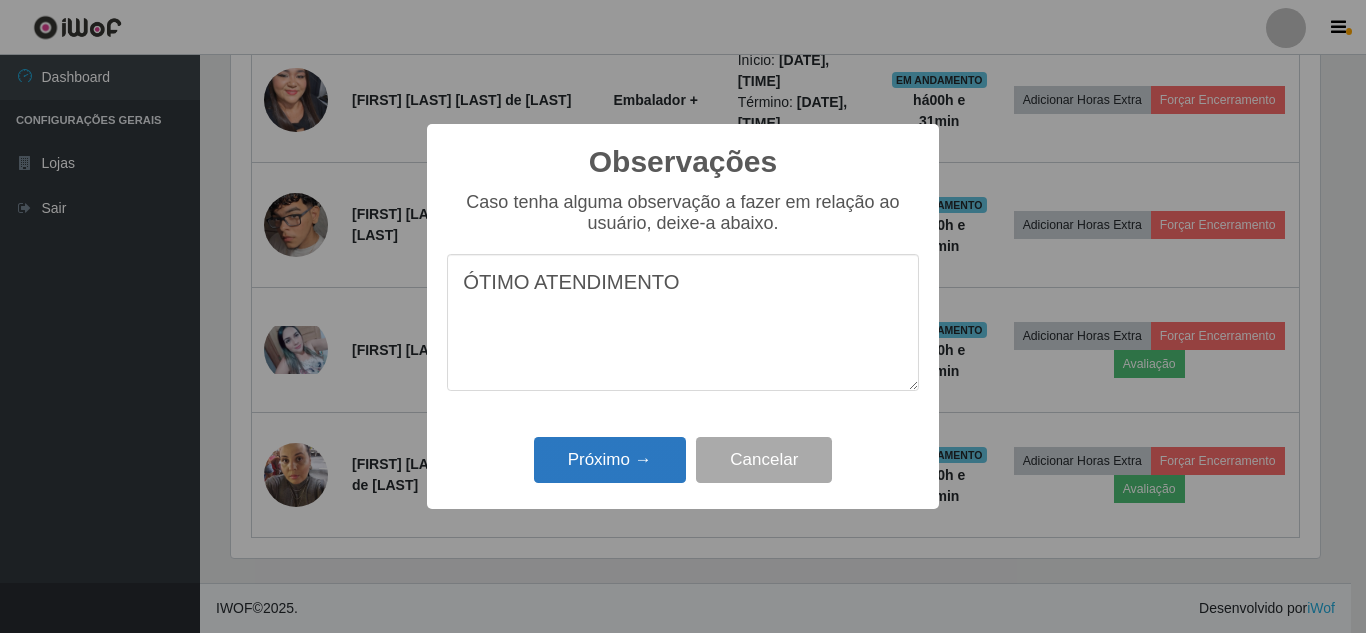 type on "ÓTIMO ATENDIMENTO" 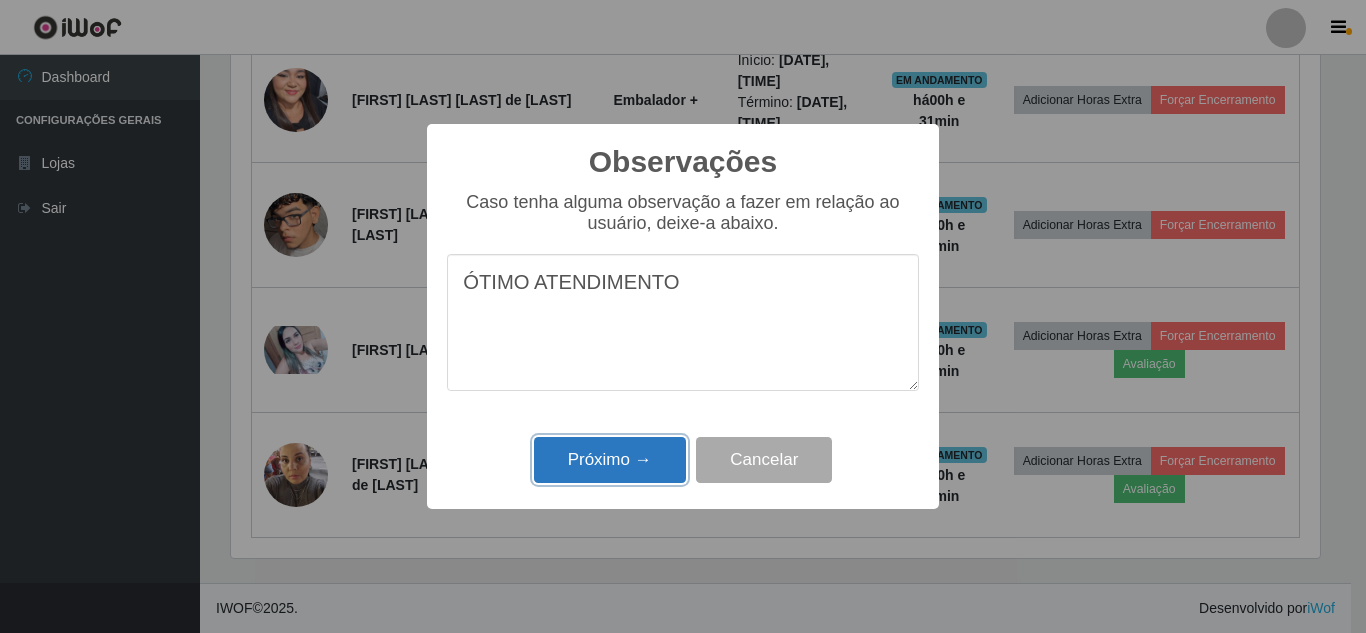 click on "Próximo →" at bounding box center [610, 460] 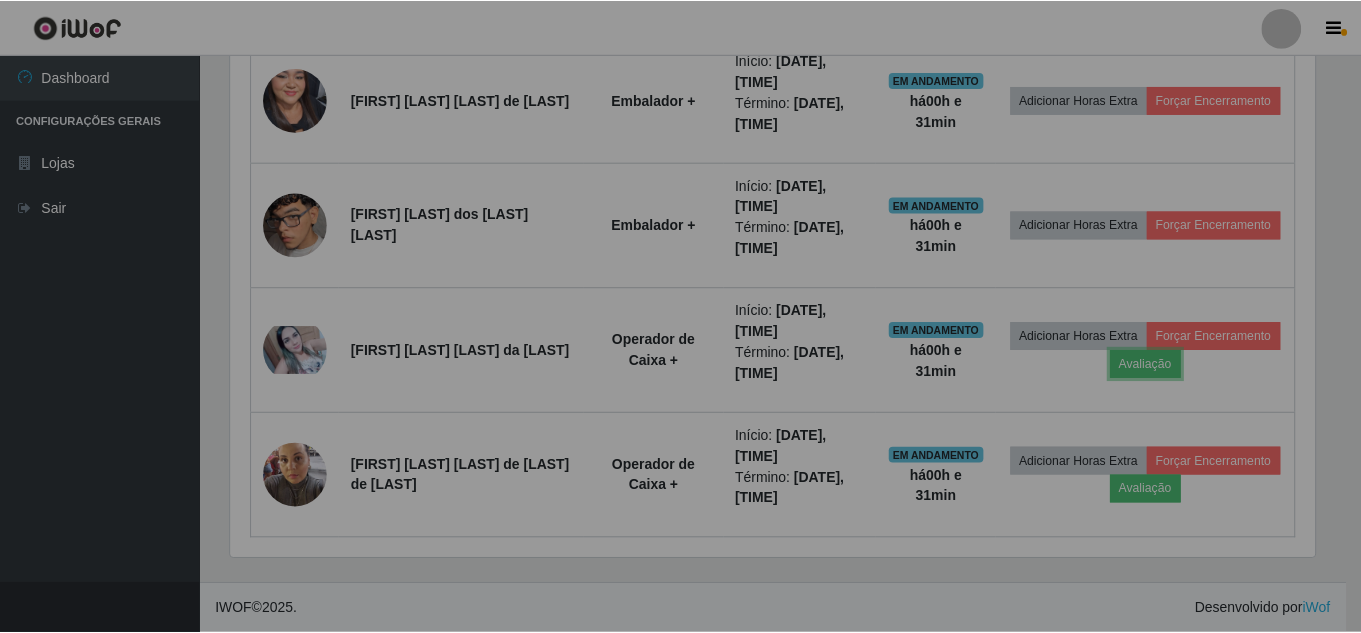 scroll, scrollTop: 999585, scrollLeft: 998901, axis: both 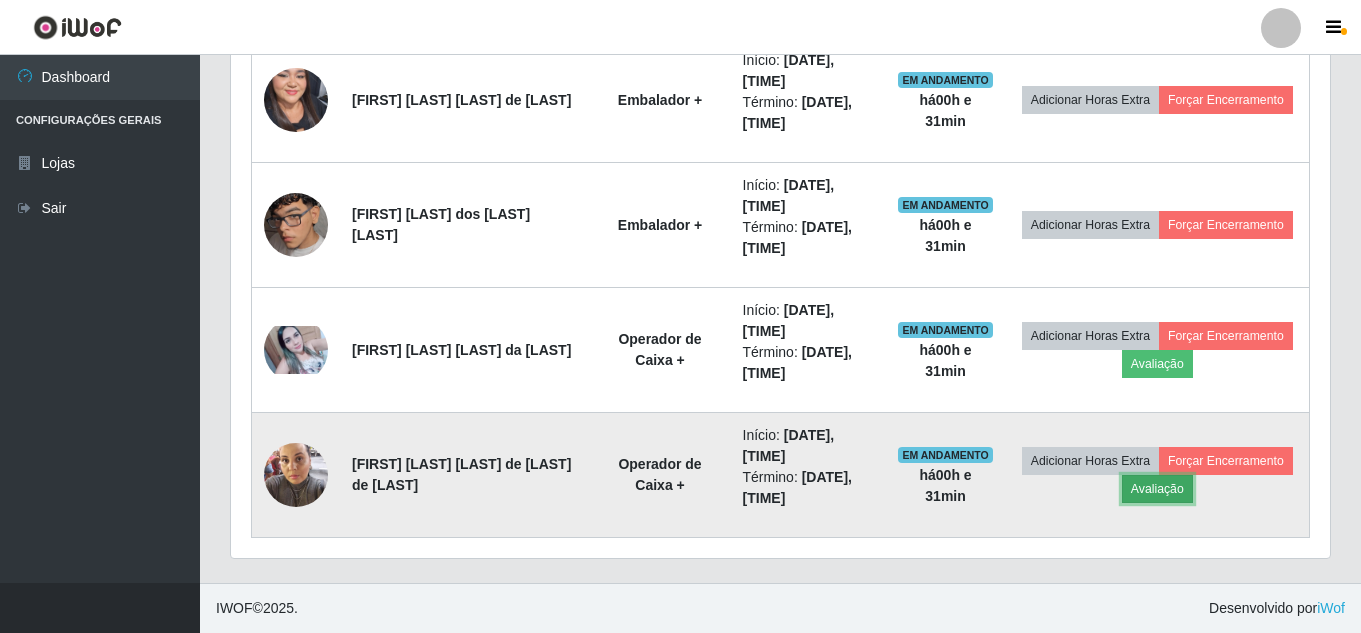 click on "Avaliação" at bounding box center (1157, 489) 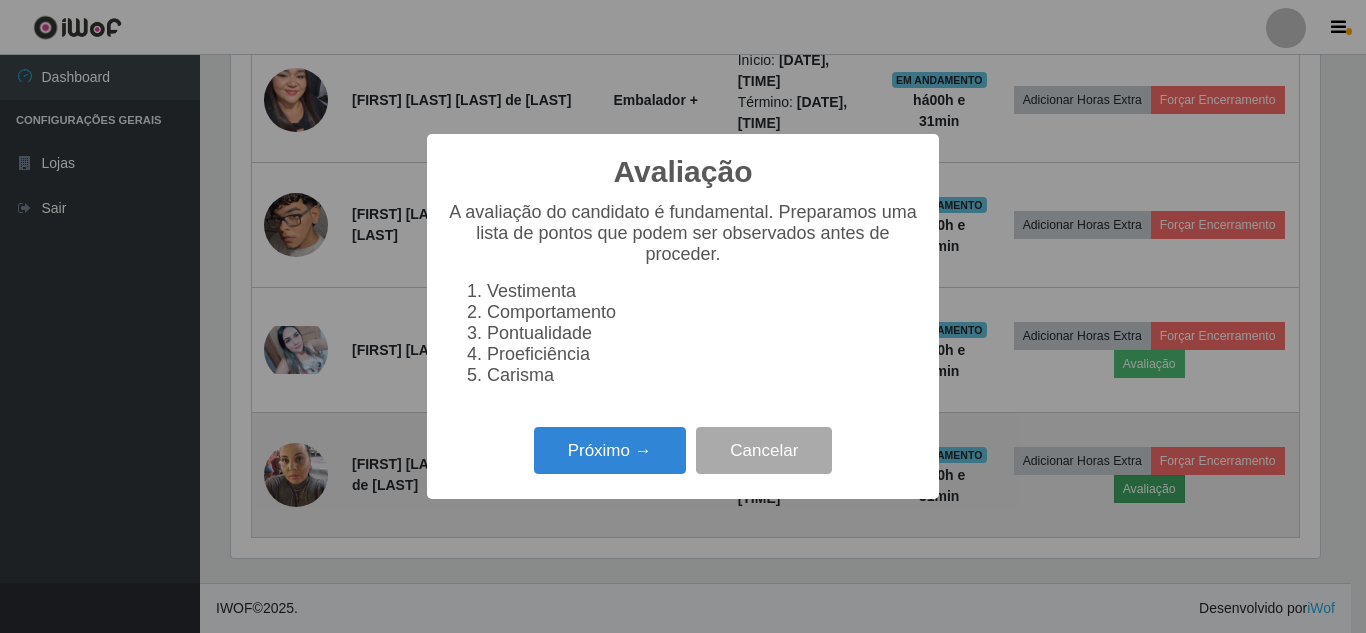 scroll, scrollTop: 999585, scrollLeft: 998911, axis: both 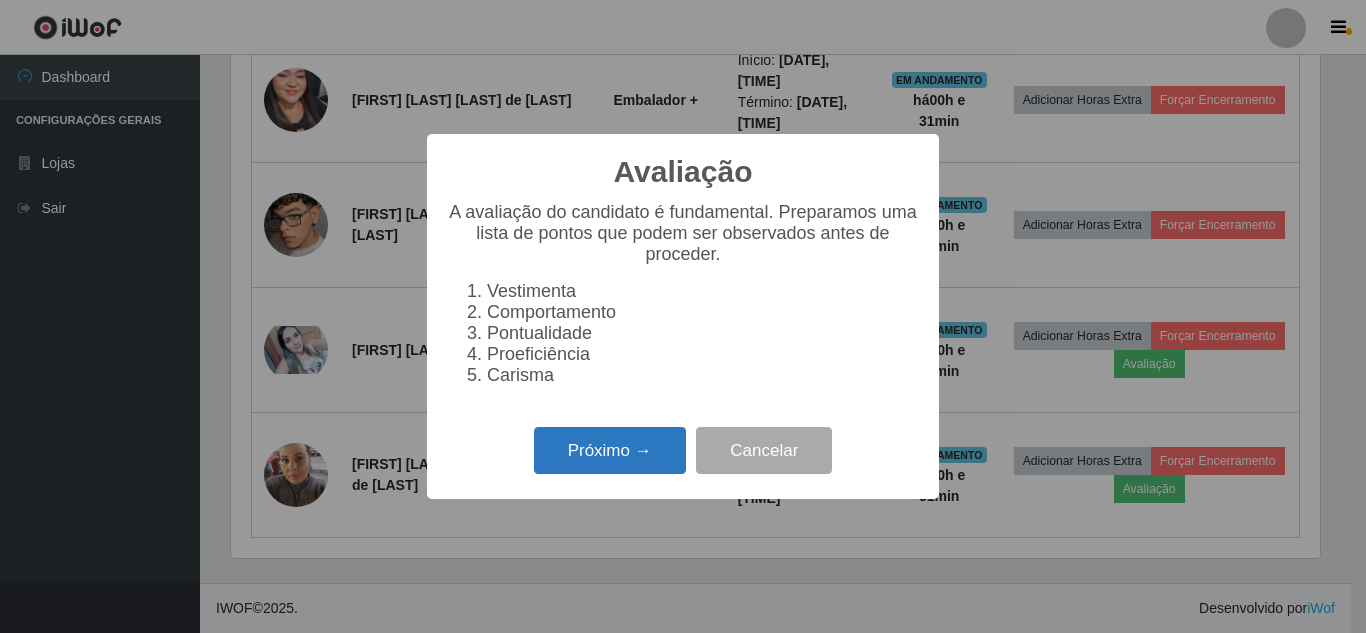 click on "Próximo →" at bounding box center [610, 450] 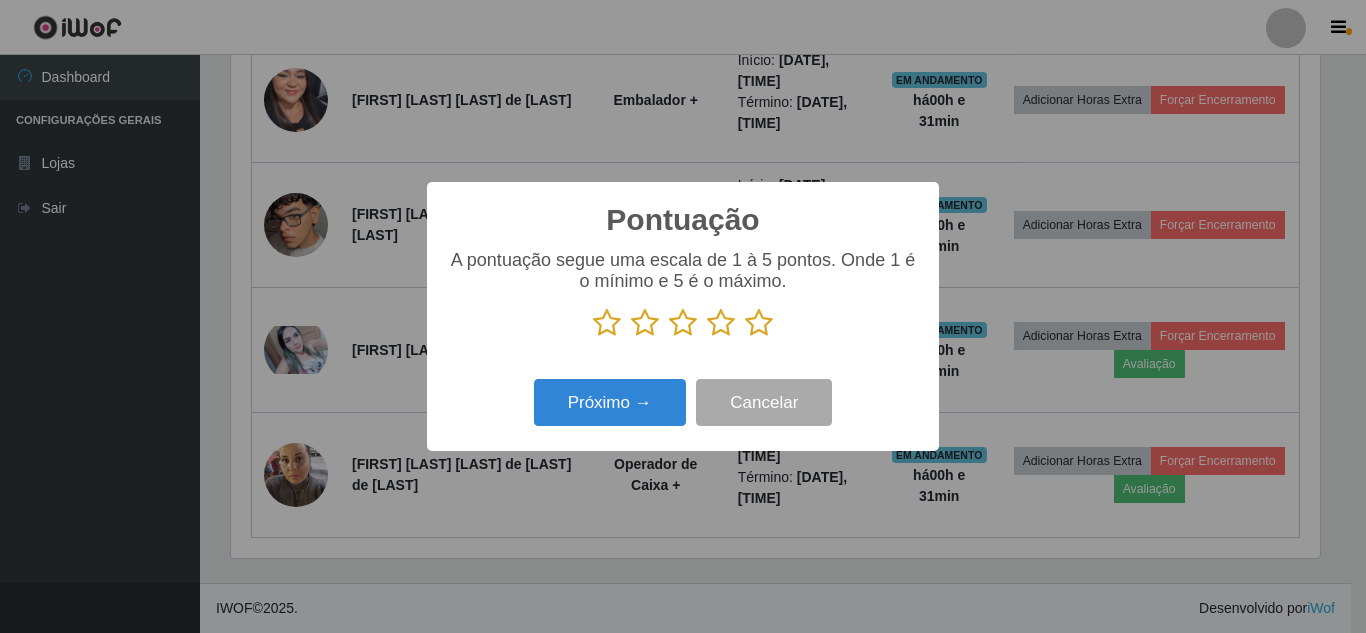 click at bounding box center (721, 323) 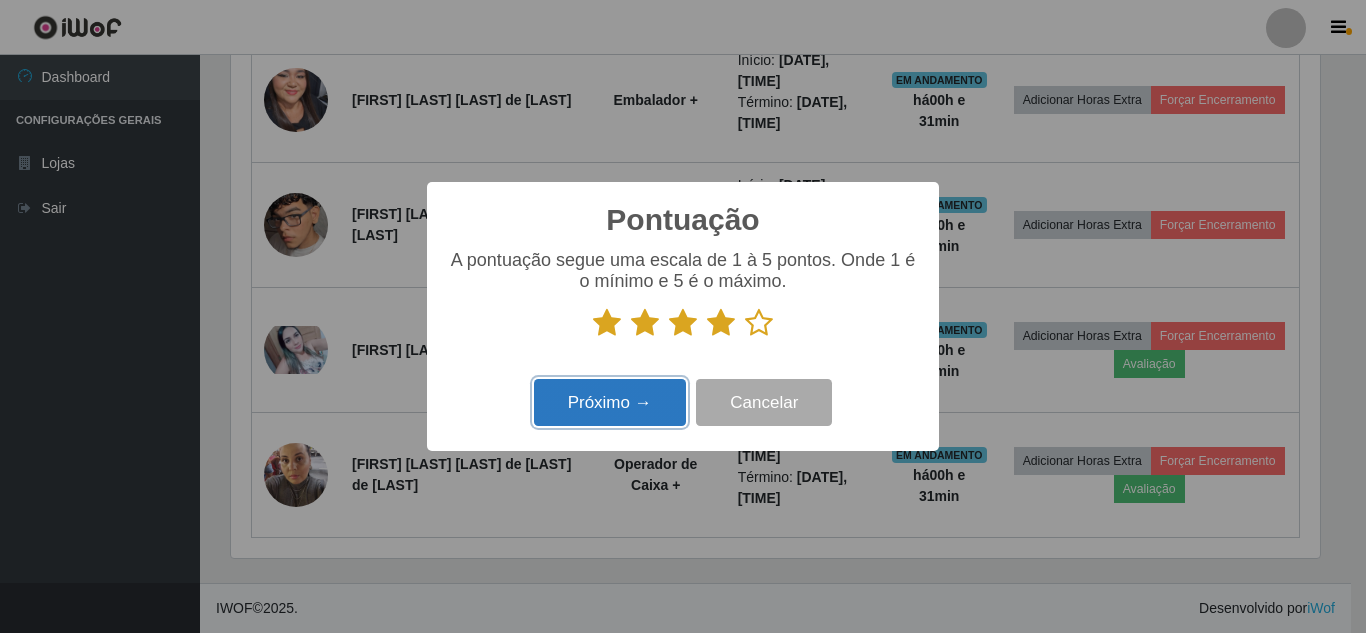 click on "Próximo →" at bounding box center (610, 402) 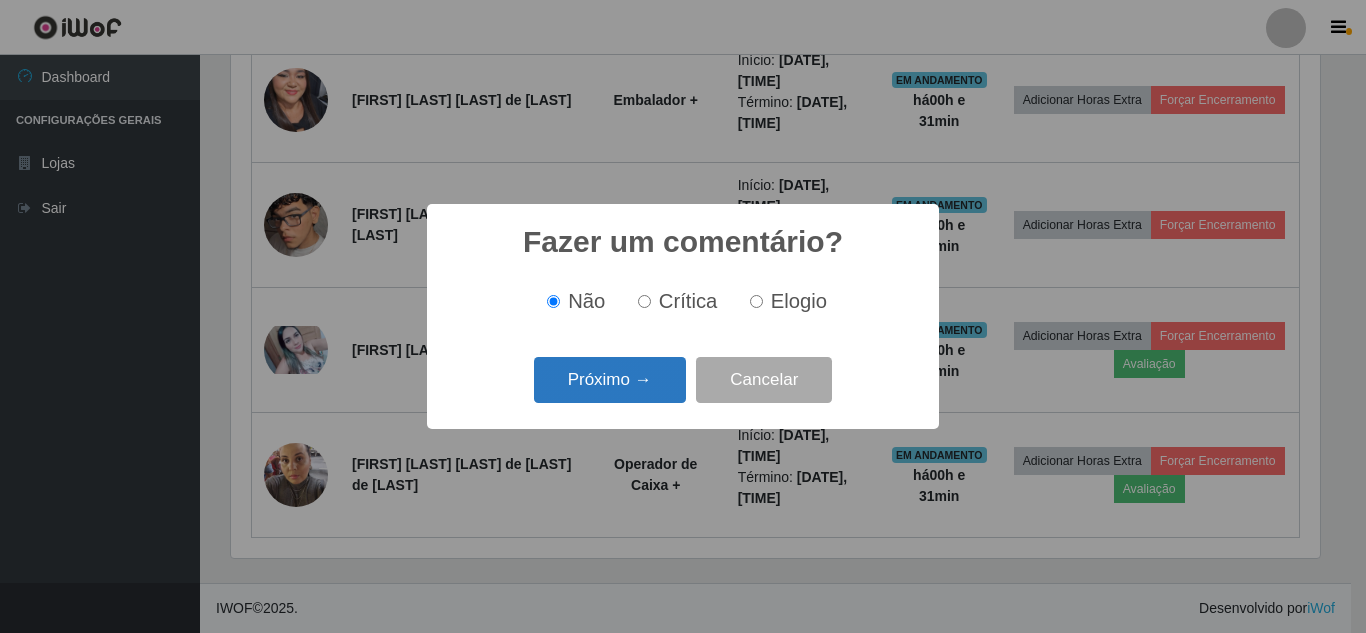 click on "Próximo →" at bounding box center (610, 380) 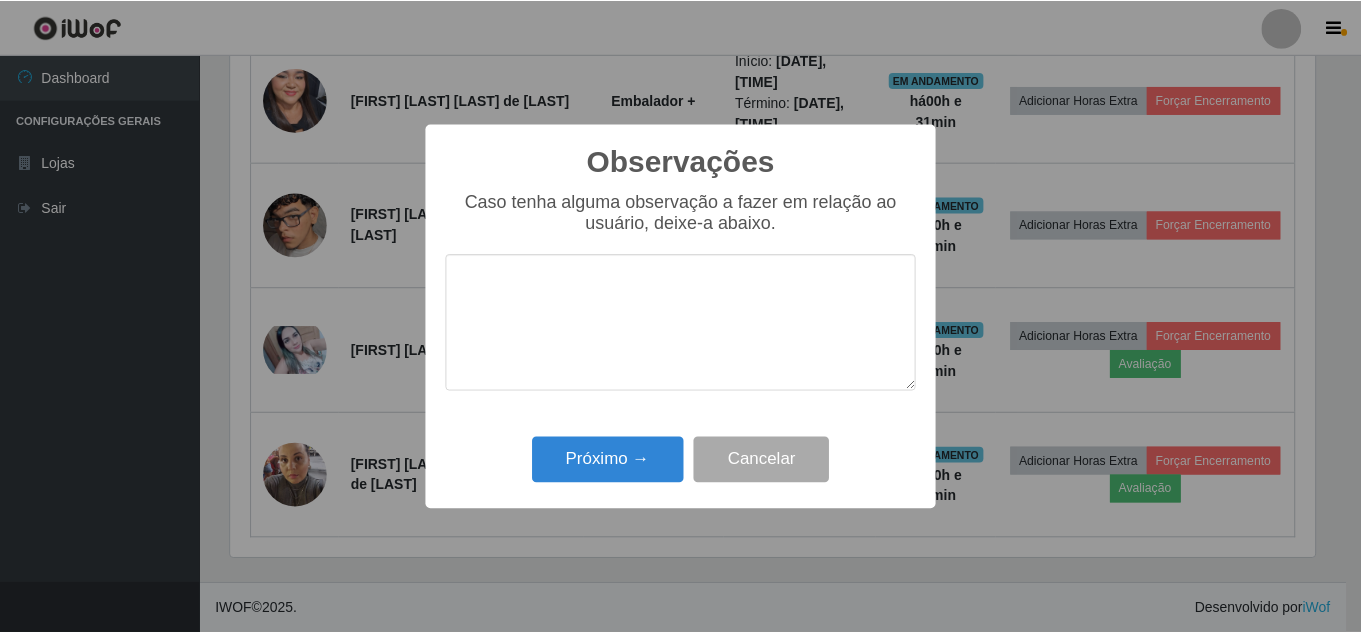 scroll, scrollTop: 999585, scrollLeft: 998911, axis: both 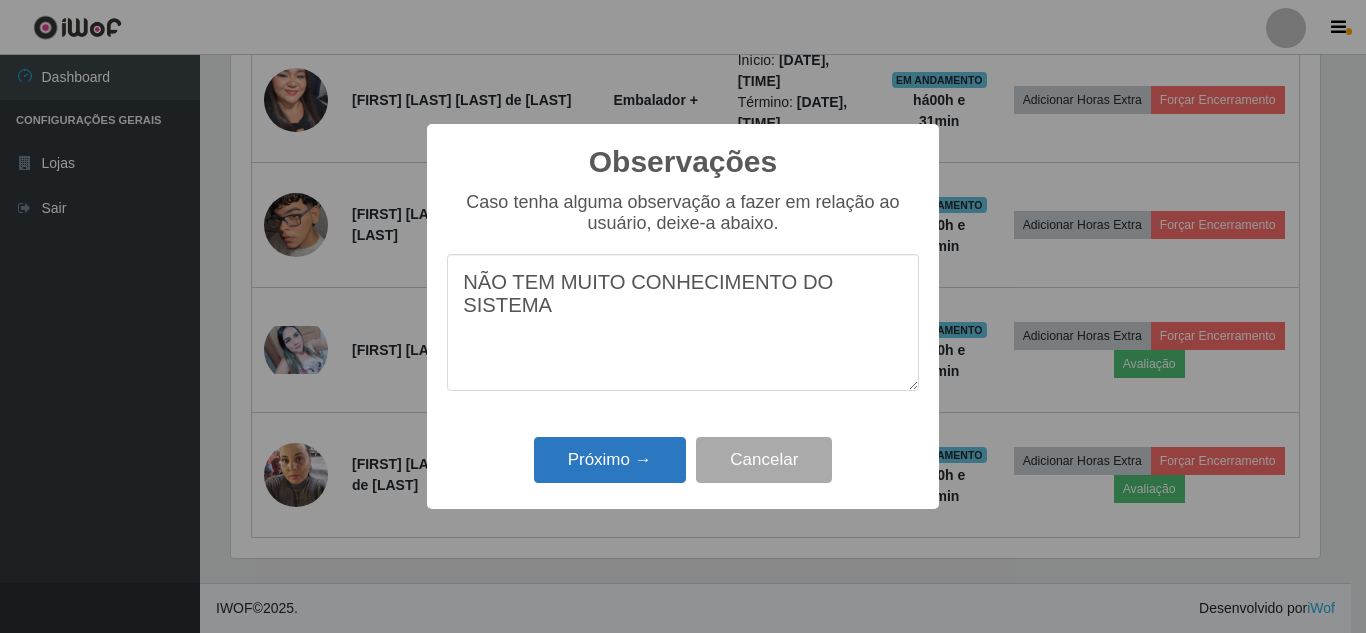 type on "NÃO TEM MUITO CONHECIMENTO DO SISTEMA" 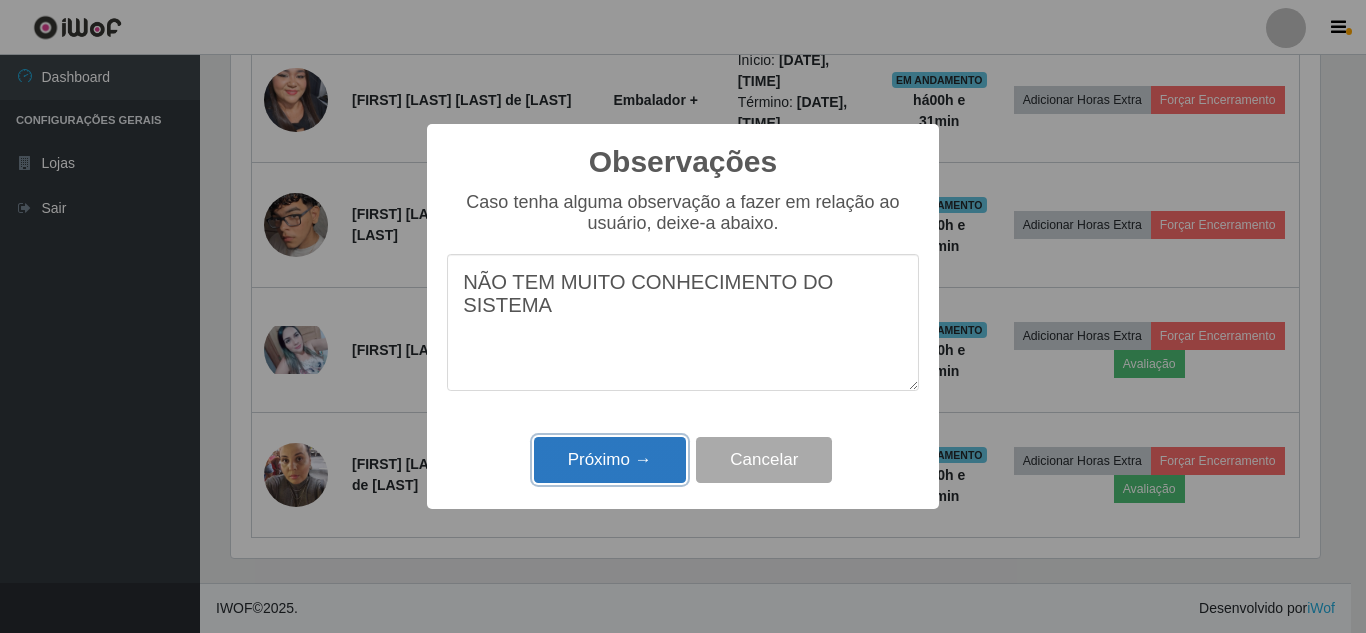 click on "Próximo →" at bounding box center (610, 460) 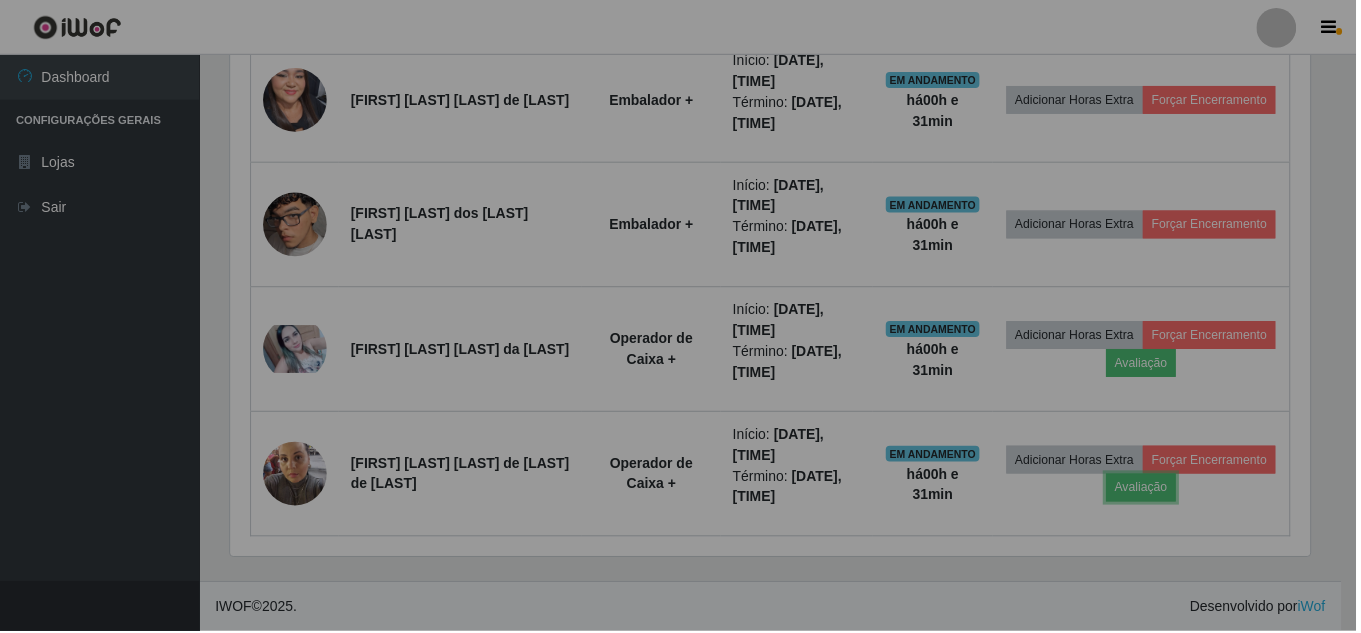 scroll, scrollTop: 999585, scrollLeft: 998901, axis: both 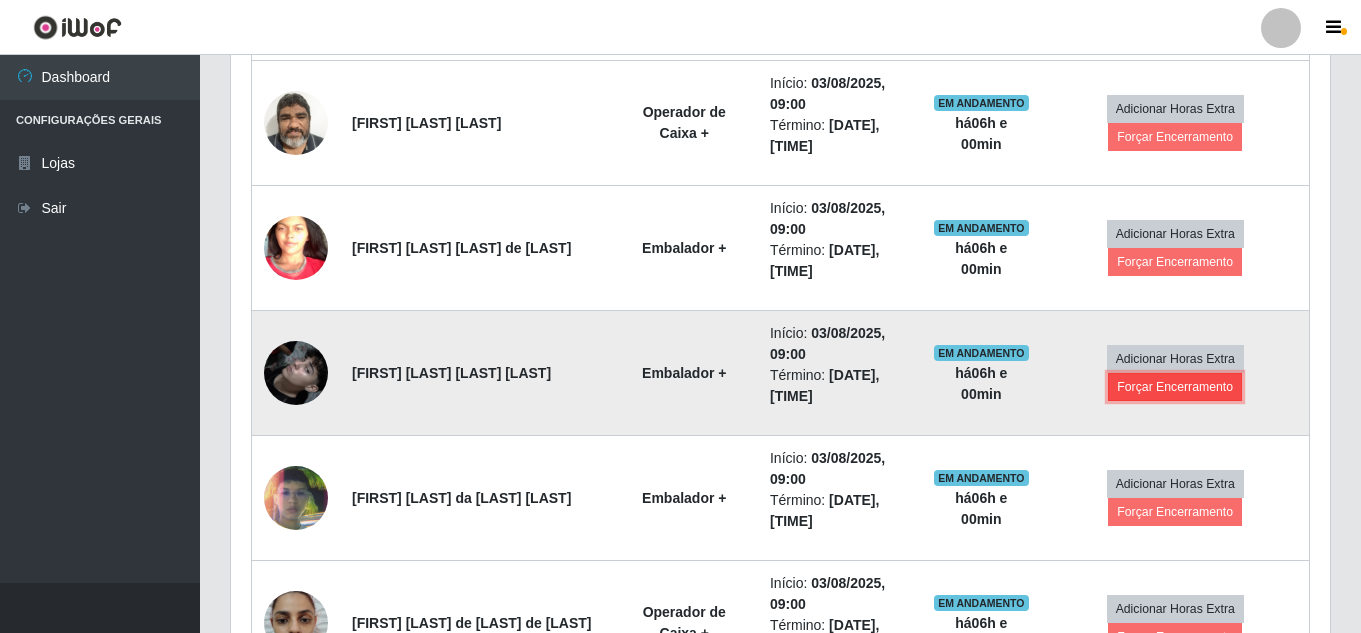 click on "Forçar Encerramento" at bounding box center (1175, 387) 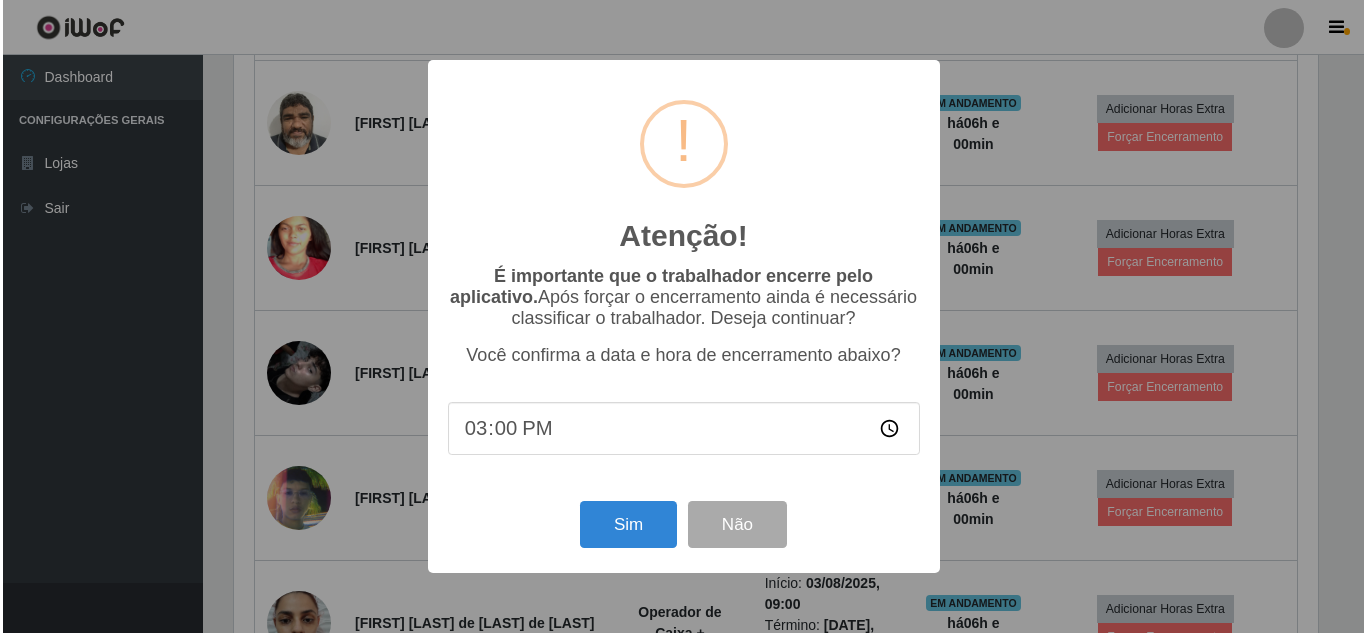 scroll, scrollTop: 999585, scrollLeft: 998911, axis: both 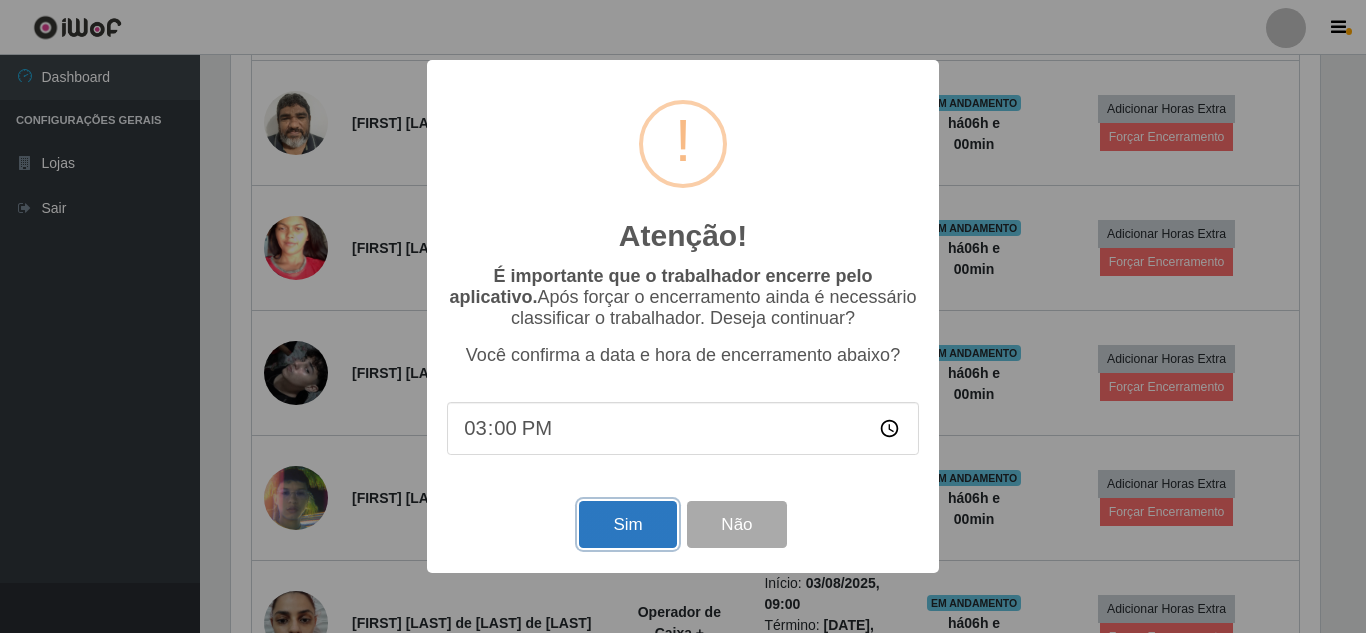 click on "Sim" at bounding box center (627, 524) 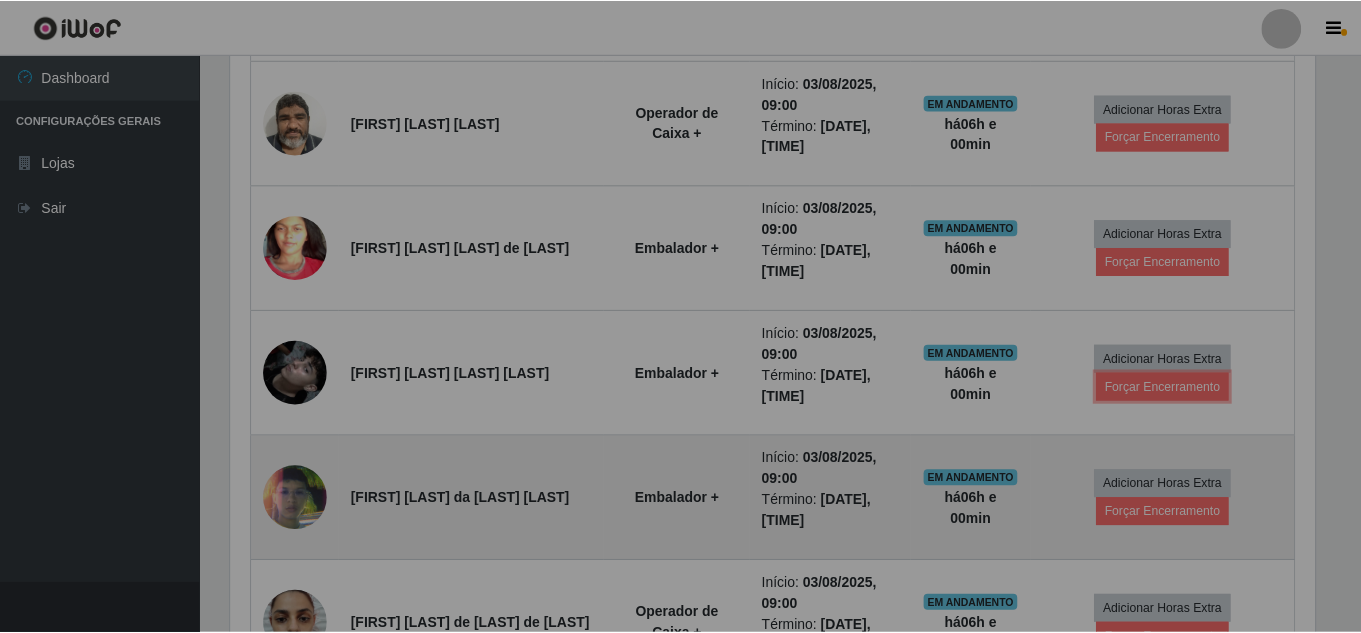 scroll, scrollTop: 999585, scrollLeft: 998901, axis: both 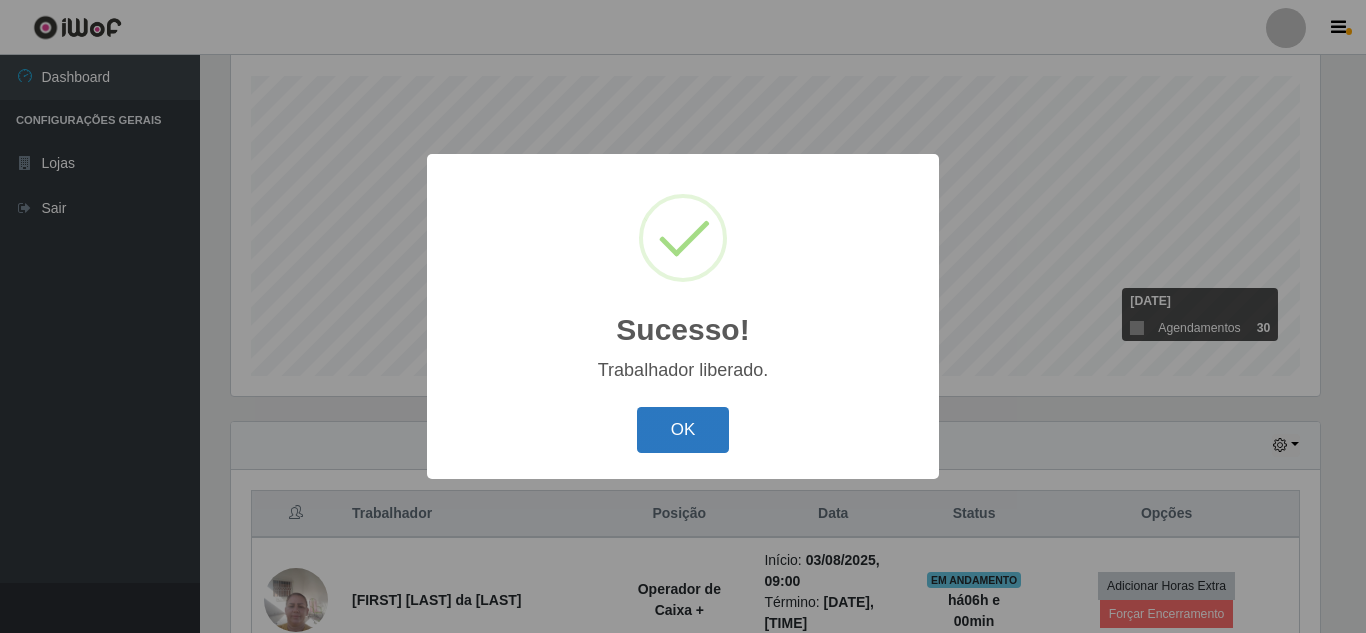 click on "OK" at bounding box center (683, 430) 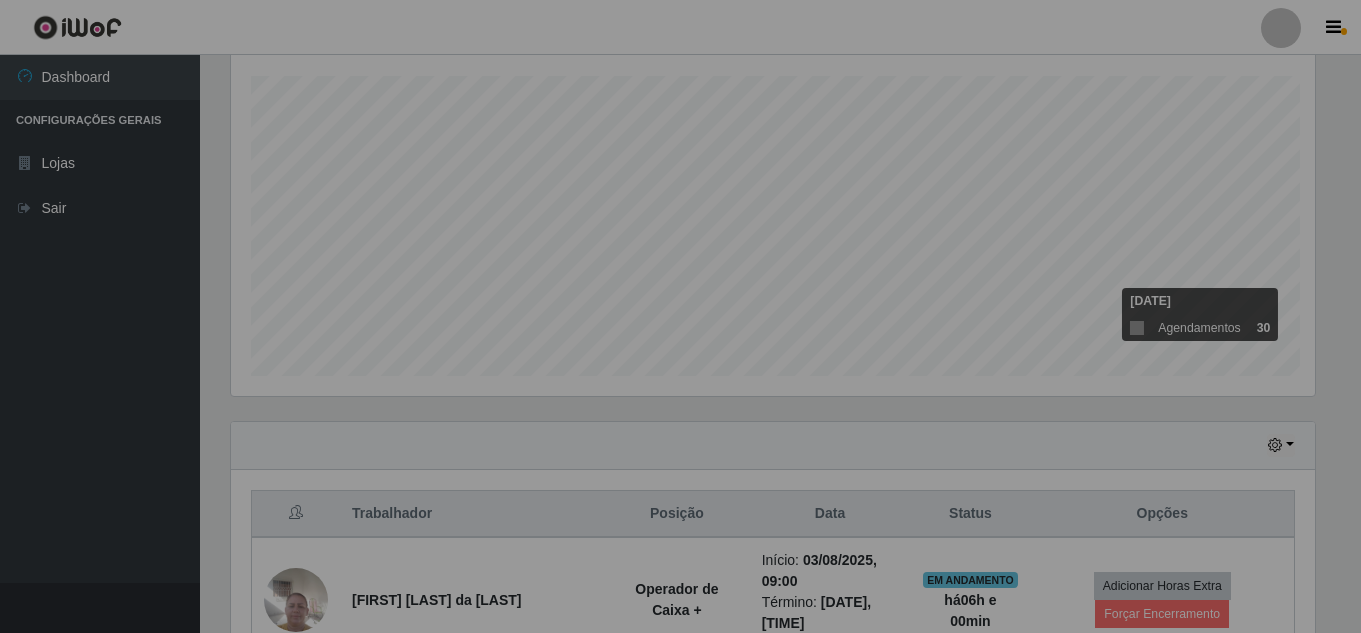 scroll, scrollTop: 999585, scrollLeft: 998901, axis: both 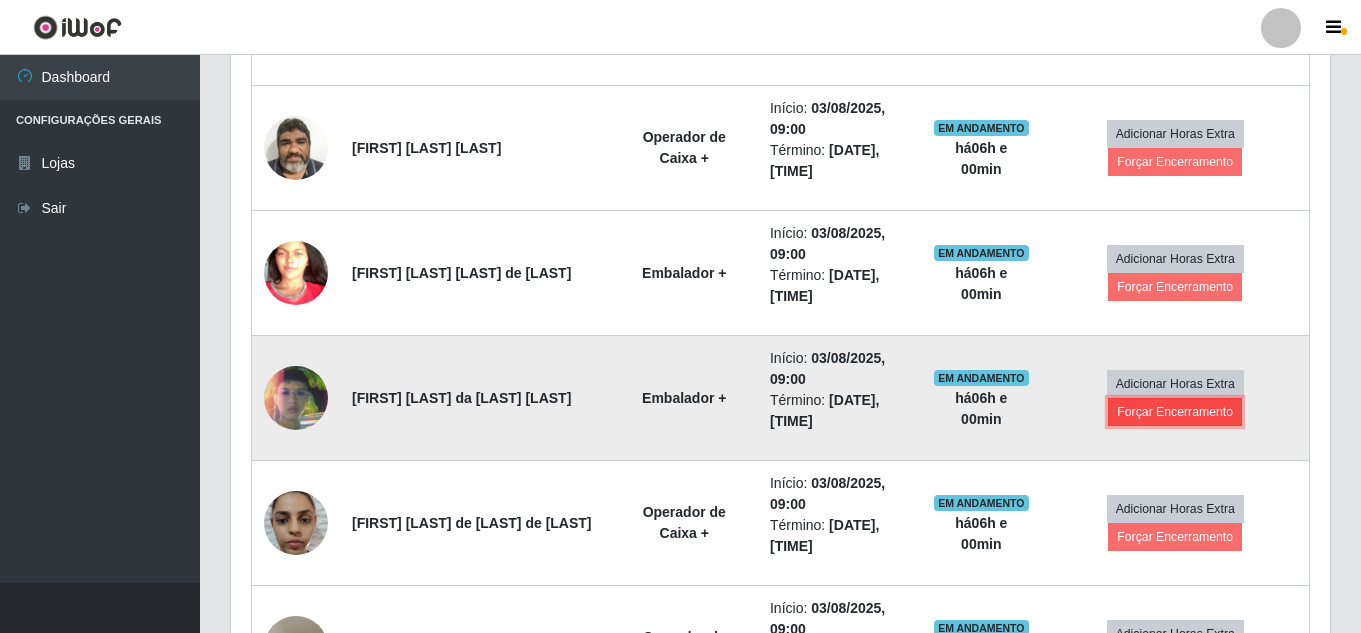 click on "Forçar Encerramento" at bounding box center (1175, 412) 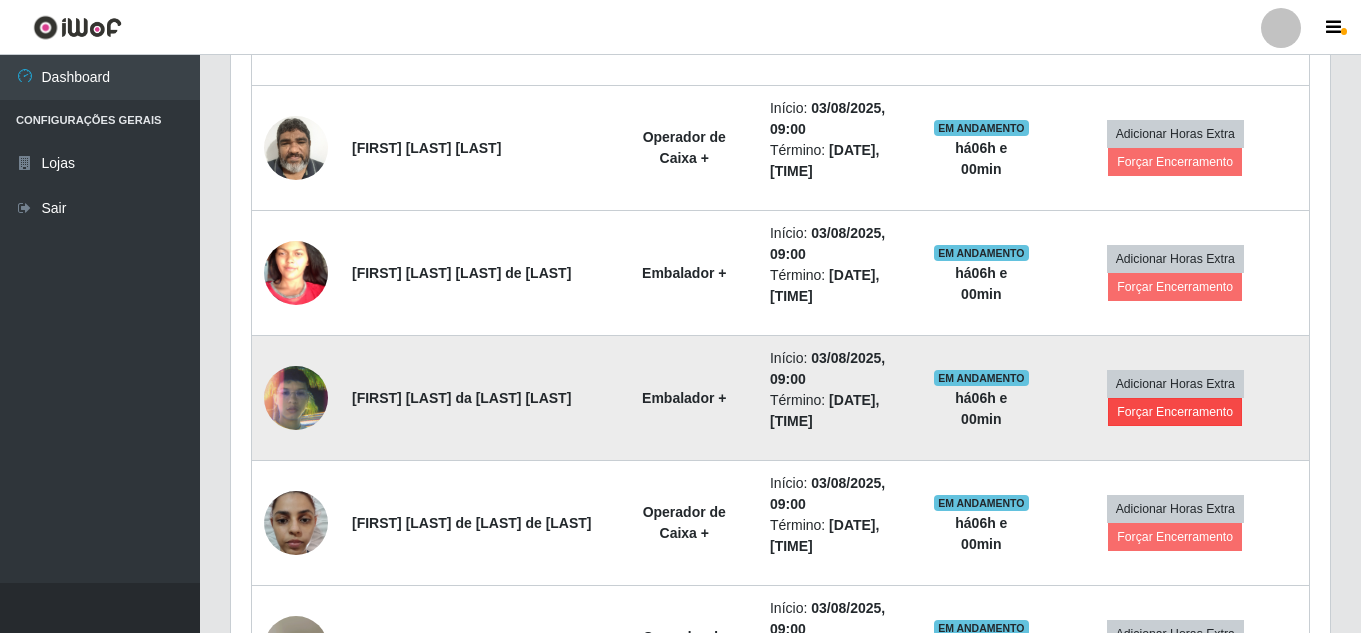 scroll, scrollTop: 999585, scrollLeft: 998911, axis: both 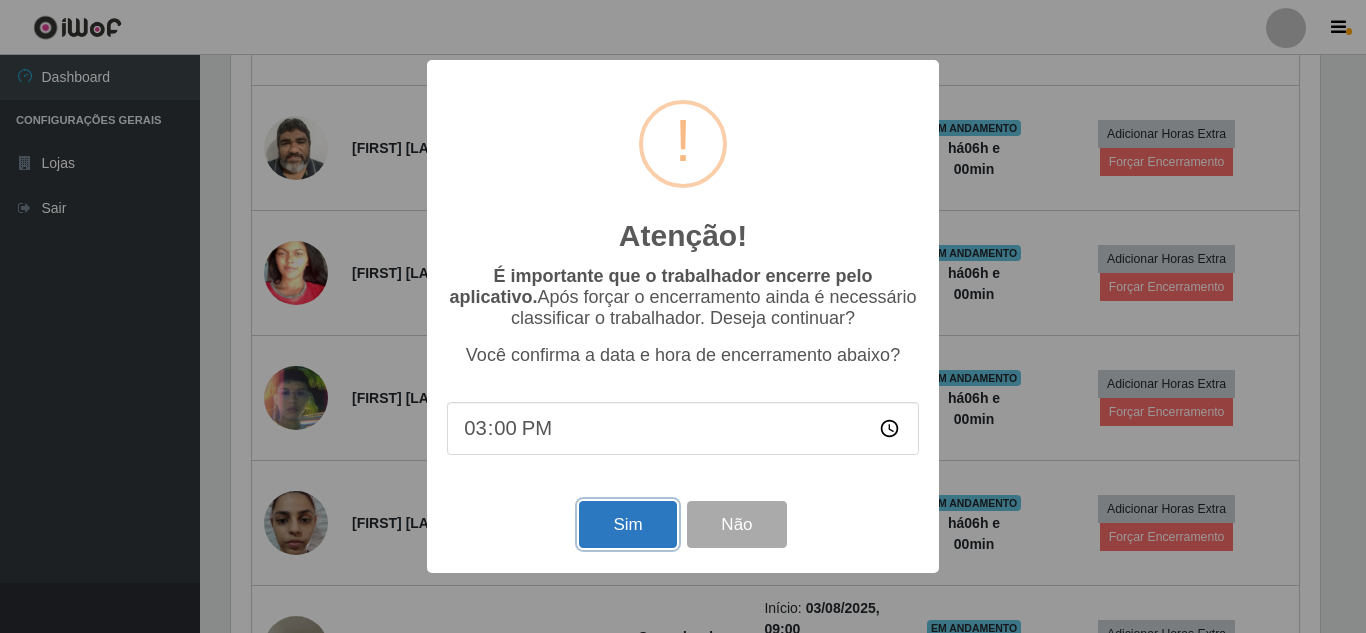 click on "Sim" at bounding box center (627, 524) 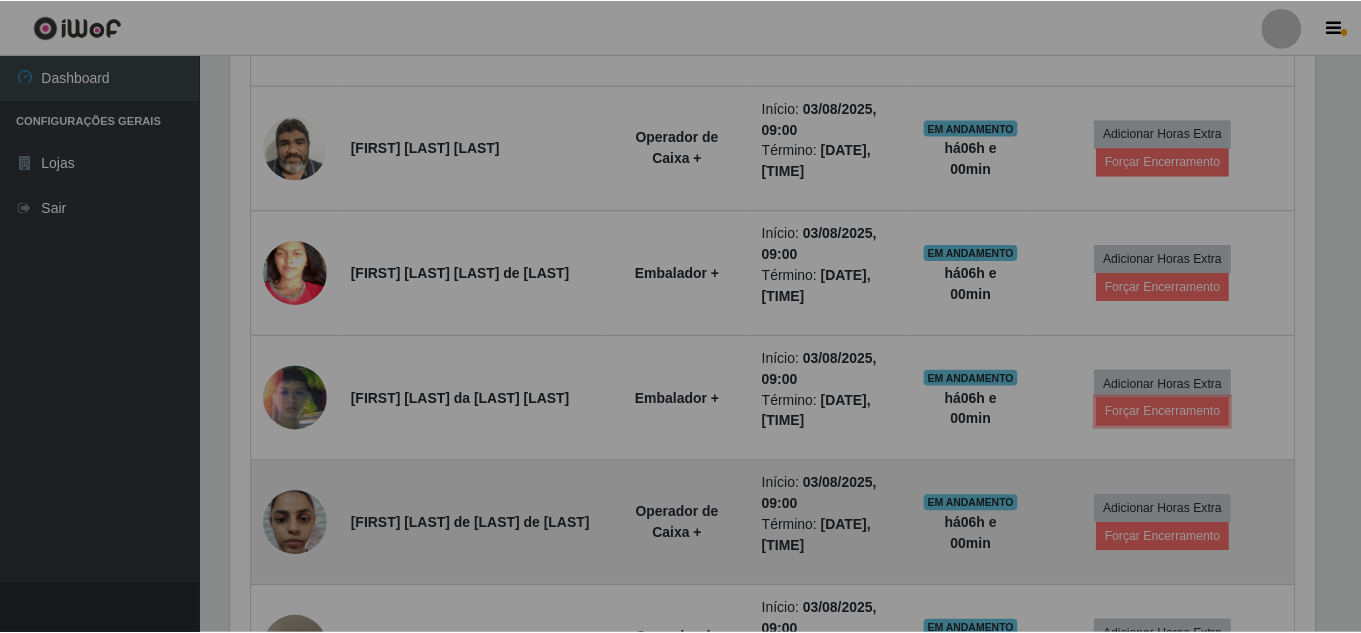 scroll, scrollTop: 999585, scrollLeft: 998901, axis: both 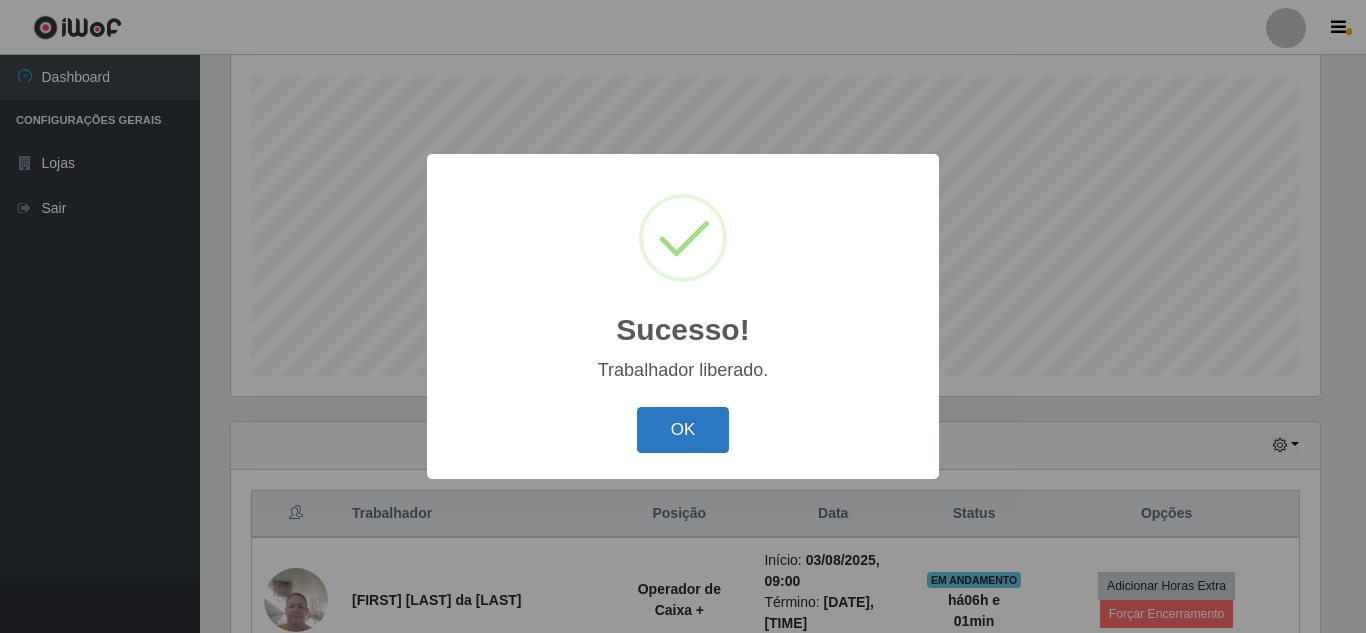 click on "OK" at bounding box center (683, 430) 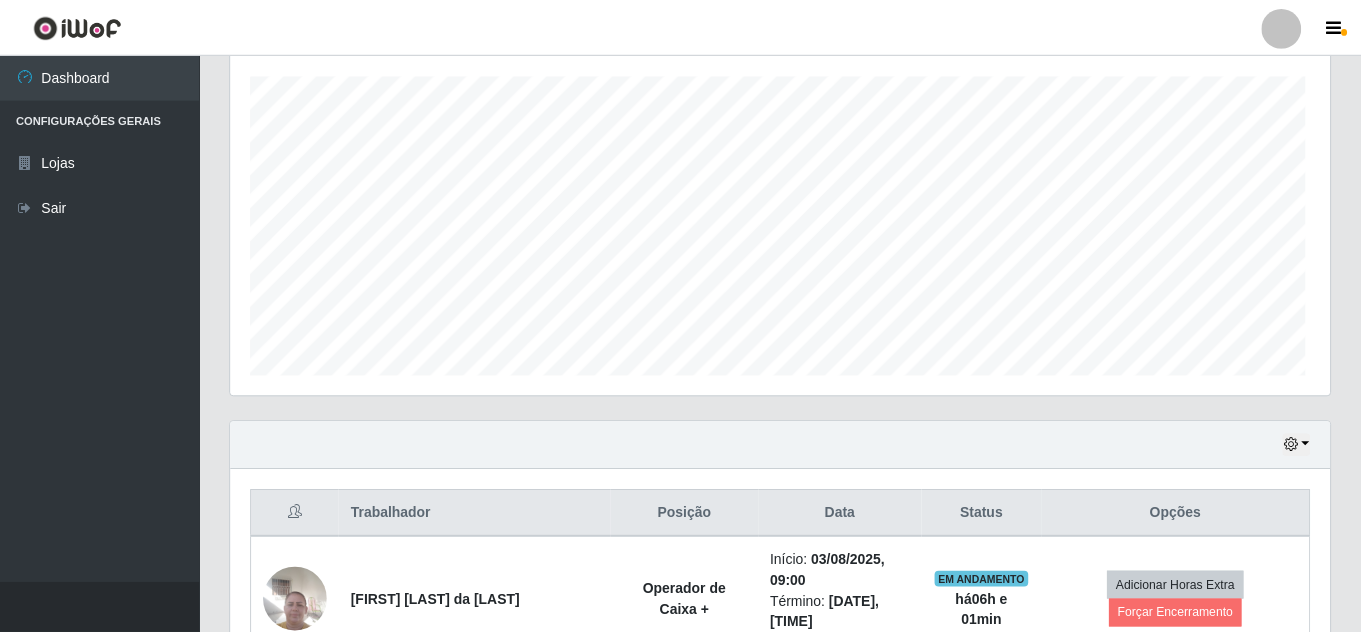 scroll, scrollTop: 999585, scrollLeft: 998901, axis: both 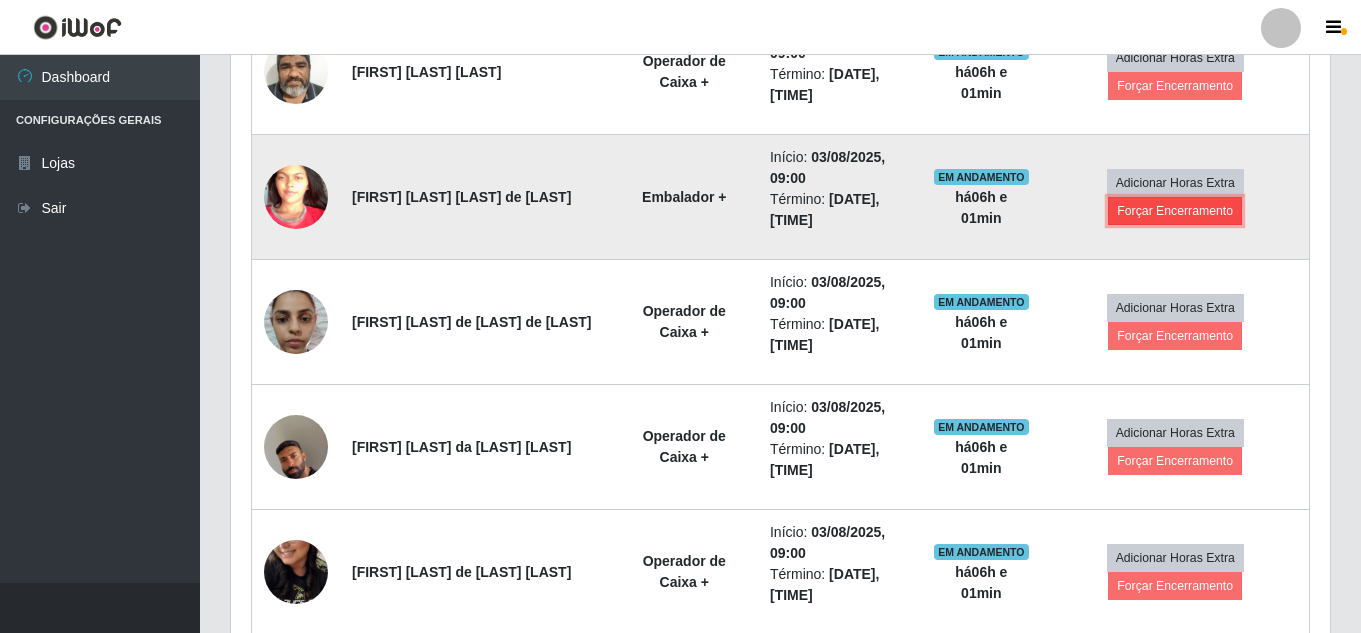 click on "Forçar Encerramento" at bounding box center [1175, 211] 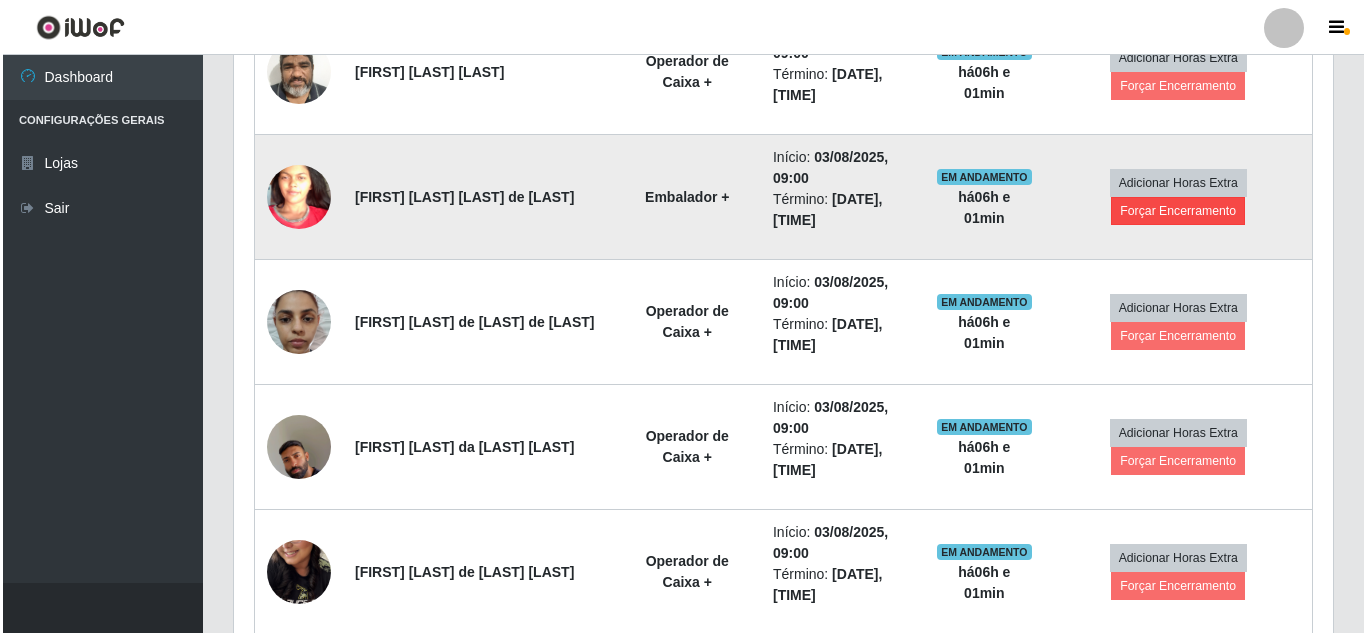 scroll, scrollTop: 999585, scrollLeft: 998911, axis: both 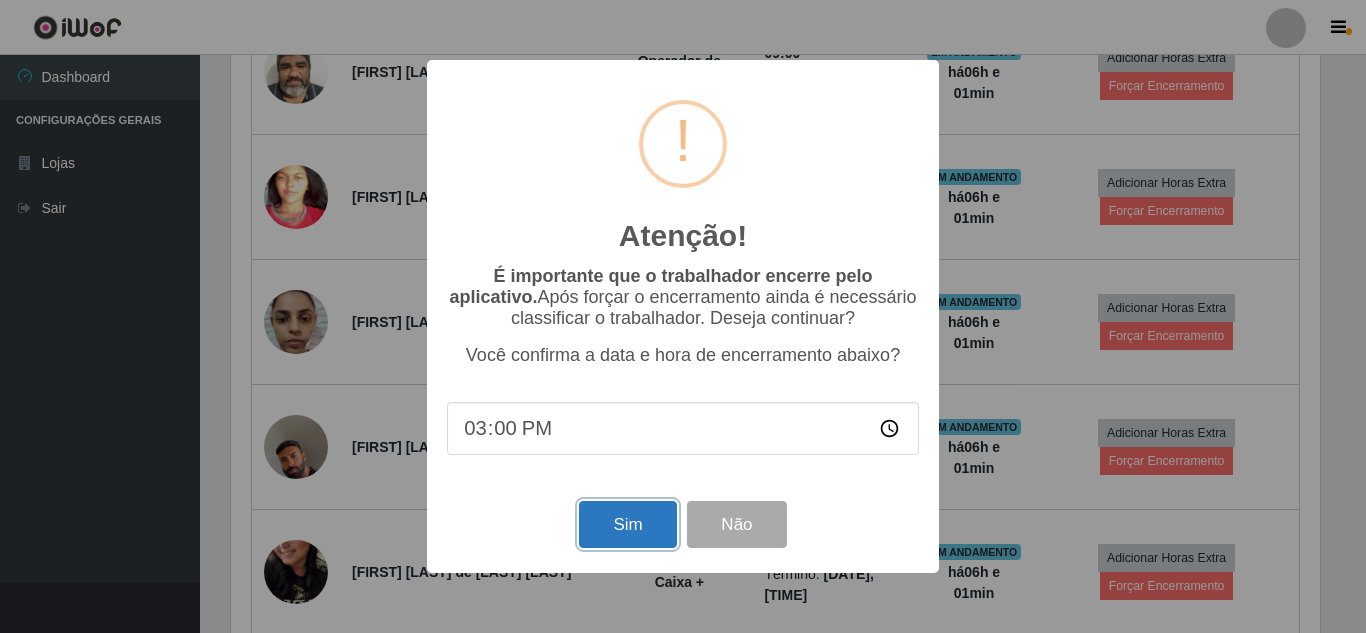 click on "Sim" at bounding box center (627, 524) 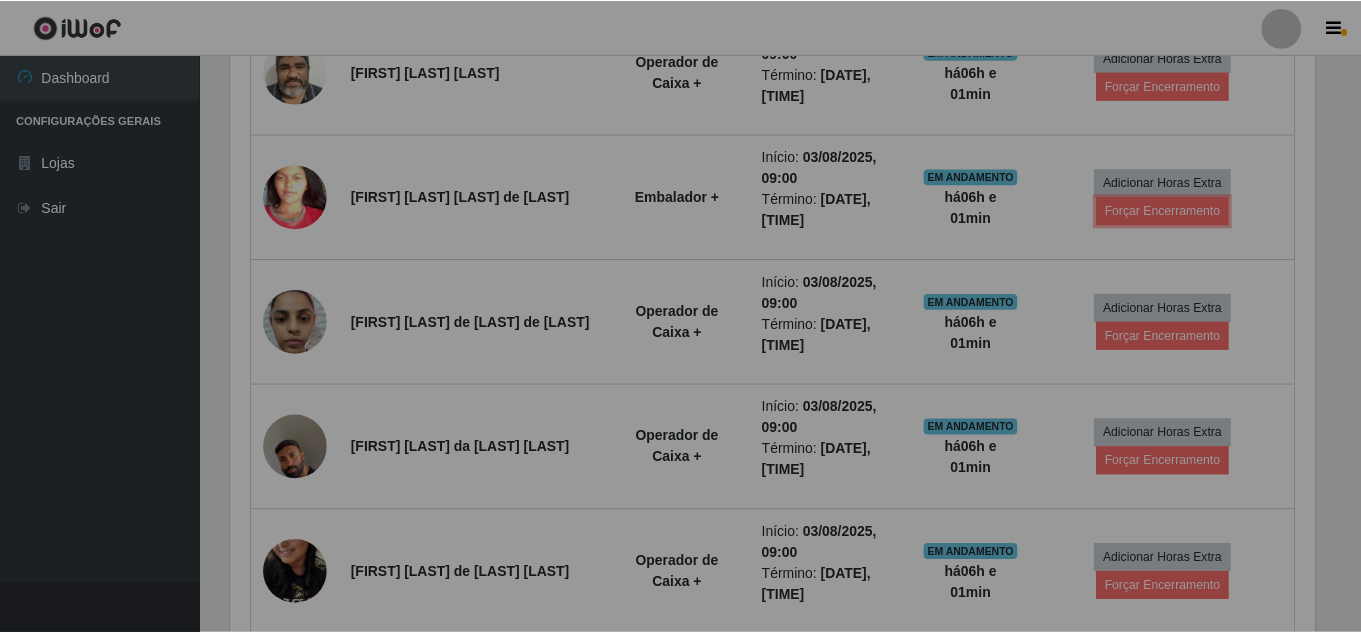 scroll, scrollTop: 999585, scrollLeft: 998901, axis: both 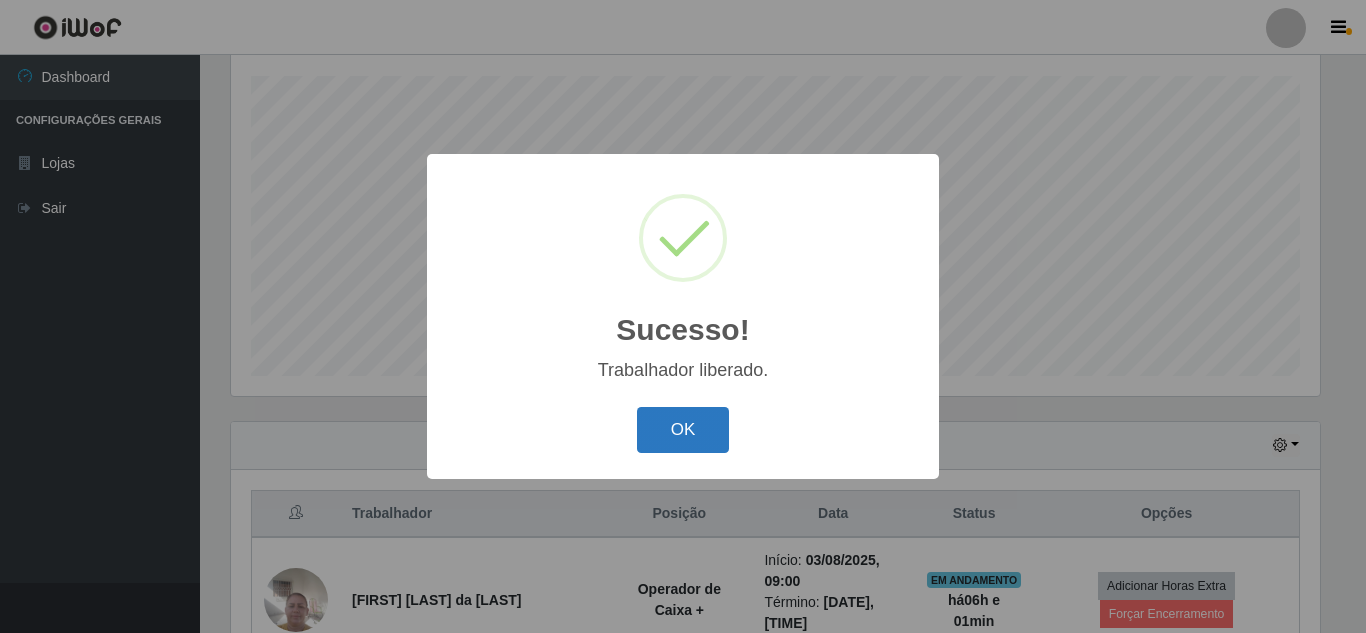 click on "OK" at bounding box center [683, 430] 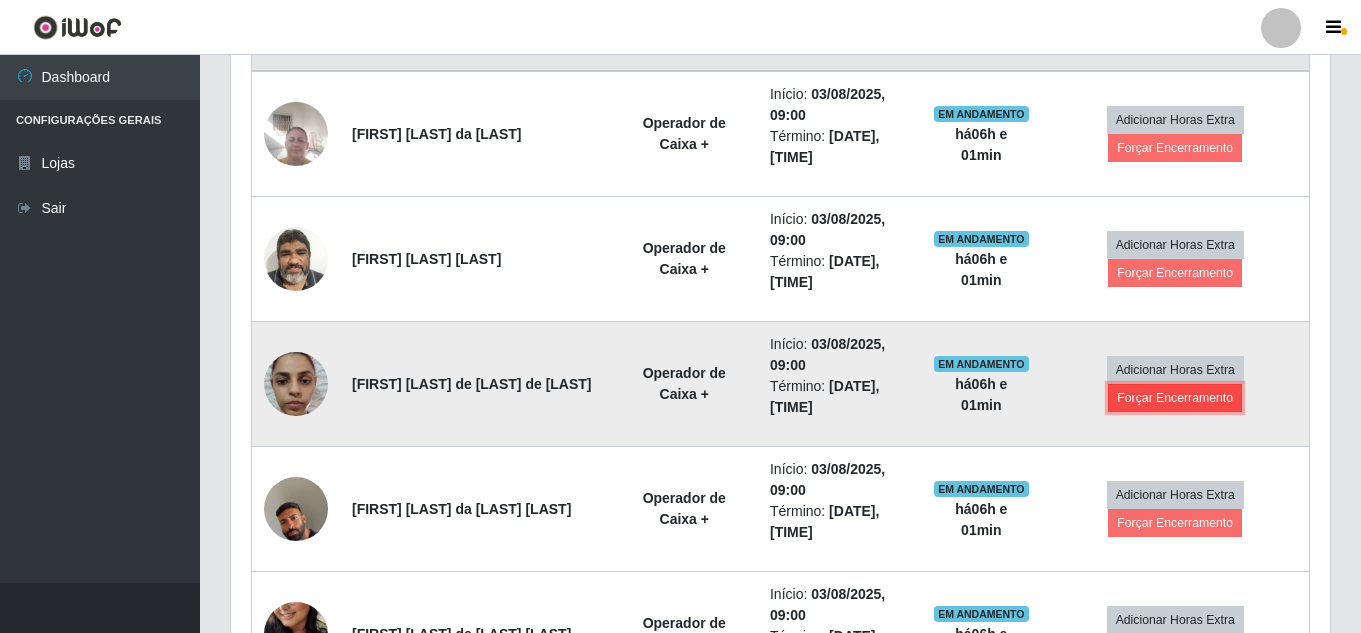click on "Forçar Encerramento" at bounding box center [1175, 398] 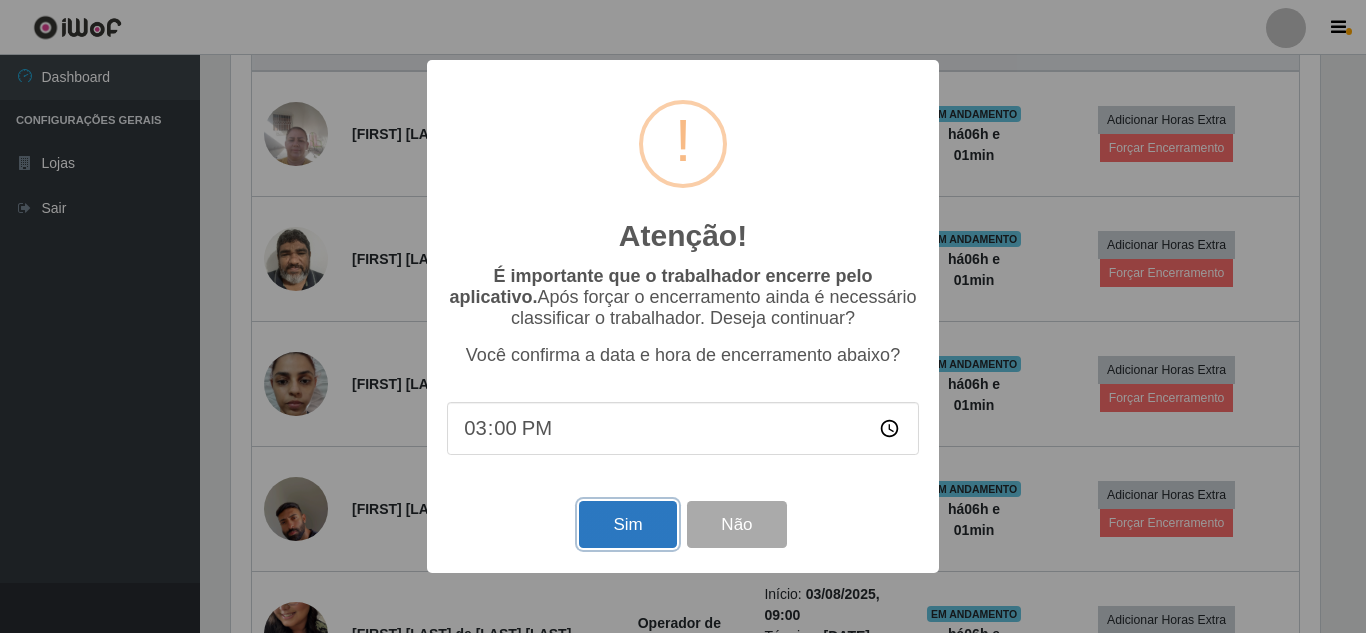 click on "Sim" at bounding box center [627, 524] 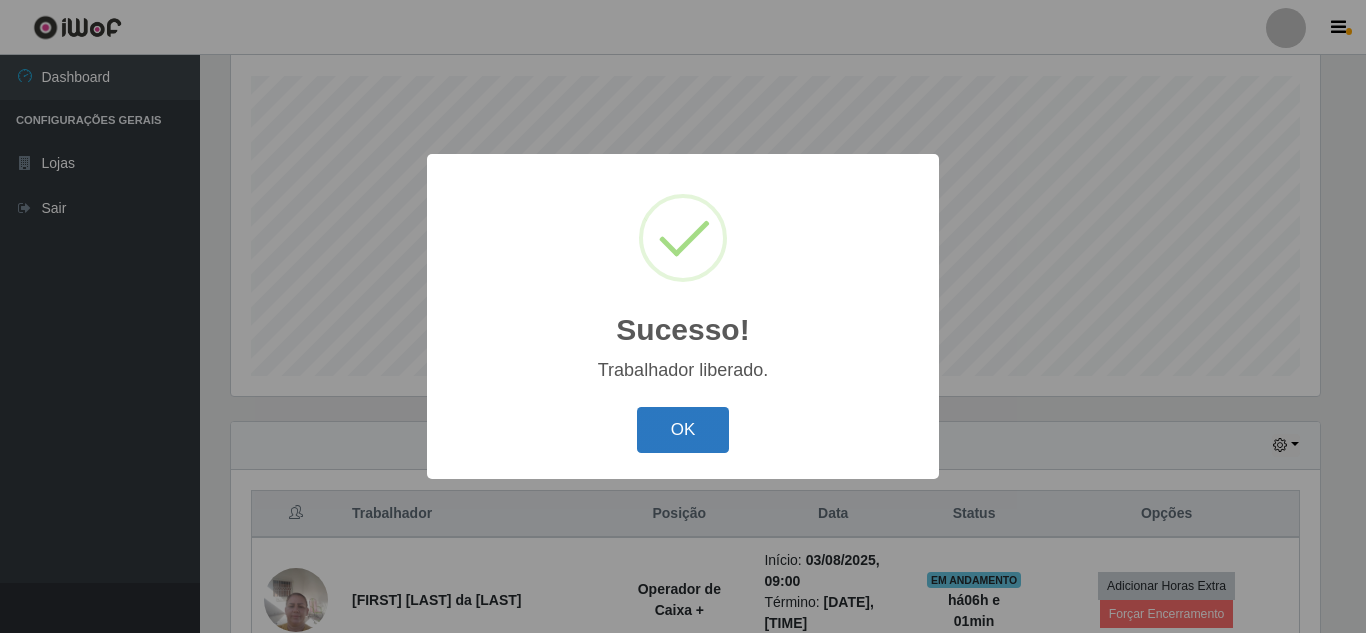 click on "OK" at bounding box center (683, 430) 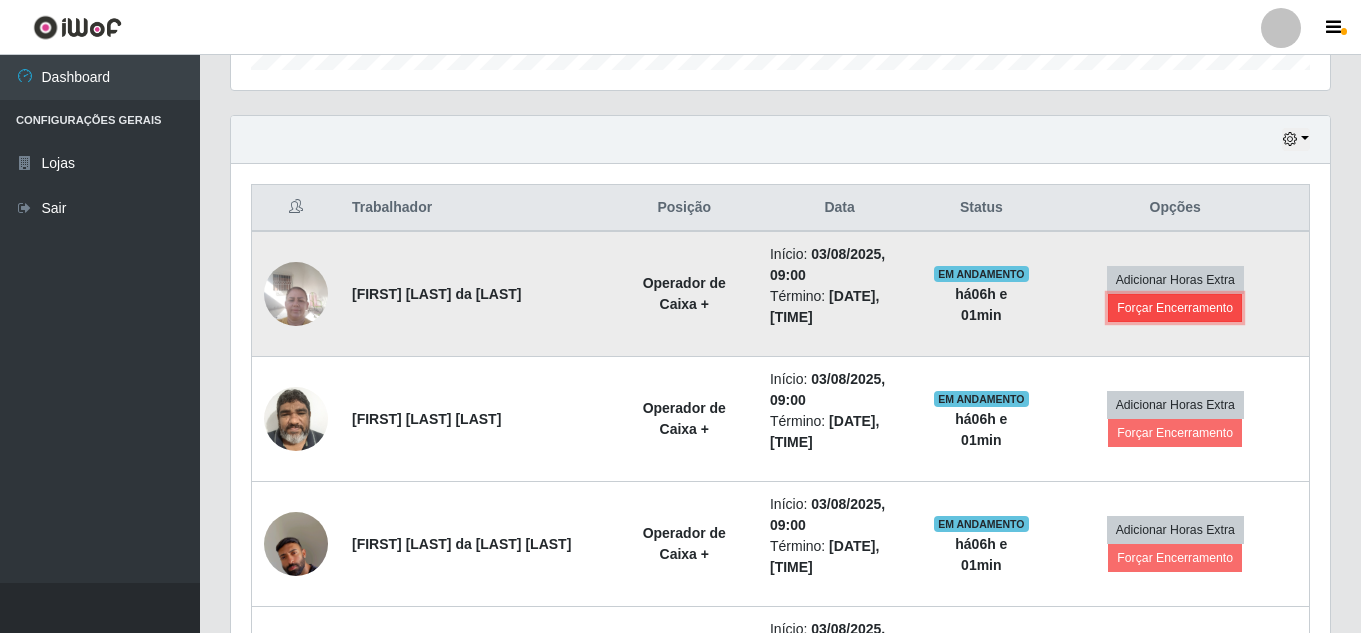 click on "Forçar Encerramento" at bounding box center [1175, 308] 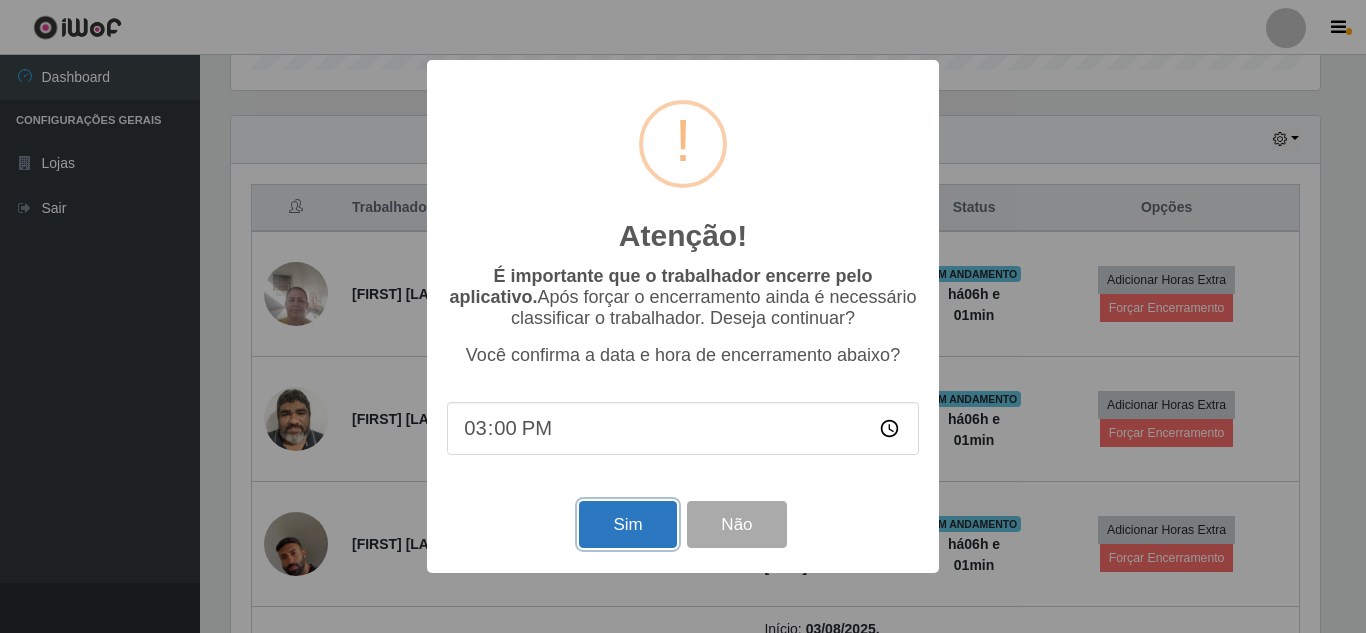 click on "Sim" at bounding box center [627, 524] 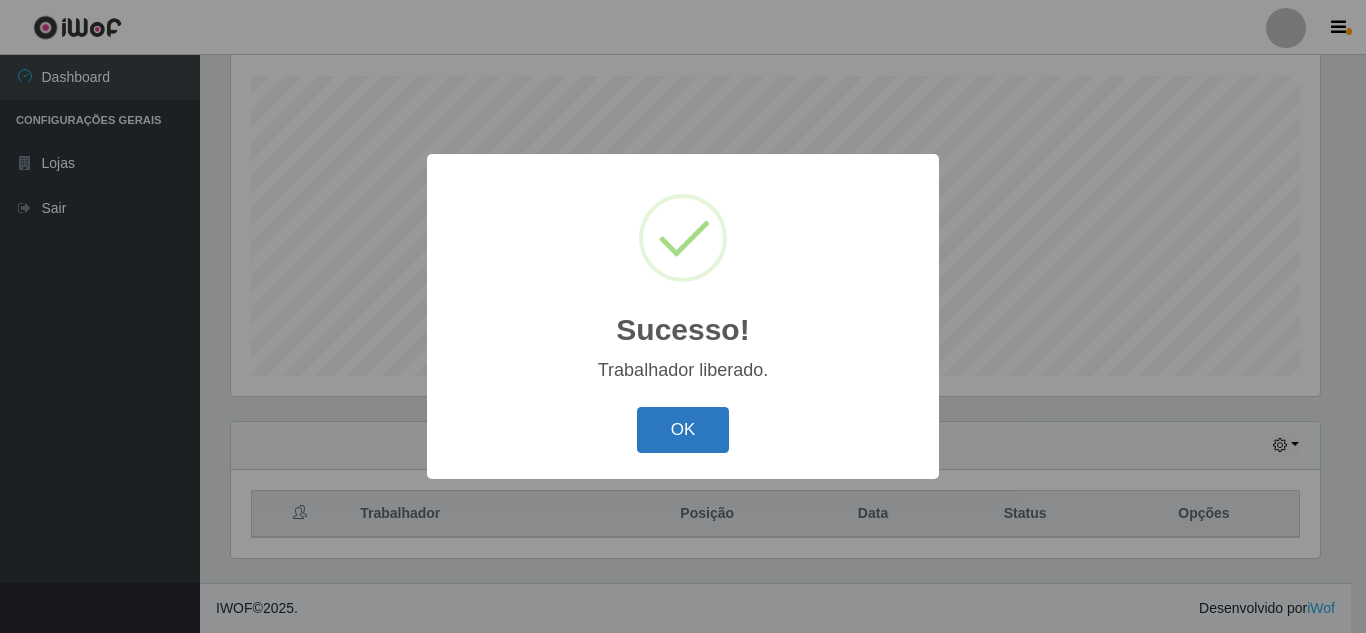 click on "OK" at bounding box center [683, 430] 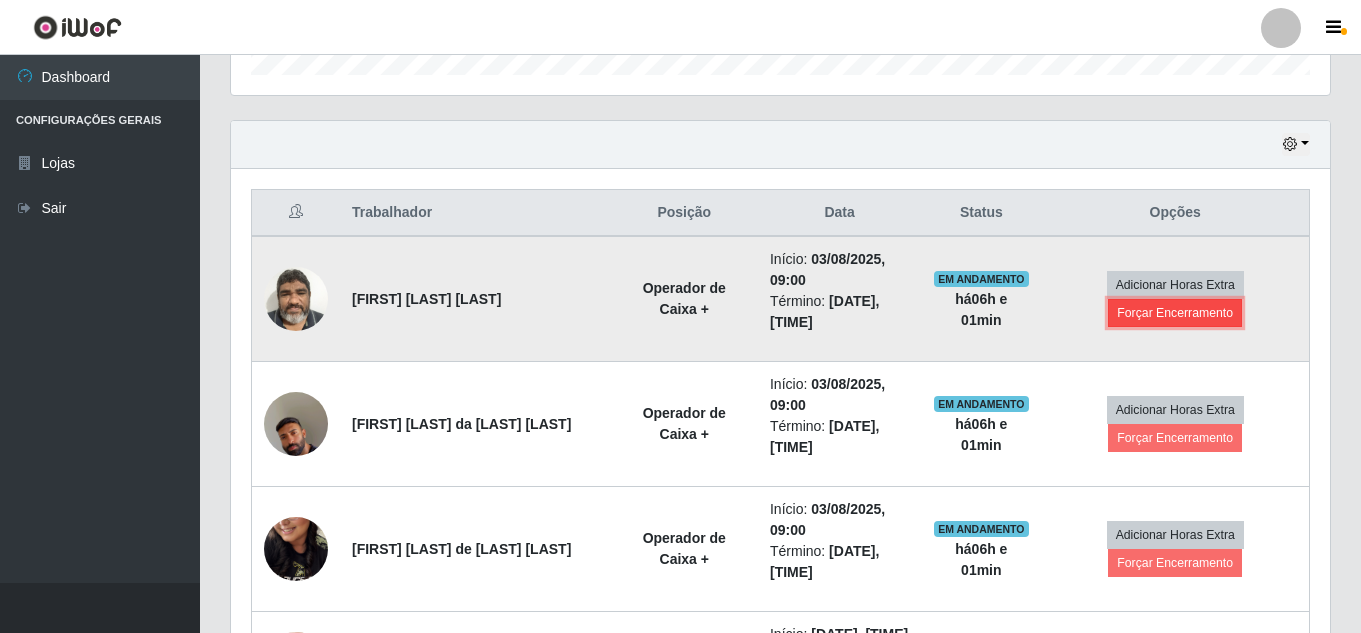 click on "Forçar Encerramento" at bounding box center [1175, 313] 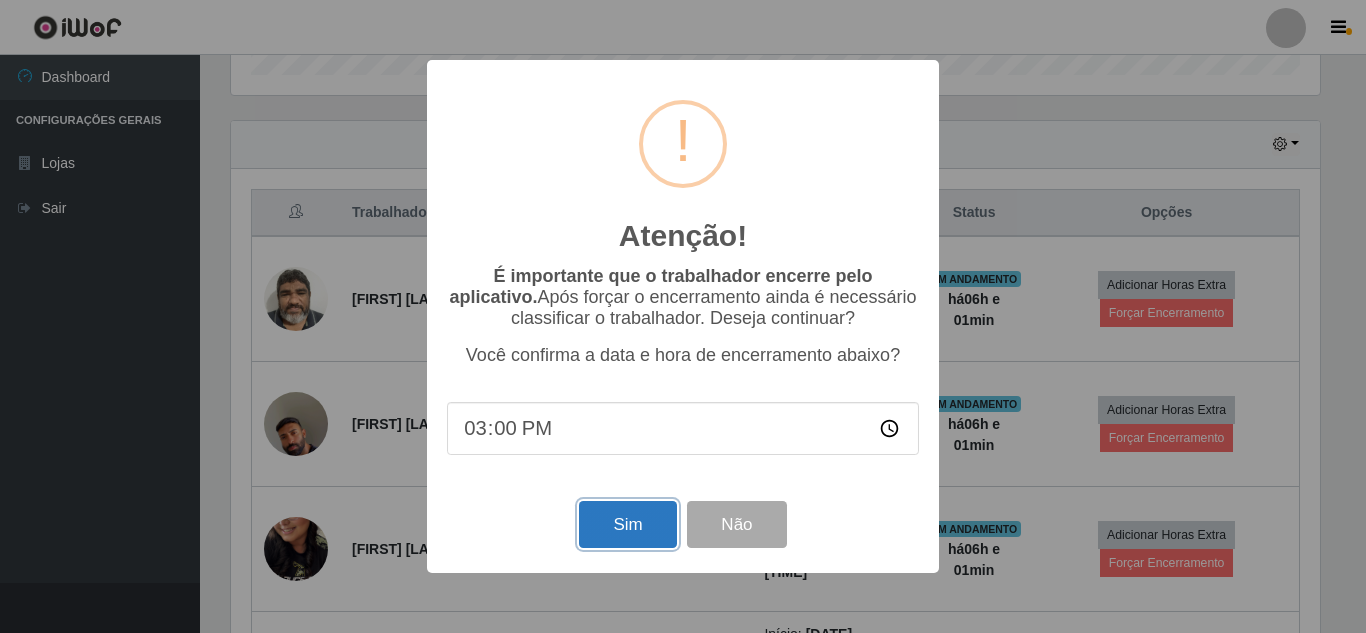 click on "Sim" at bounding box center (627, 524) 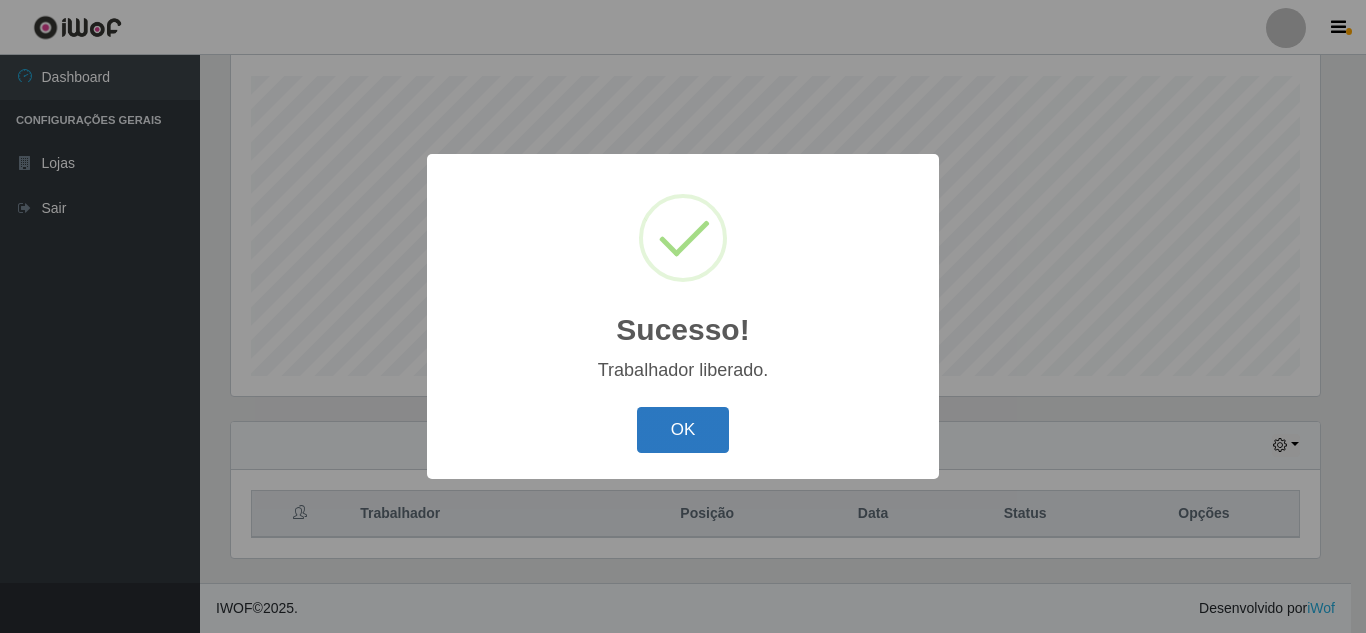 click on "OK" at bounding box center (683, 430) 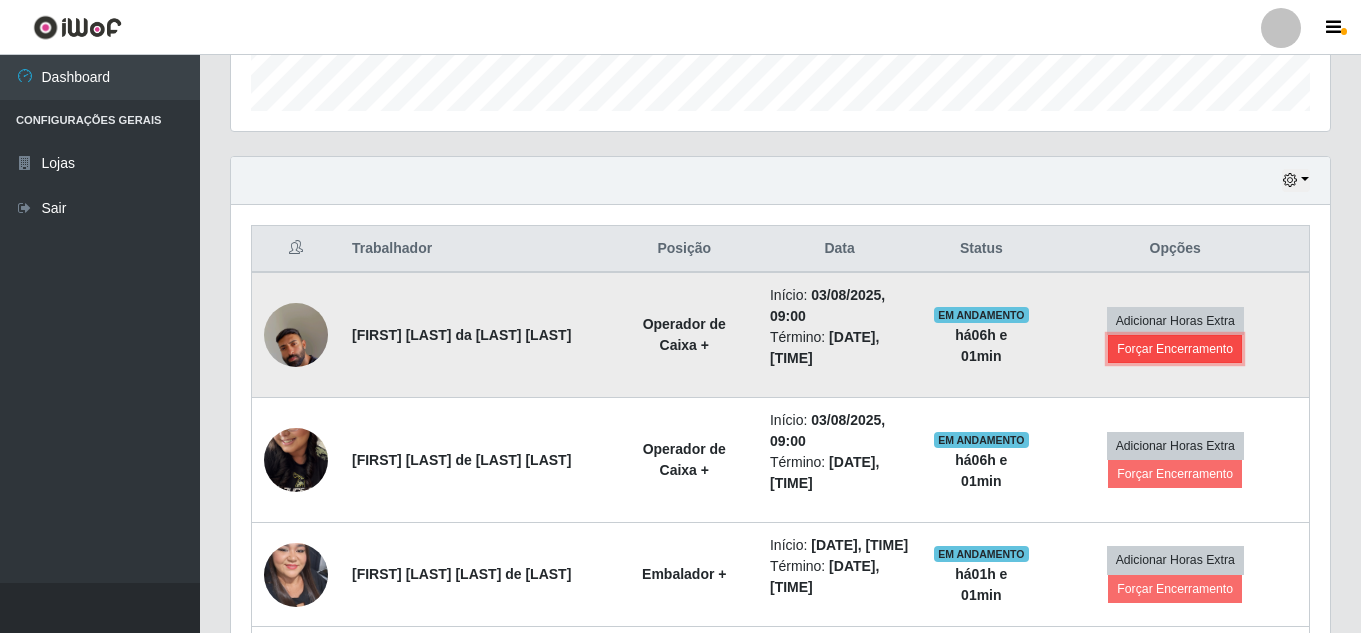 click on "Forçar Encerramento" at bounding box center (1175, 349) 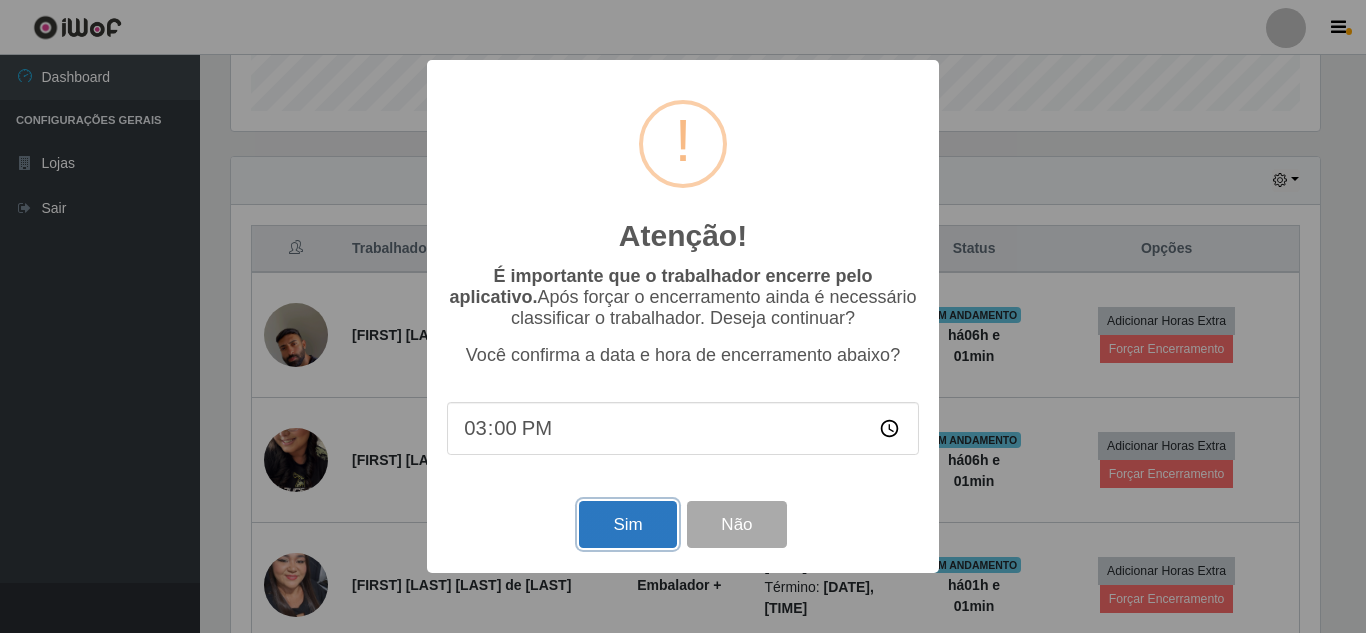 click on "Sim" at bounding box center [627, 524] 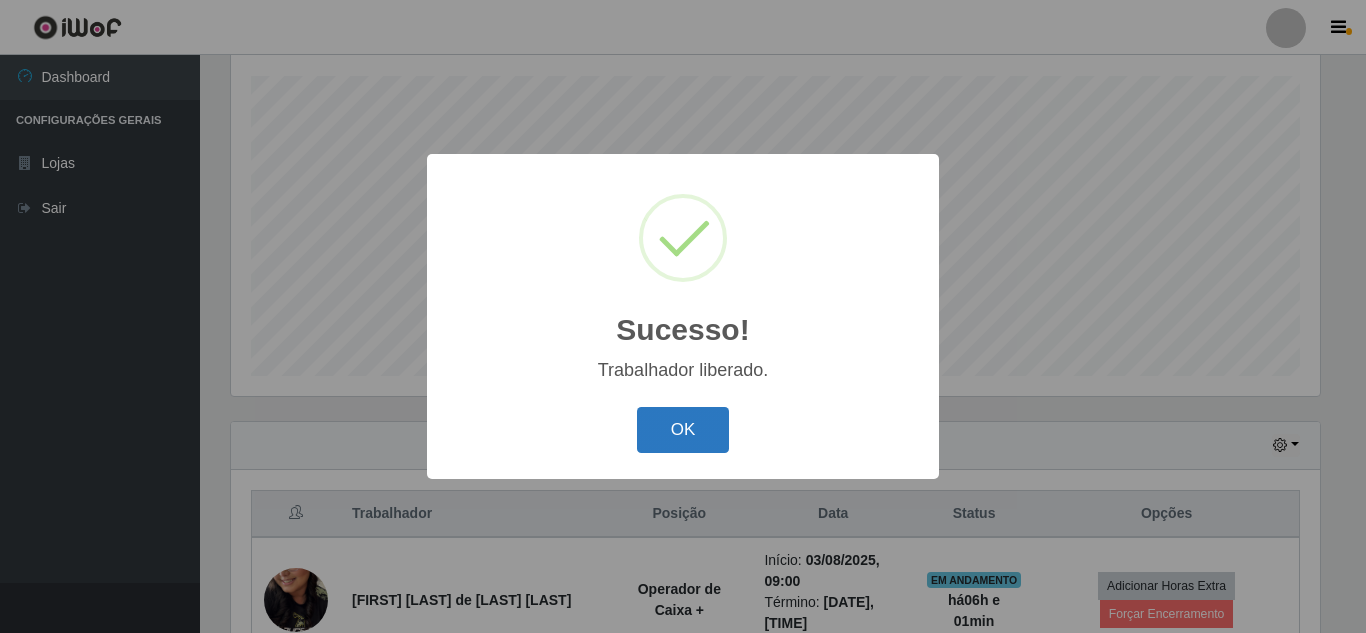 click on "OK" at bounding box center [683, 430] 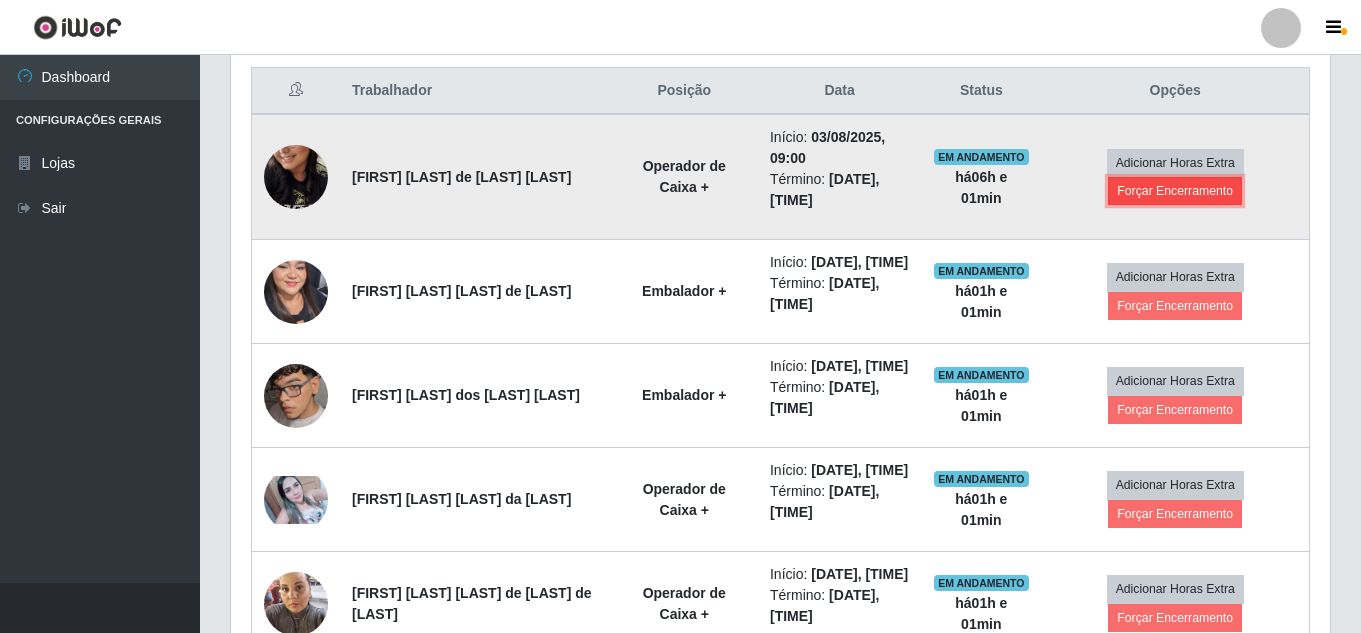 click on "Forçar Encerramento" at bounding box center (1175, 191) 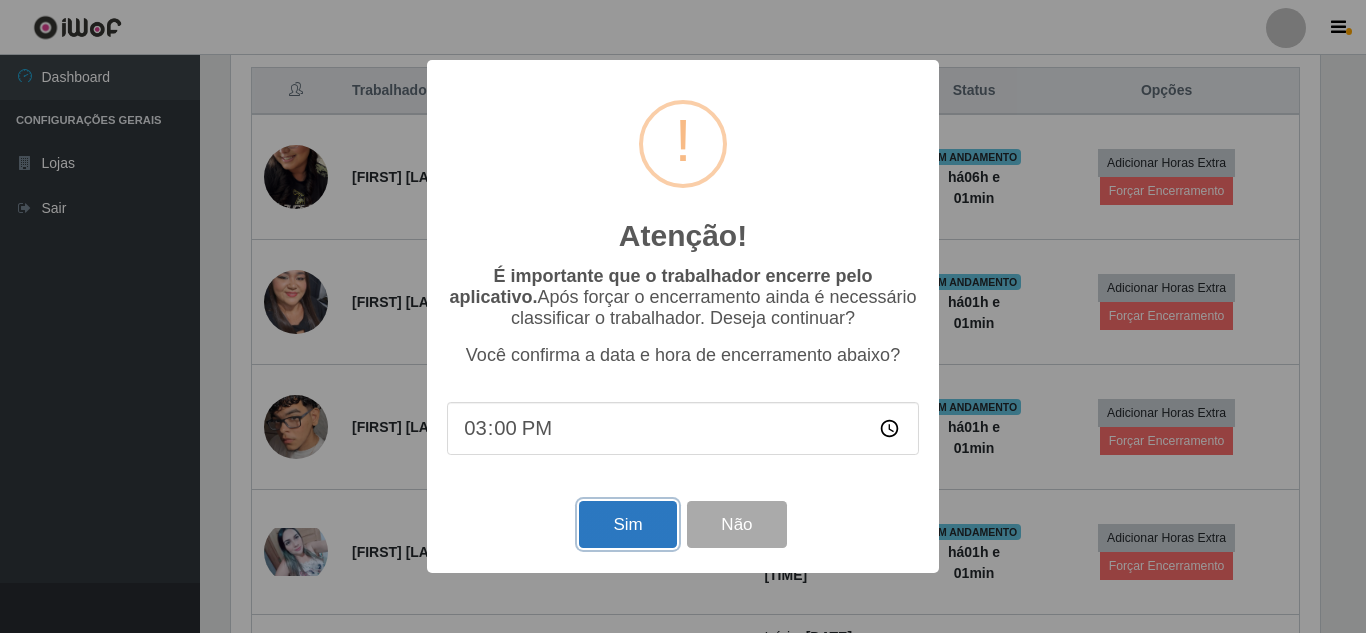 click on "Sim" at bounding box center (627, 524) 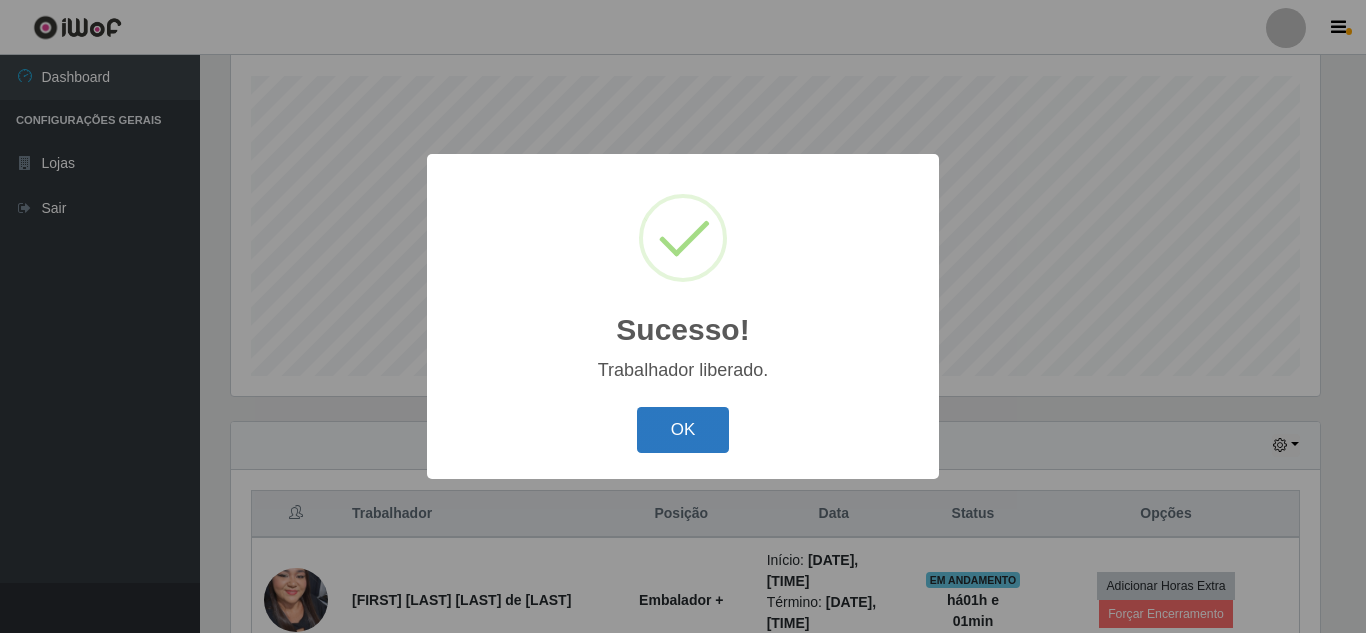 click on "OK" at bounding box center [683, 430] 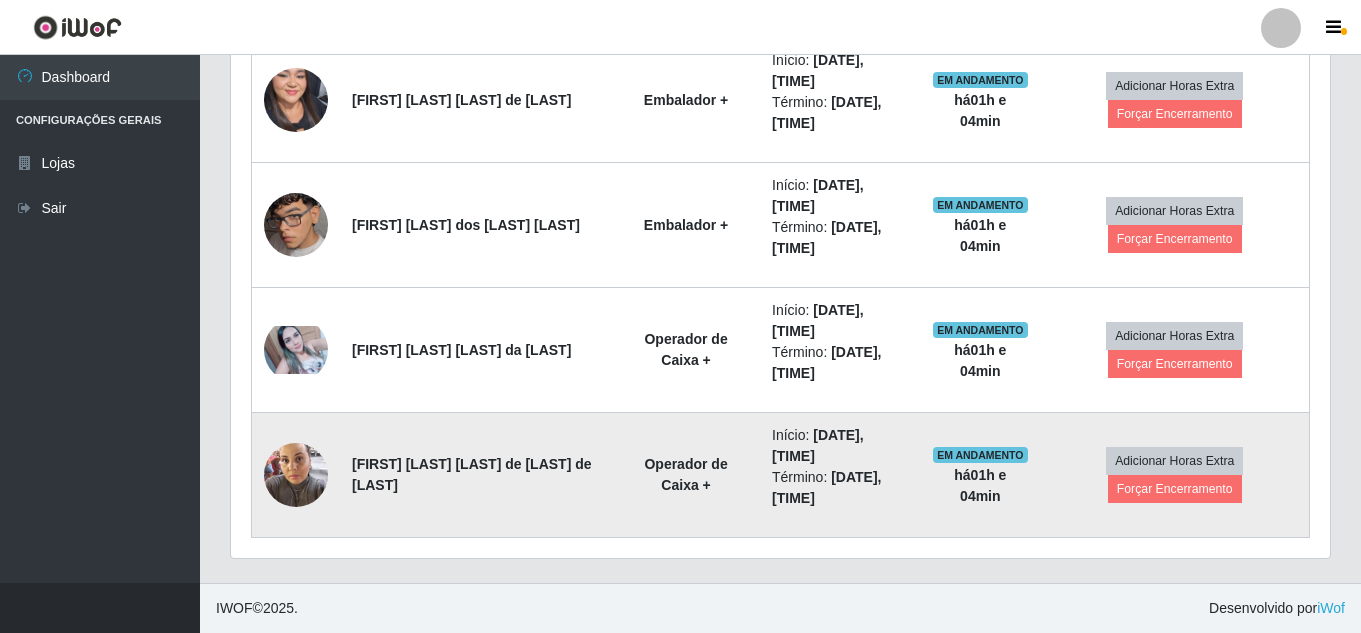 scroll, scrollTop: 839, scrollLeft: 0, axis: vertical 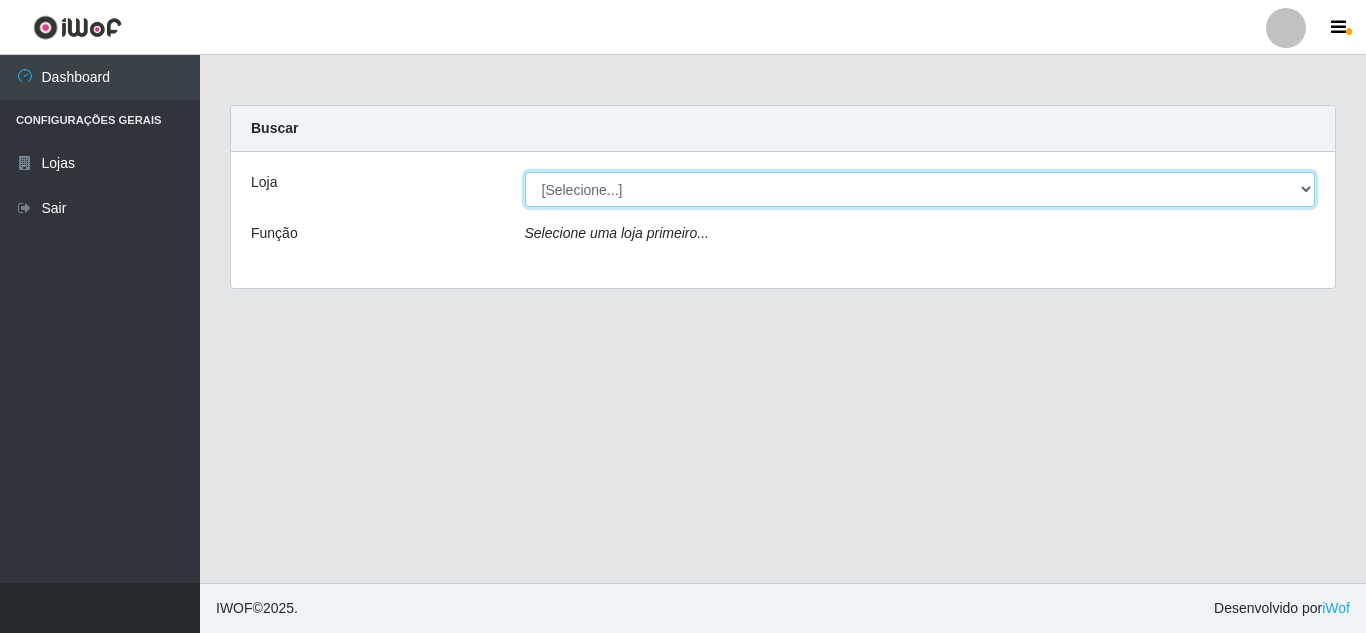 click on "[Selecione...] [COMPANY] - [CITY]" at bounding box center (920, 189) 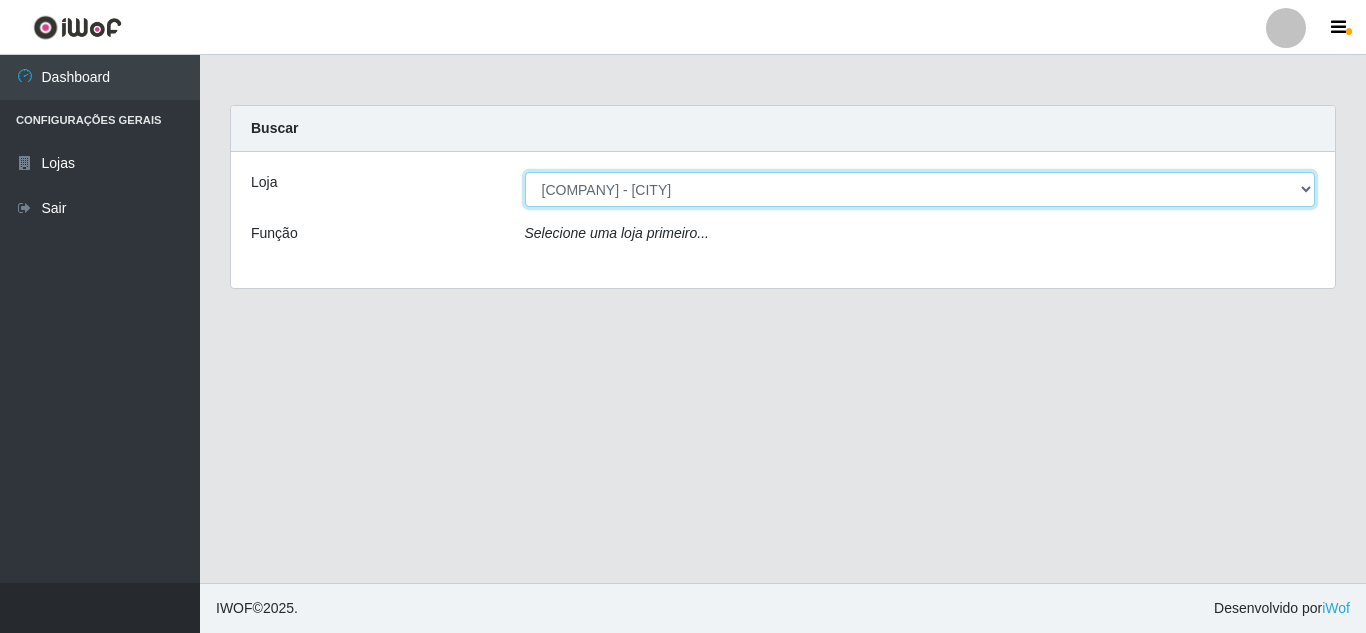 click on "[Selecione...] [COMPANY] - [CITY]" at bounding box center [920, 189] 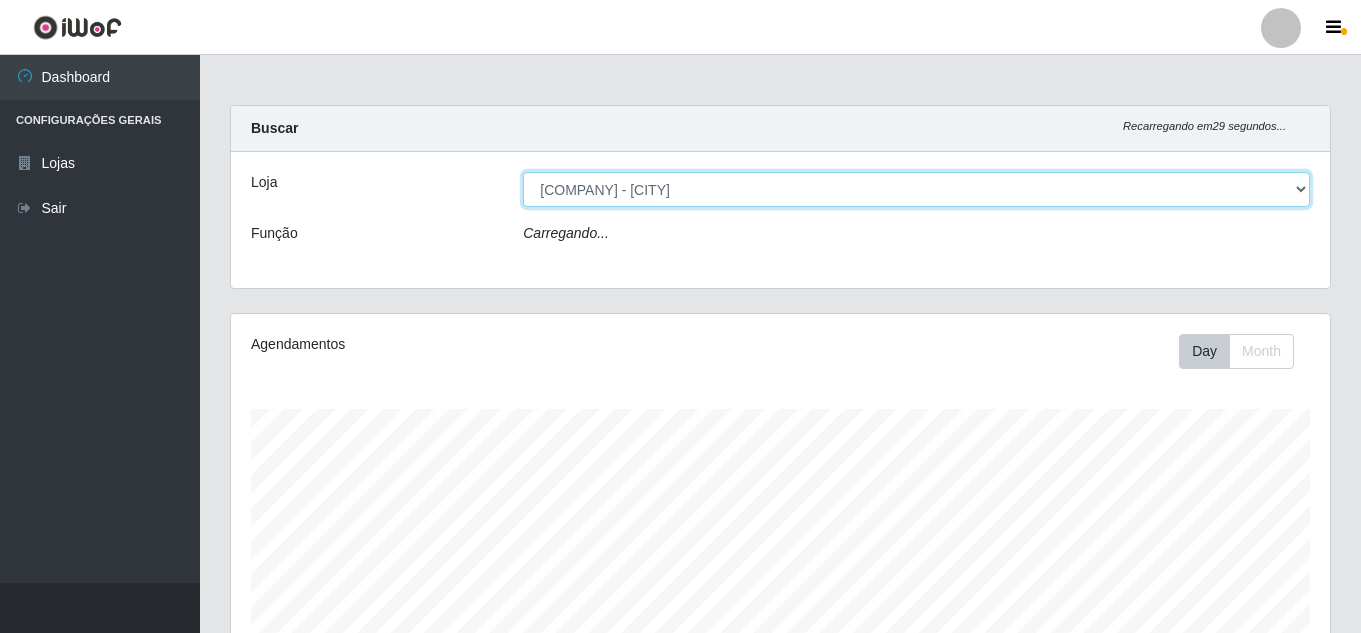 scroll, scrollTop: 999585, scrollLeft: 998901, axis: both 